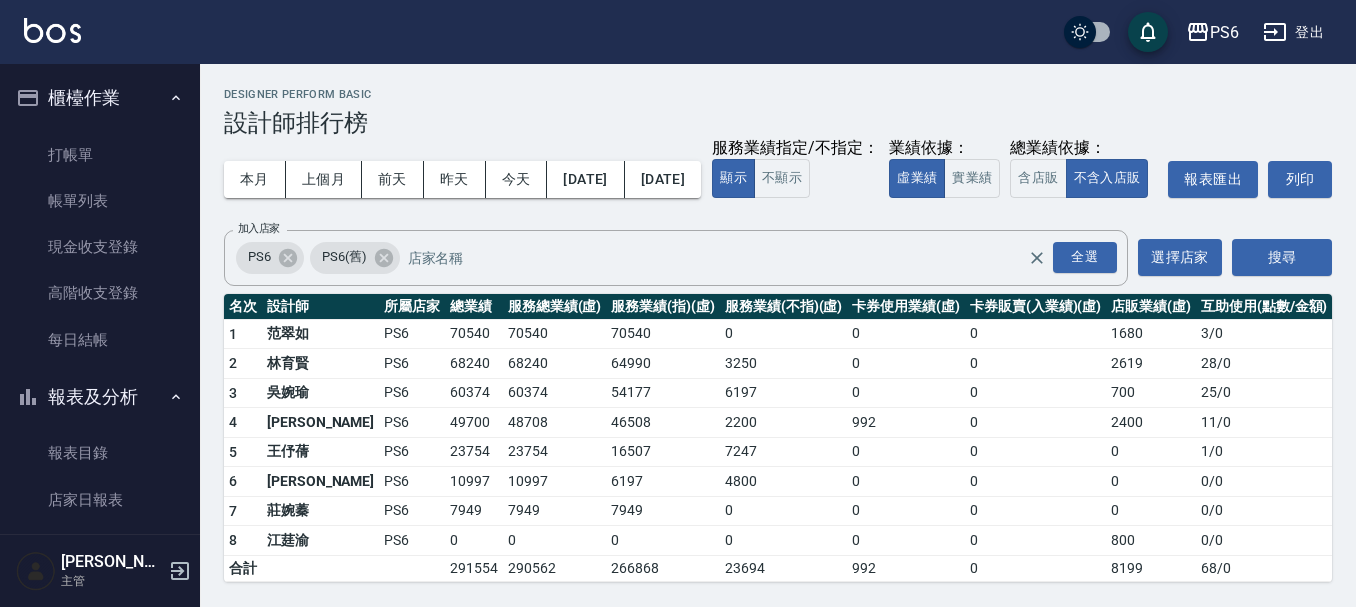 scroll, scrollTop: 0, scrollLeft: 0, axis: both 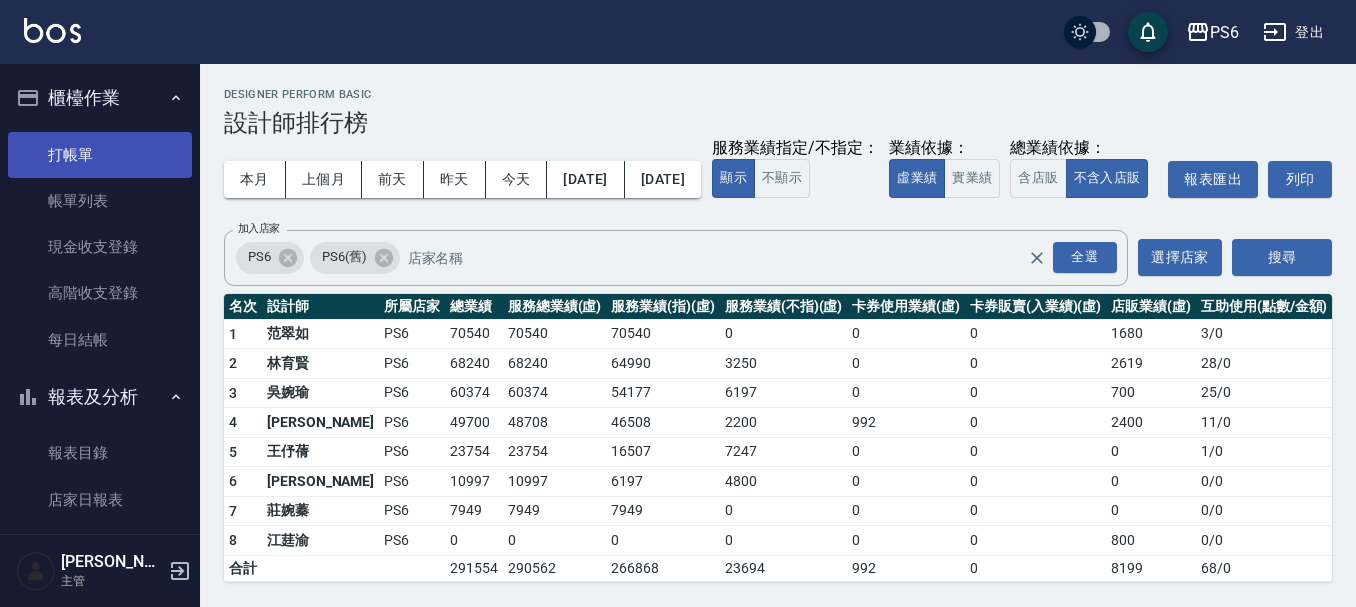 click on "打帳單" at bounding box center [100, 155] 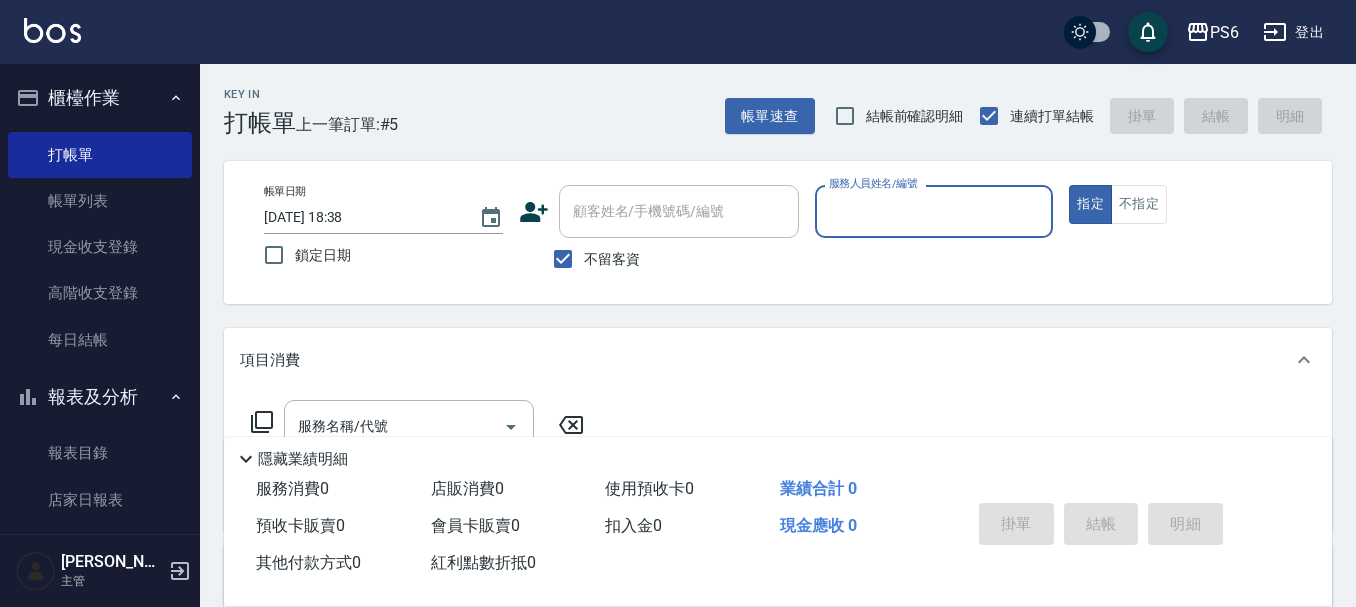 click 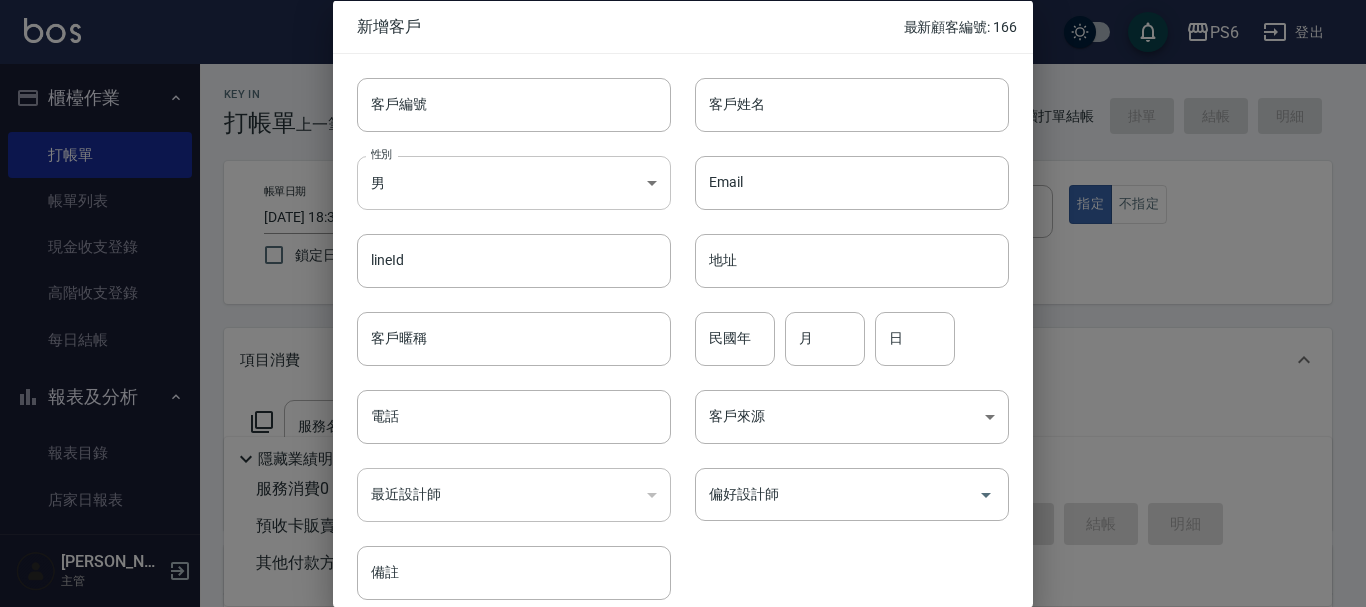 click on "PS6 登出 櫃檯作業 打帳單 帳單列表 現金收支登錄 高階收支登錄 每日結帳 報表及分析 報表目錄 店家日報表 互助日報表 互助排行榜 互助點數明細 設計師業績表 設計師日報表 設計師業績分析表 設計師抽成報表 設計師排行榜 單一服務項目查詢 顧客入金餘額表 顧客卡券餘額表 每日非現金明細 每日收支明細 收支分類明細表 非現金明細對帳單 客戶管理 客戶列表 卡券管理 入金管理 商品管理 商品列表 廠商列表 [PERSON_NAME] 主管 Key In 打帳單 上一筆訂單:#5 帳單速查 結帳前確認明細 連續打單結帳 掛單 結帳 明細 帳單日期 [DATE] 18:38 鎖定日期 顧客姓名/手機號碼/編號 顧客姓名/手機號碼/編號 不留客資 服務人員姓名/編號 服務人員姓名/編號 指定 不指定 項目消費 服務名稱/代號 服務名稱/代號 店販銷售 服務人員姓名/編號 服務人員姓名/編號 商品代號/名稱 商品代號/名稱 0" at bounding box center (683, 465) 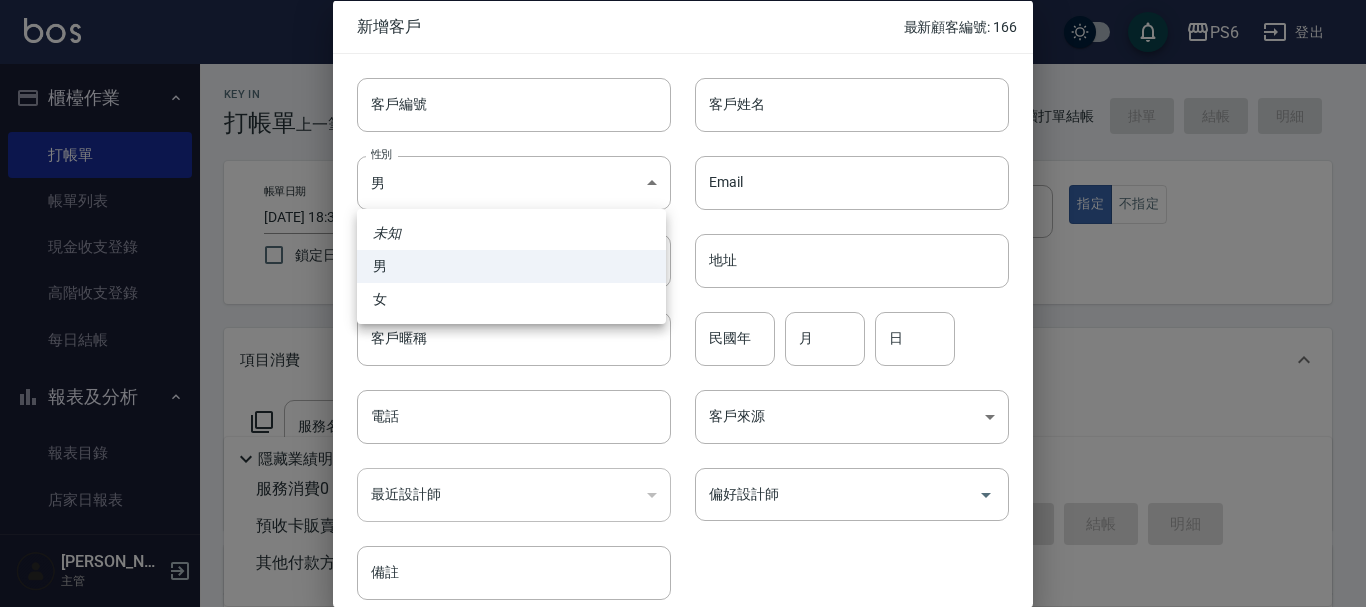 click on "女" at bounding box center [511, 299] 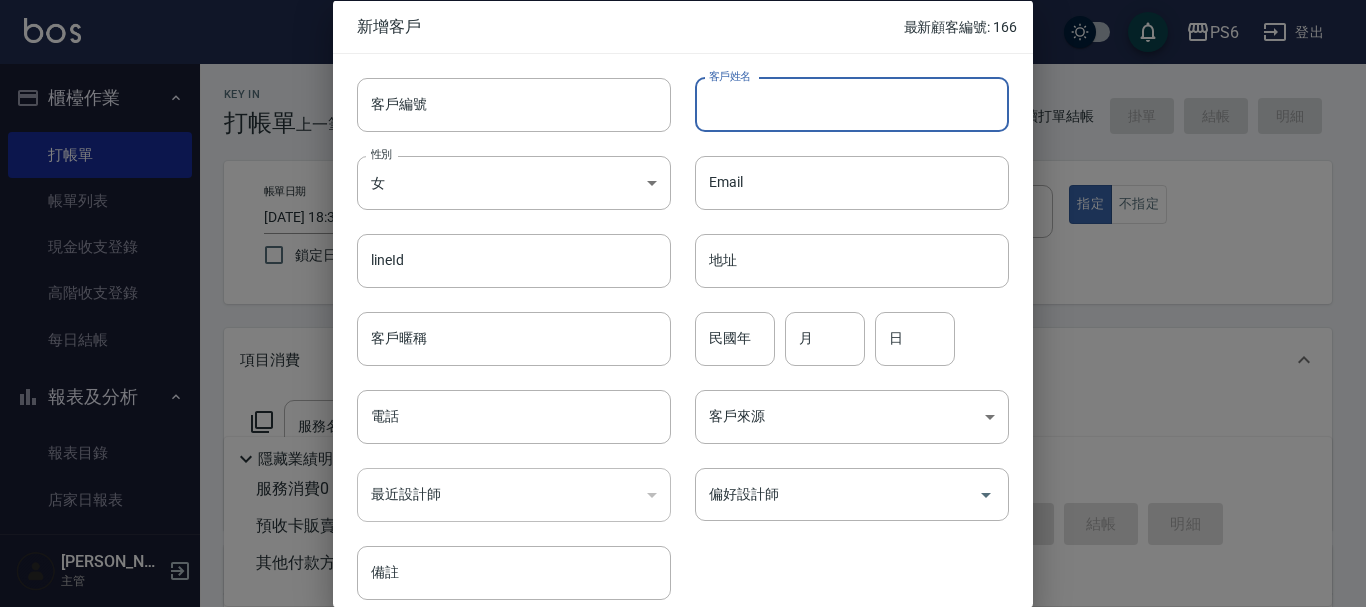 click on "客戶姓名" at bounding box center (852, 104) 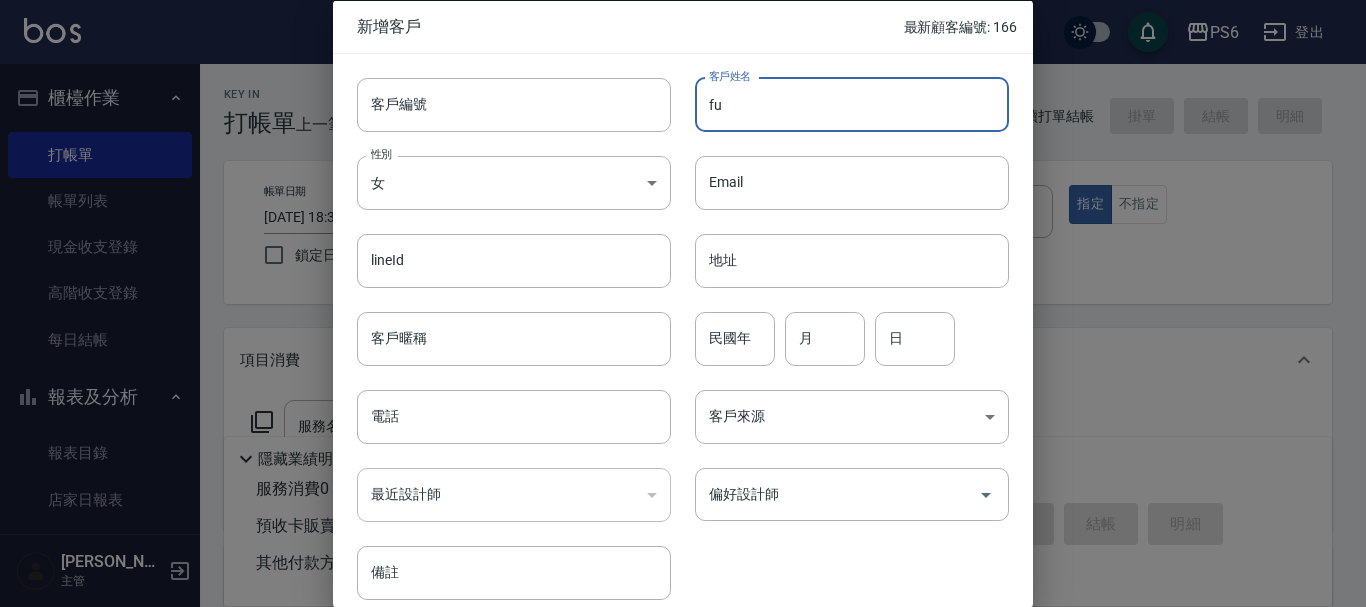 type on "f" 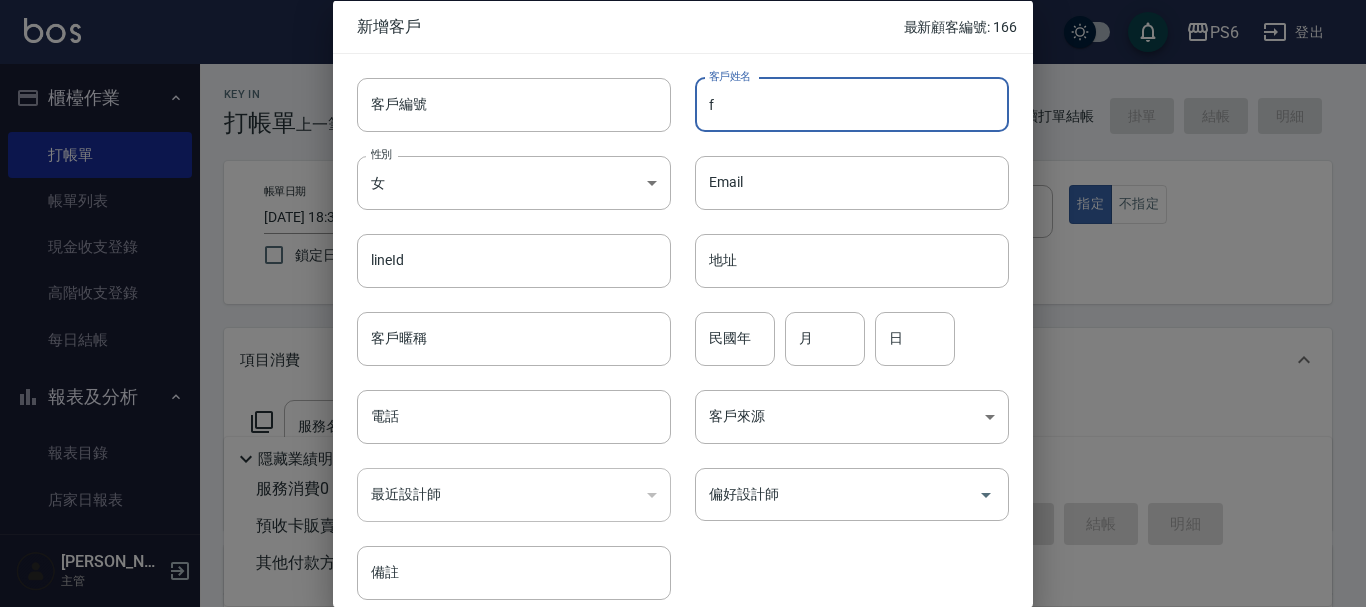 type 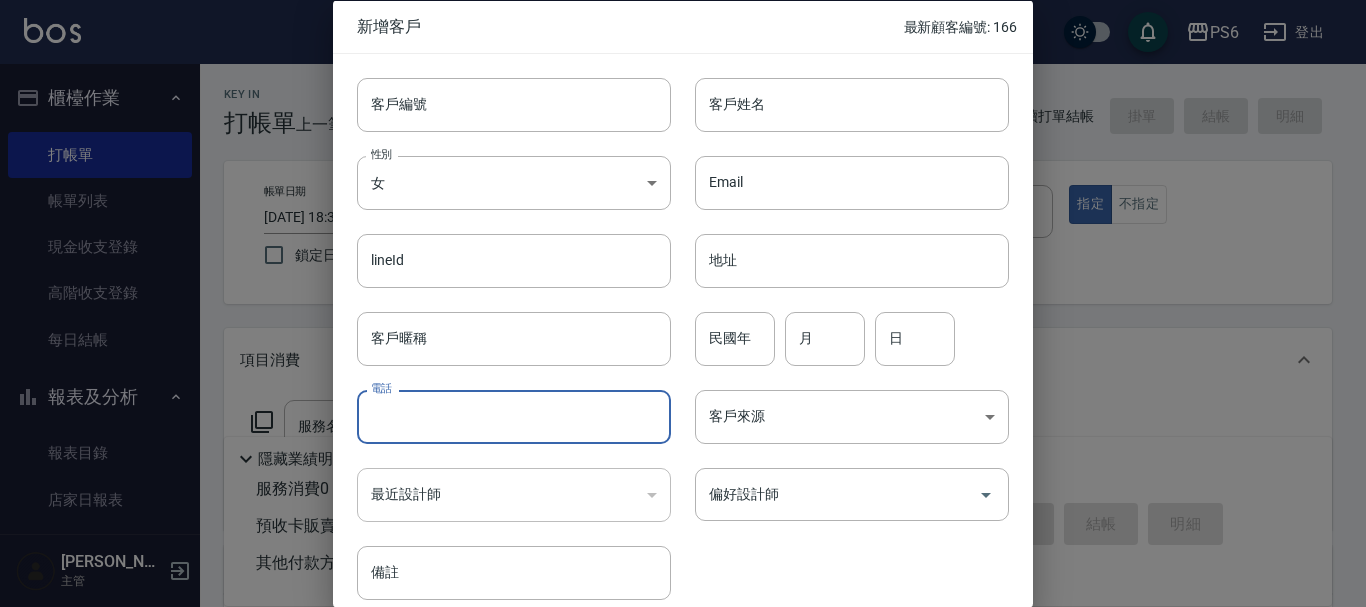 click on "電話" at bounding box center [514, 417] 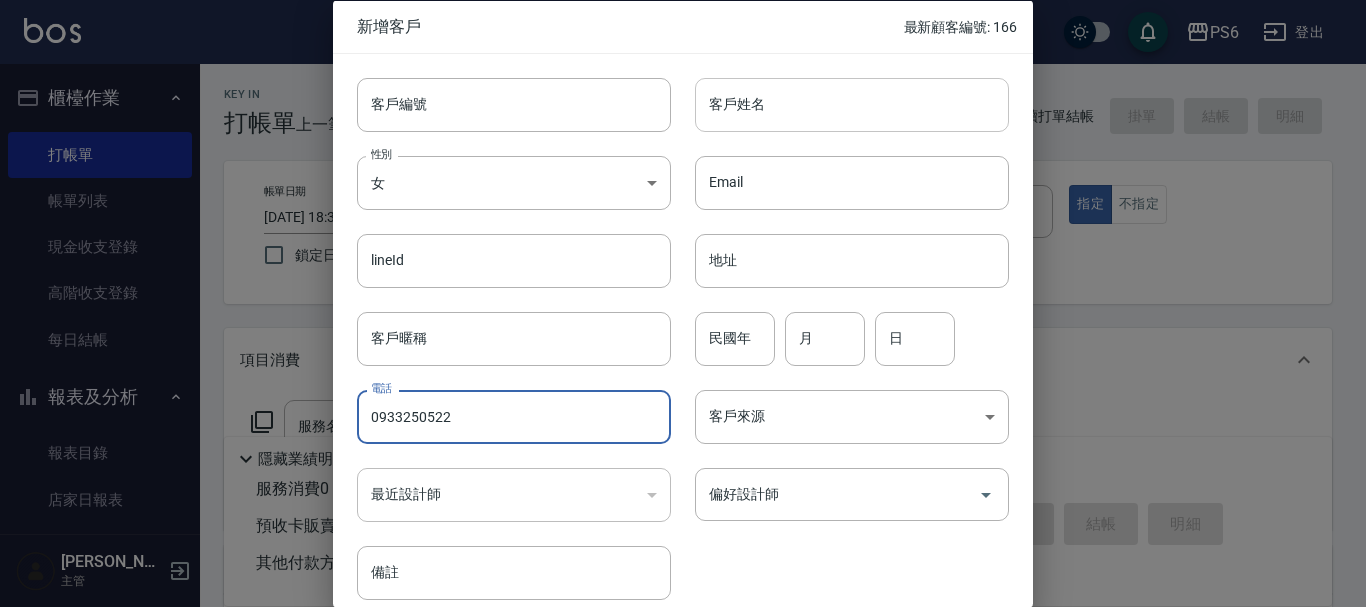 type on "0933250522" 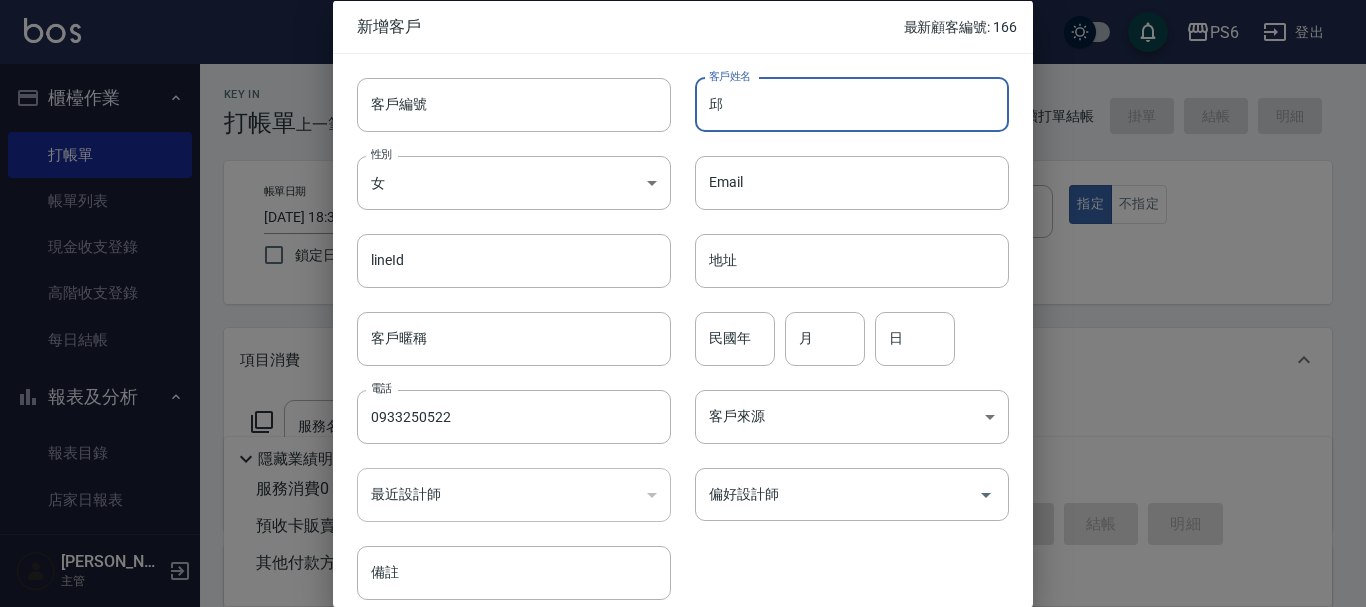 click on "邱" at bounding box center (852, 104) 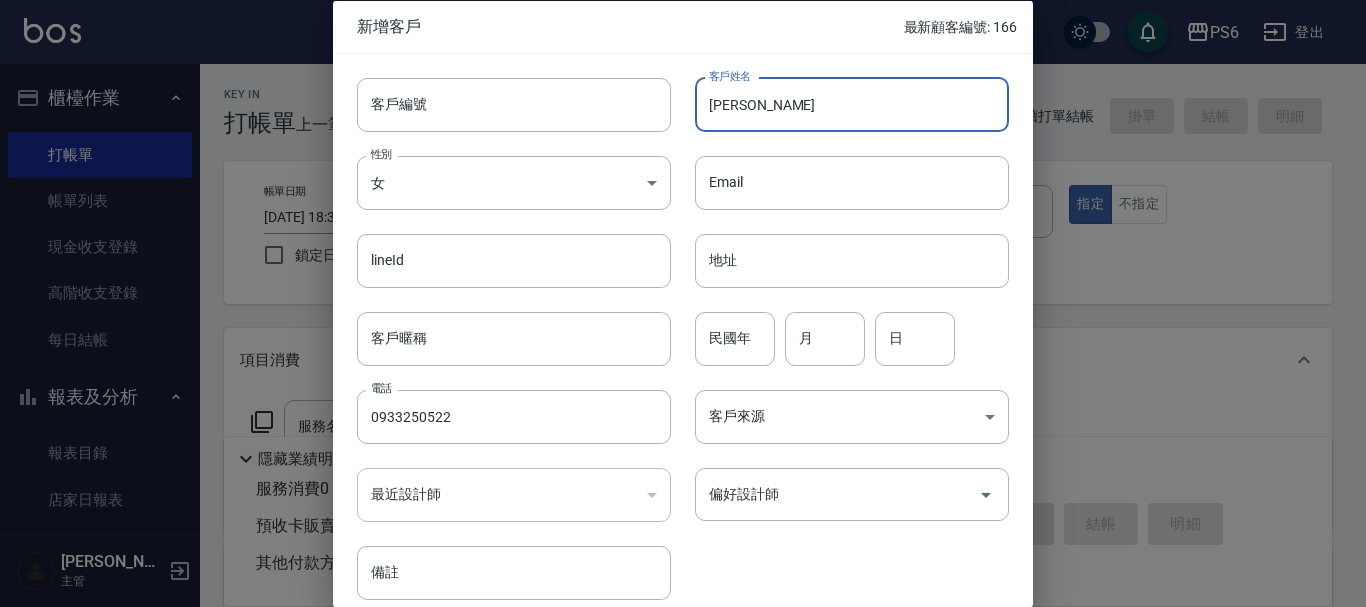 click on "[PERSON_NAME]" at bounding box center (852, 104) 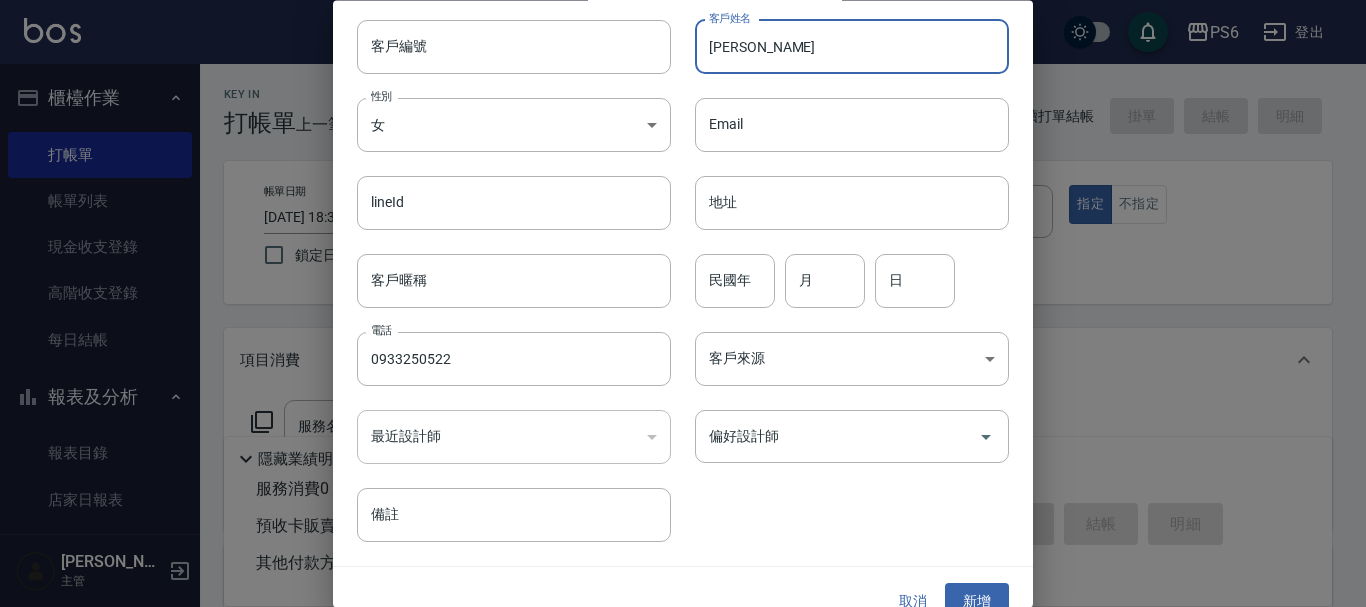 scroll, scrollTop: 86, scrollLeft: 0, axis: vertical 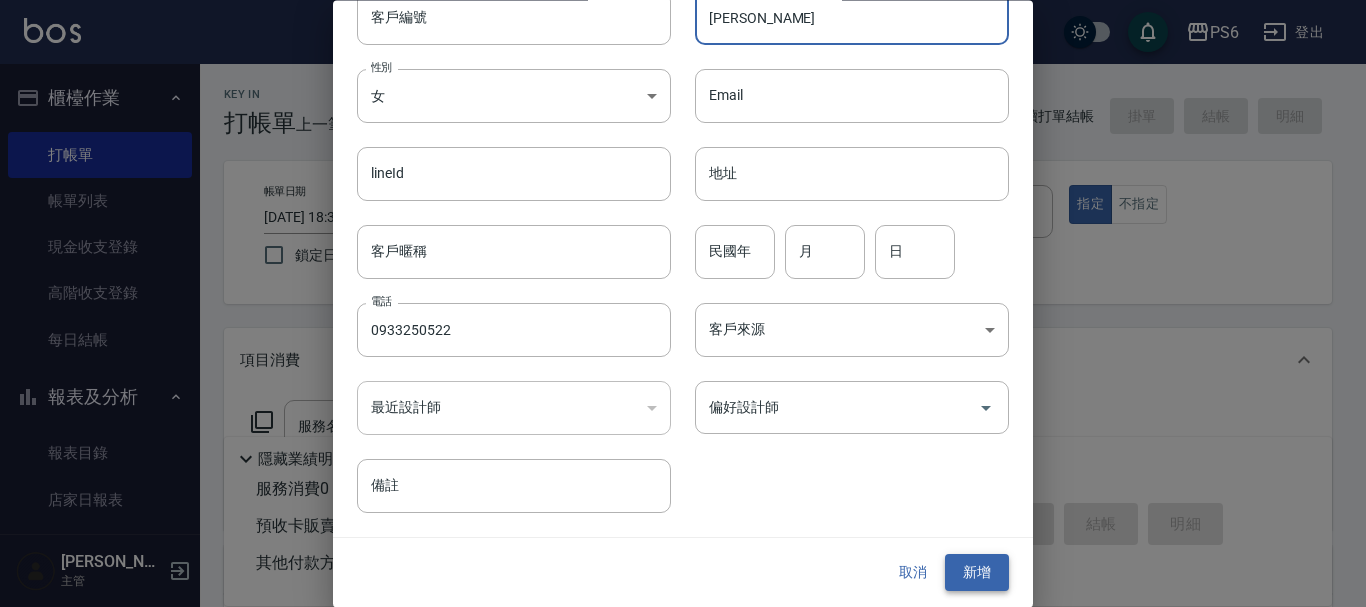 type on "[PERSON_NAME]" 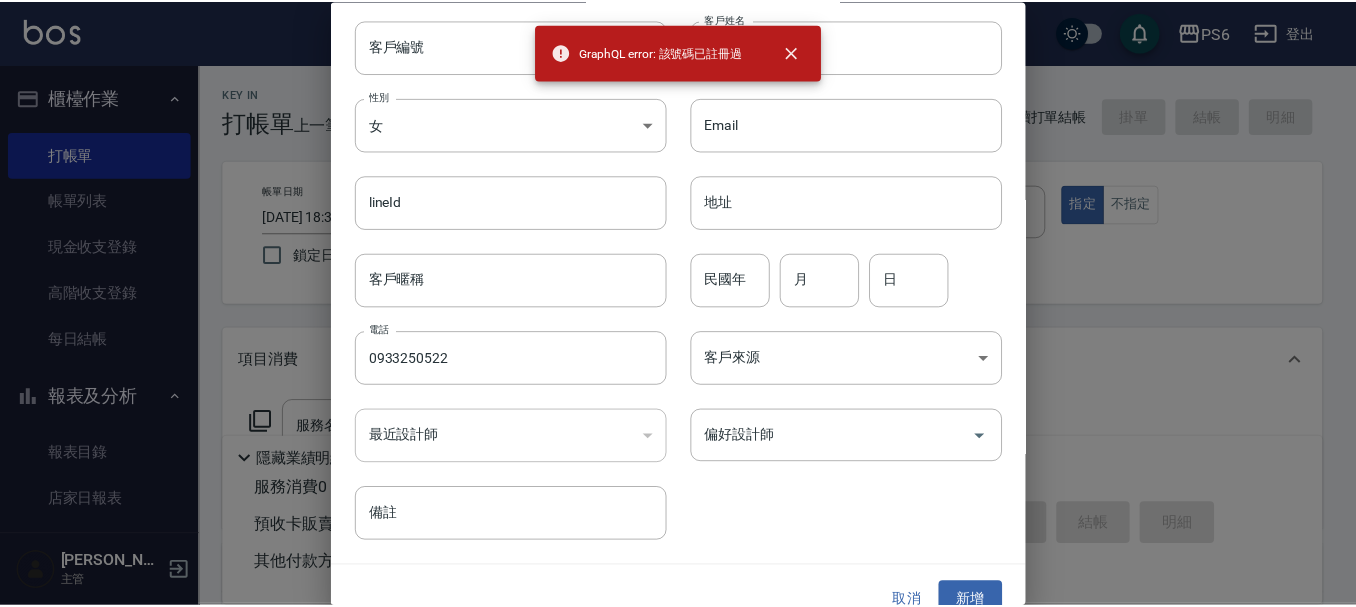 scroll, scrollTop: 86, scrollLeft: 0, axis: vertical 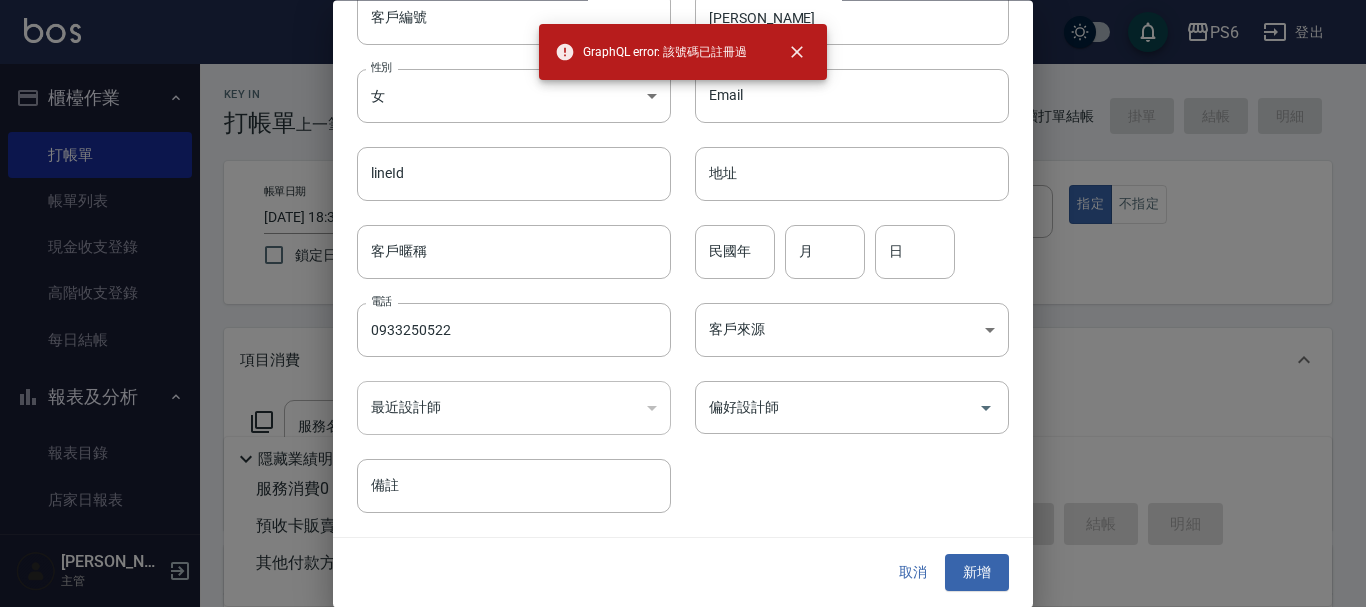 click on "取消" at bounding box center [913, 573] 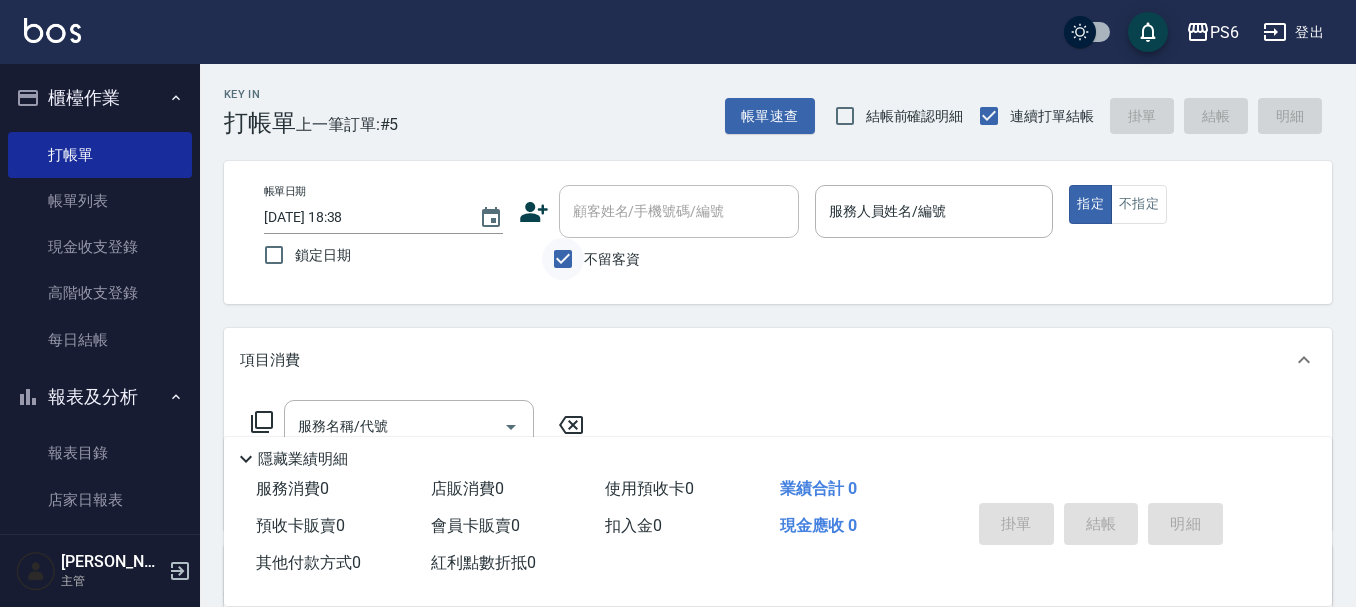 click on "不留客資" at bounding box center (563, 259) 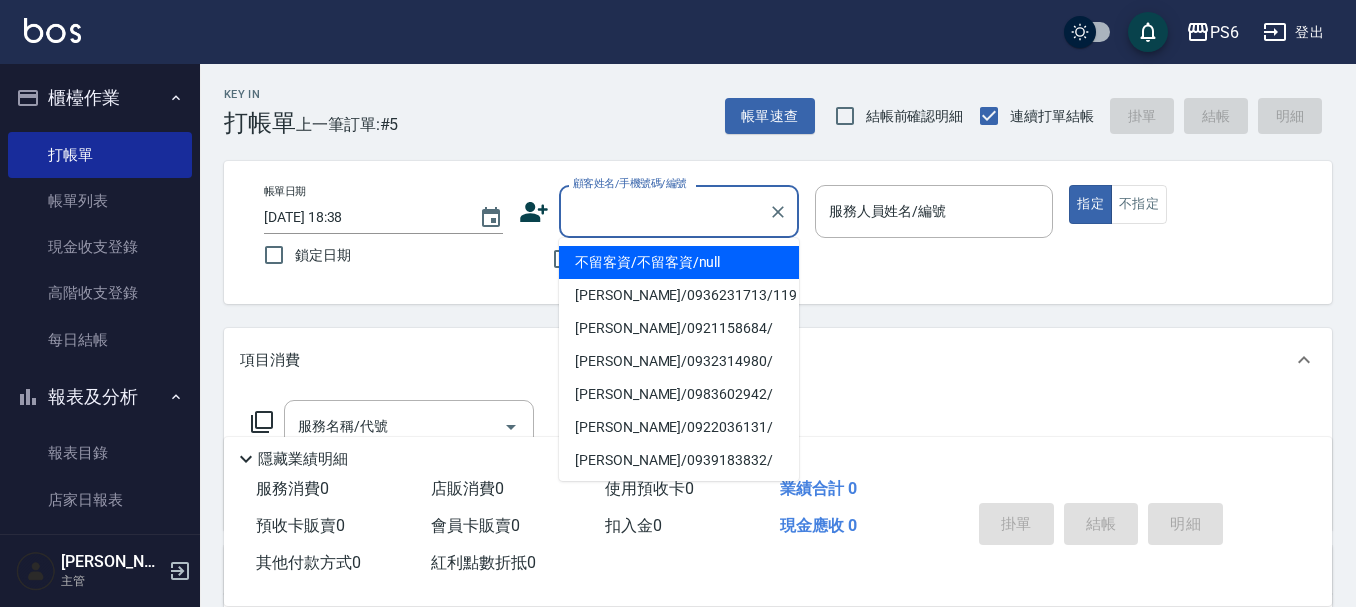 click on "顧客姓名/手機號碼/編號" at bounding box center [664, 211] 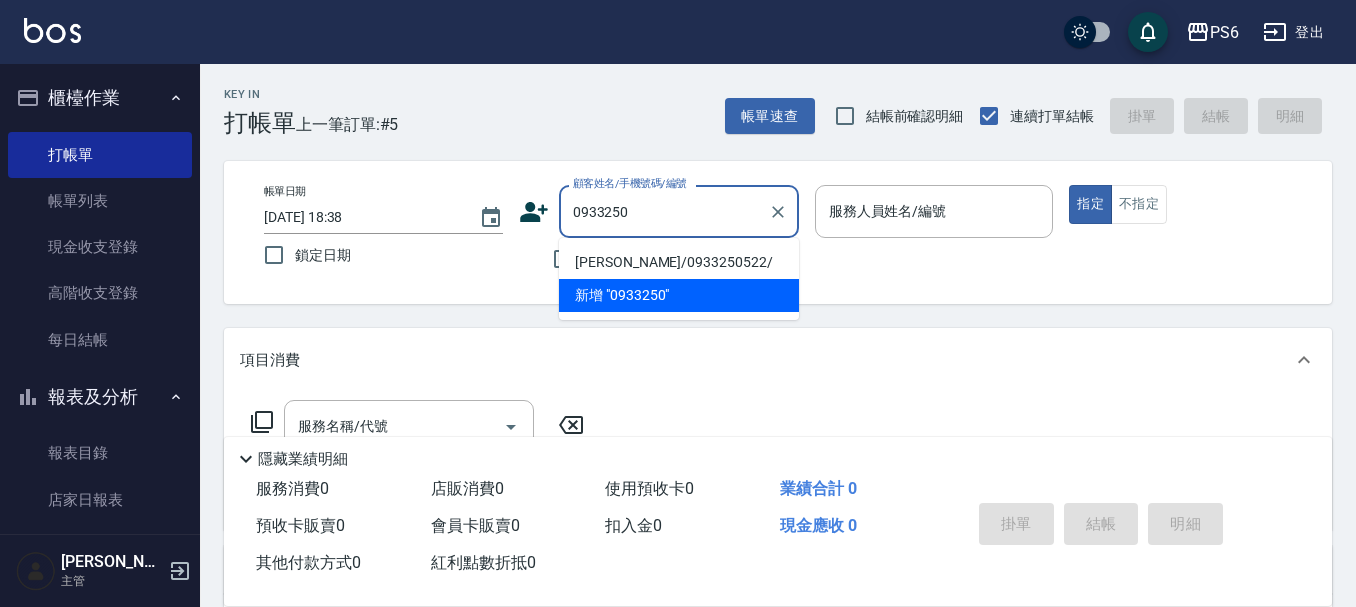 click on "[PERSON_NAME]/0933250522/" at bounding box center (679, 262) 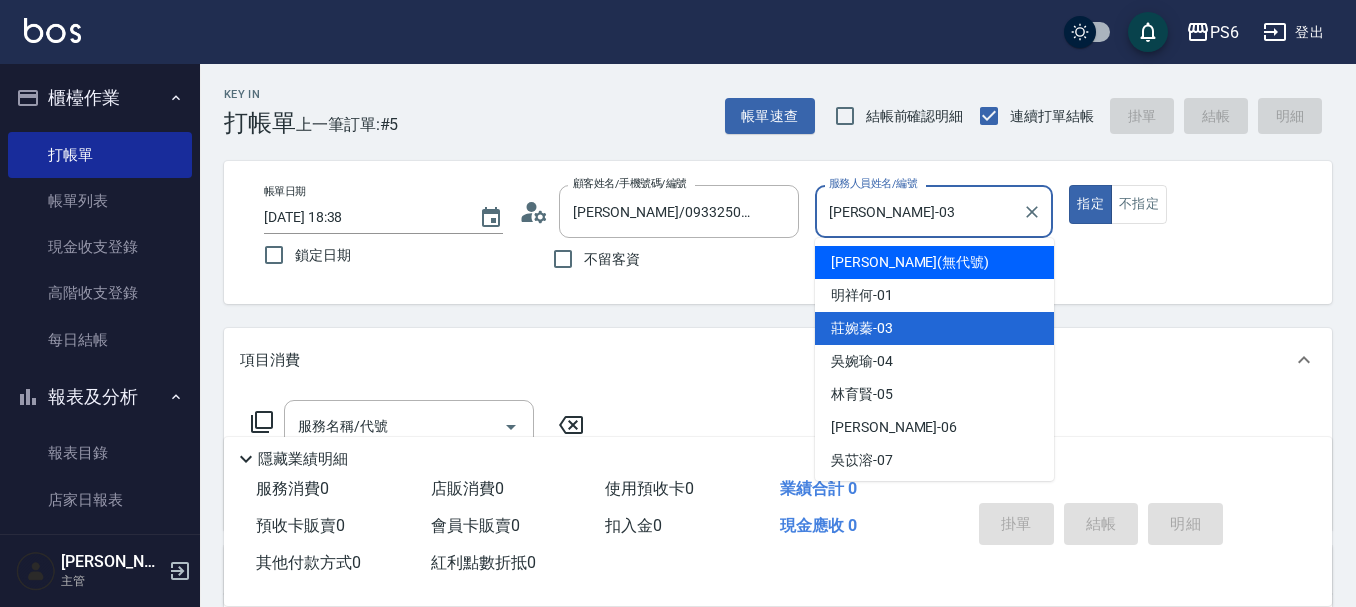 drag, startPoint x: 925, startPoint y: 215, endPoint x: 819, endPoint y: 247, distance: 110.724884 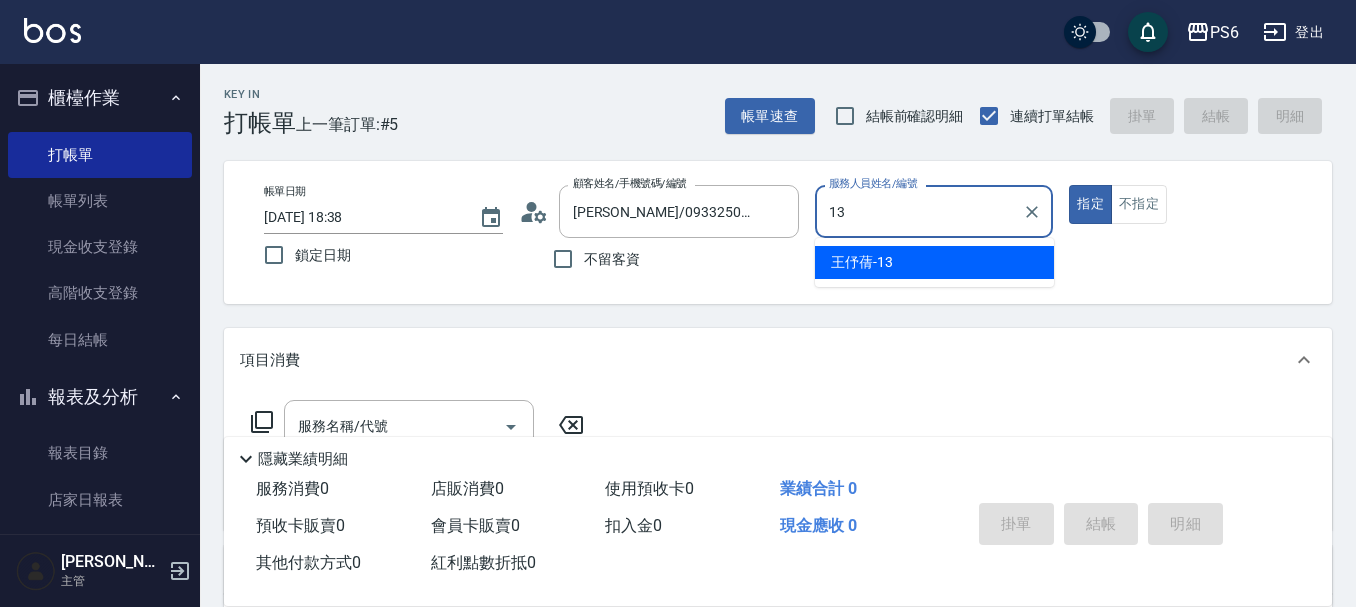 type on "[PERSON_NAME]-13" 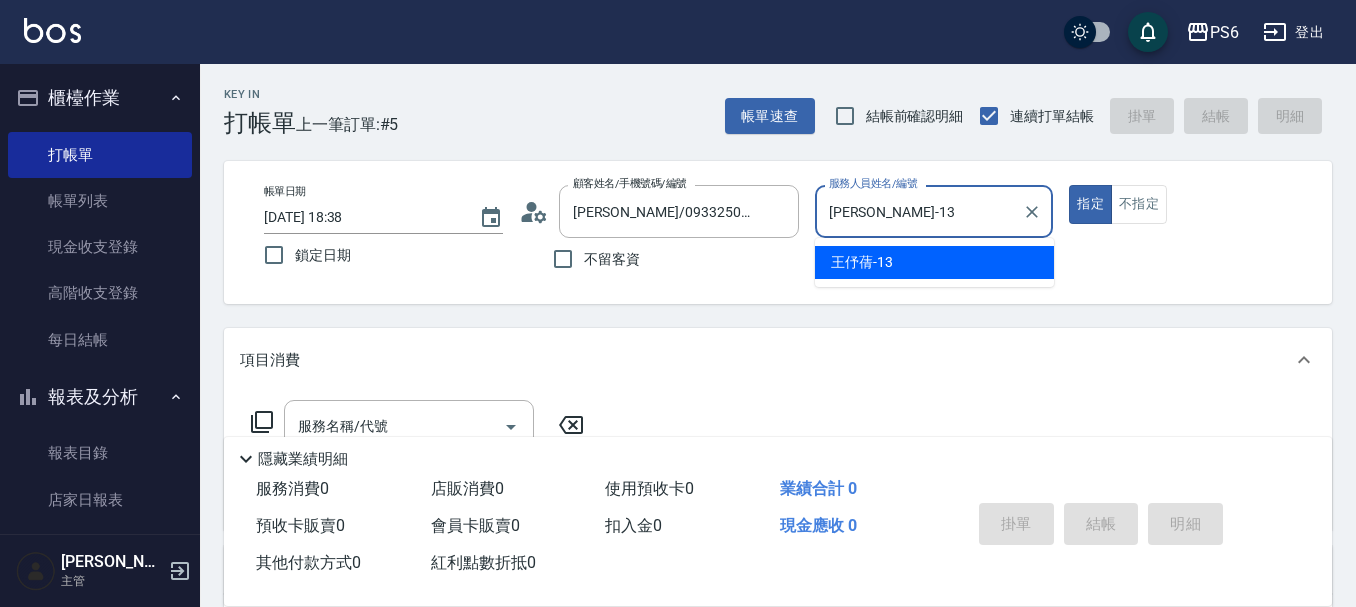 type on "true" 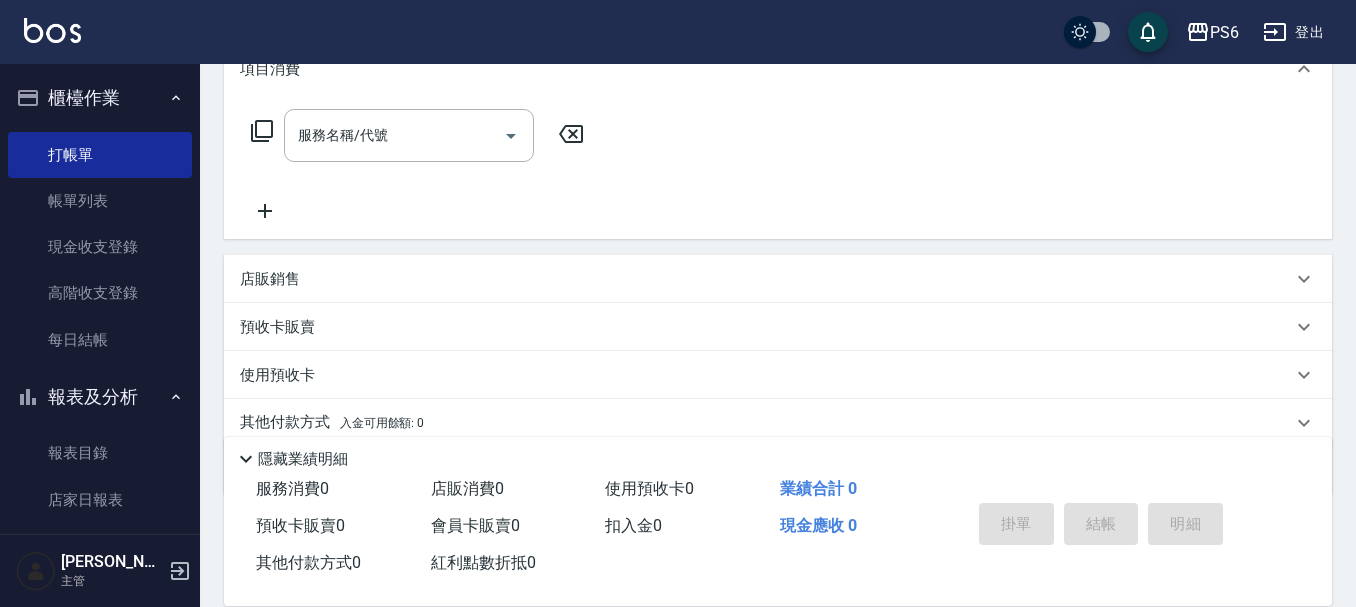 scroll, scrollTop: 300, scrollLeft: 0, axis: vertical 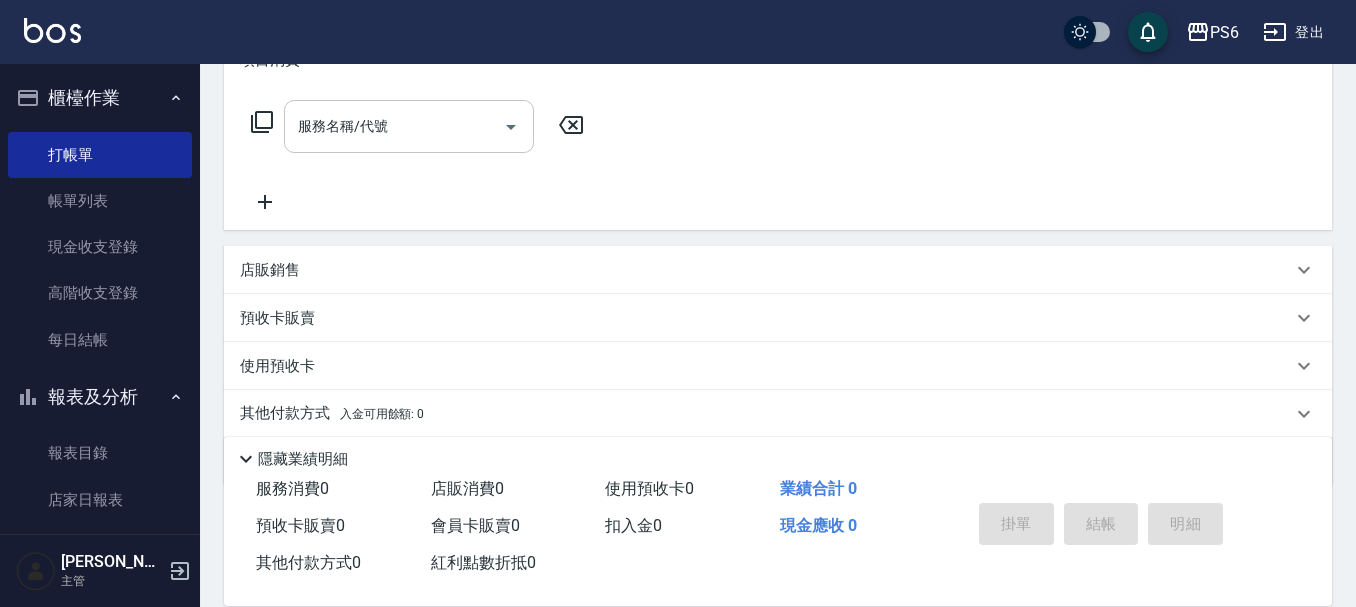 click on "服務名稱/代號 服務名稱/代號" at bounding box center (409, 126) 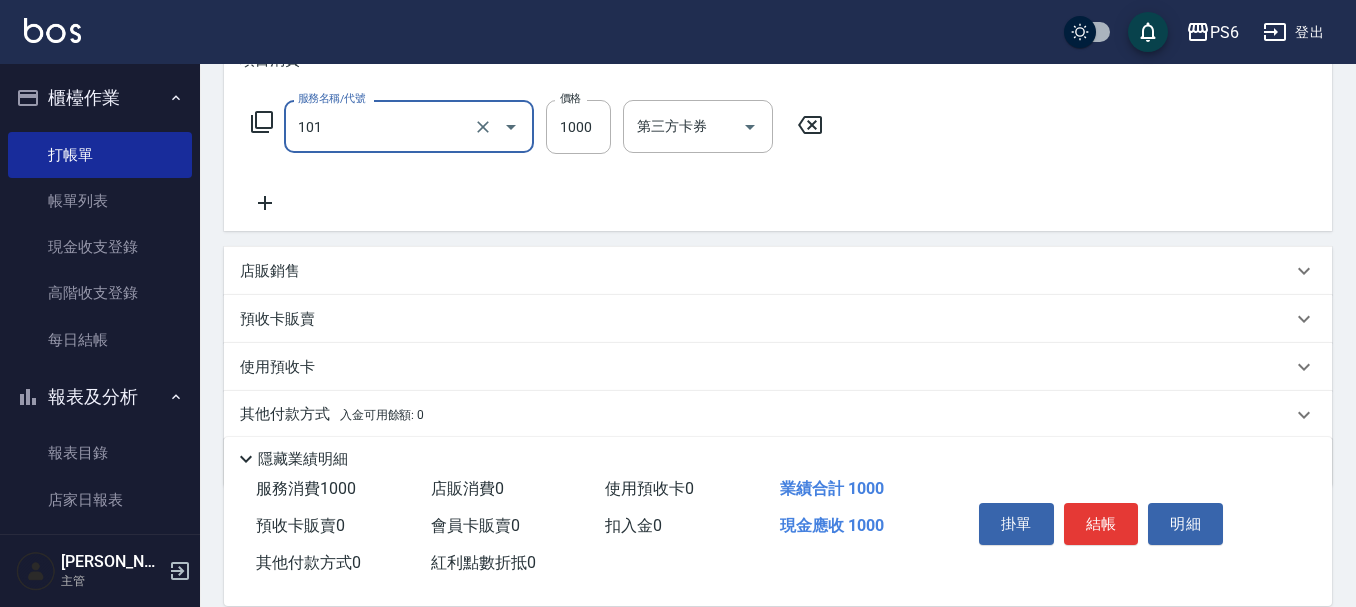 type on "頭皮基礎養護(101)" 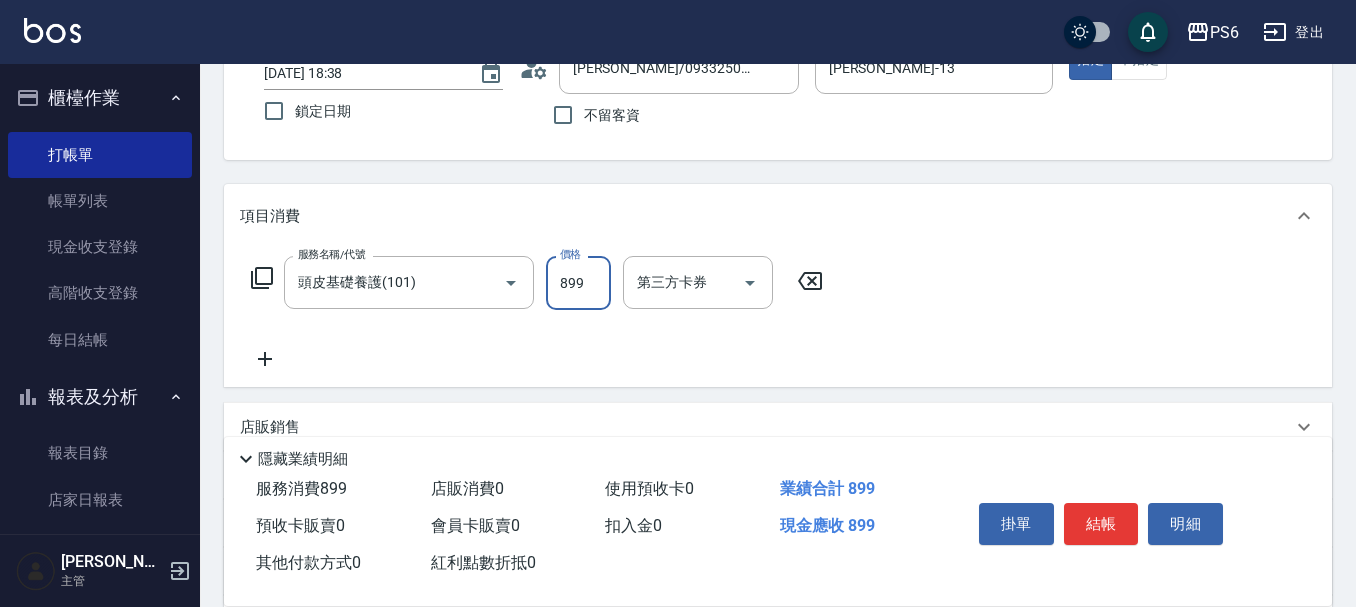 scroll, scrollTop: 0, scrollLeft: 0, axis: both 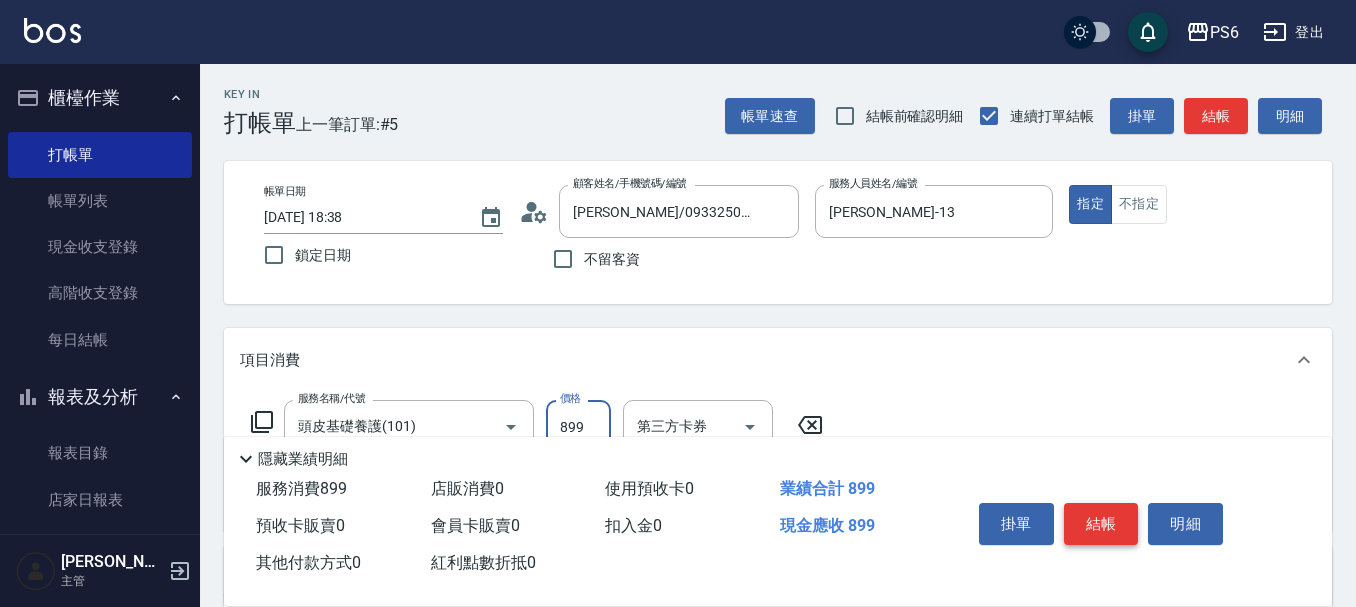 type on "899" 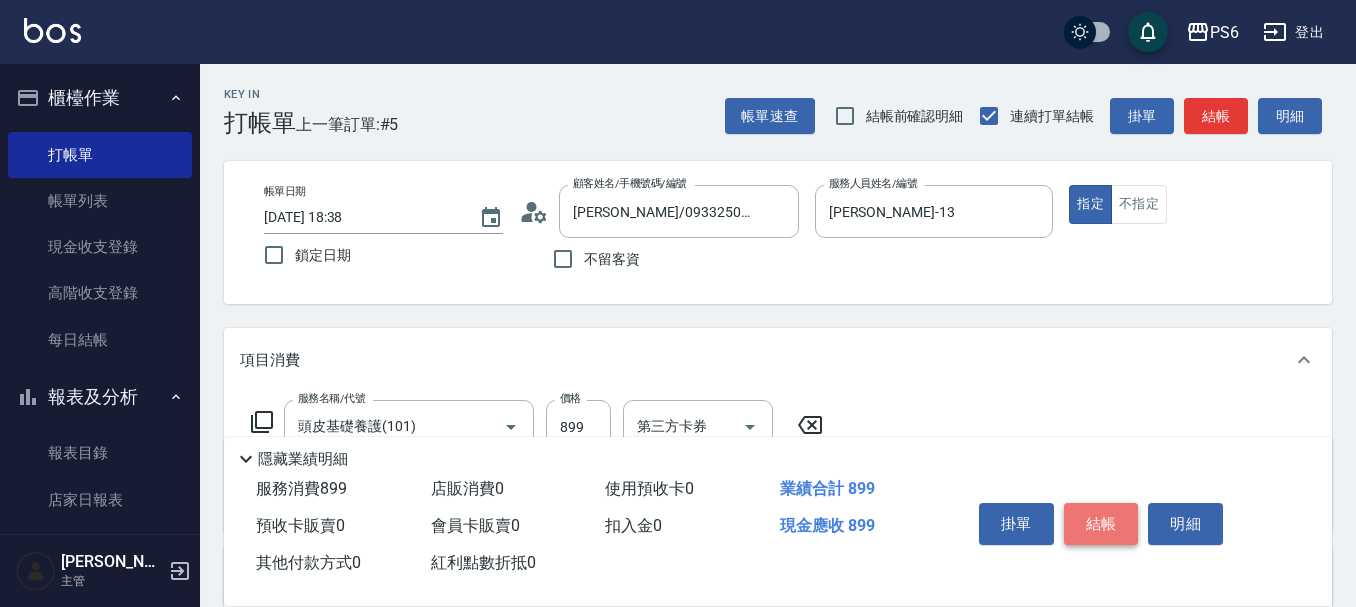 click on "結帳" at bounding box center (1101, 524) 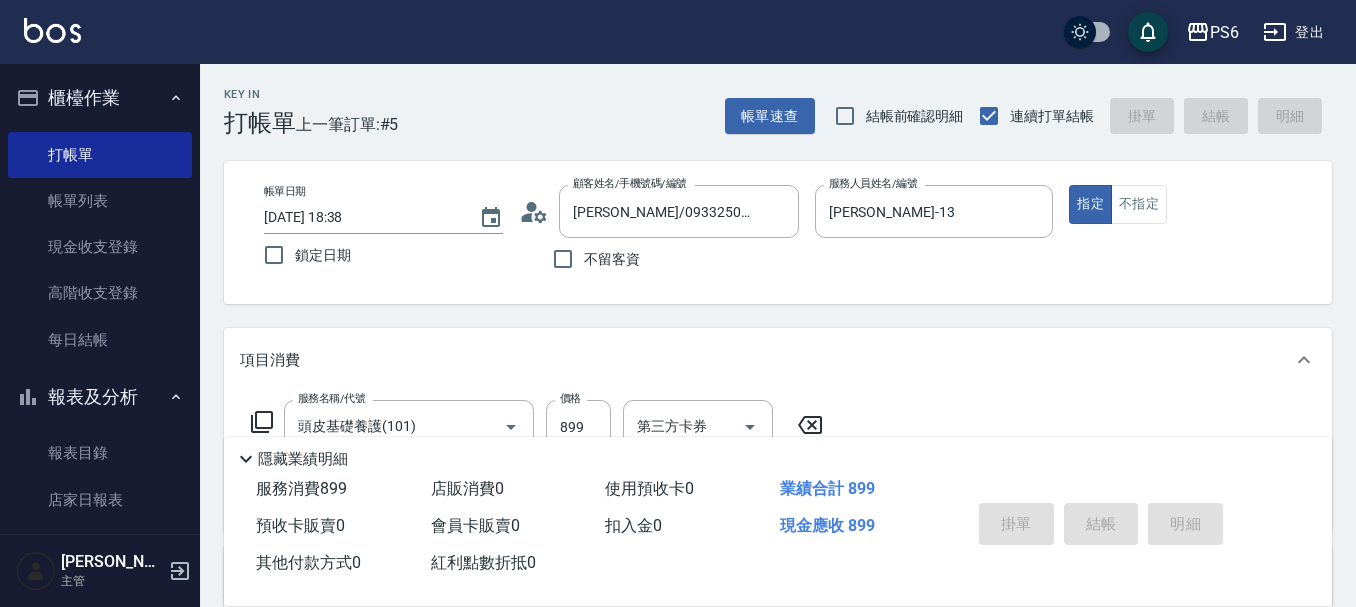 type on "[DATE] 18:39" 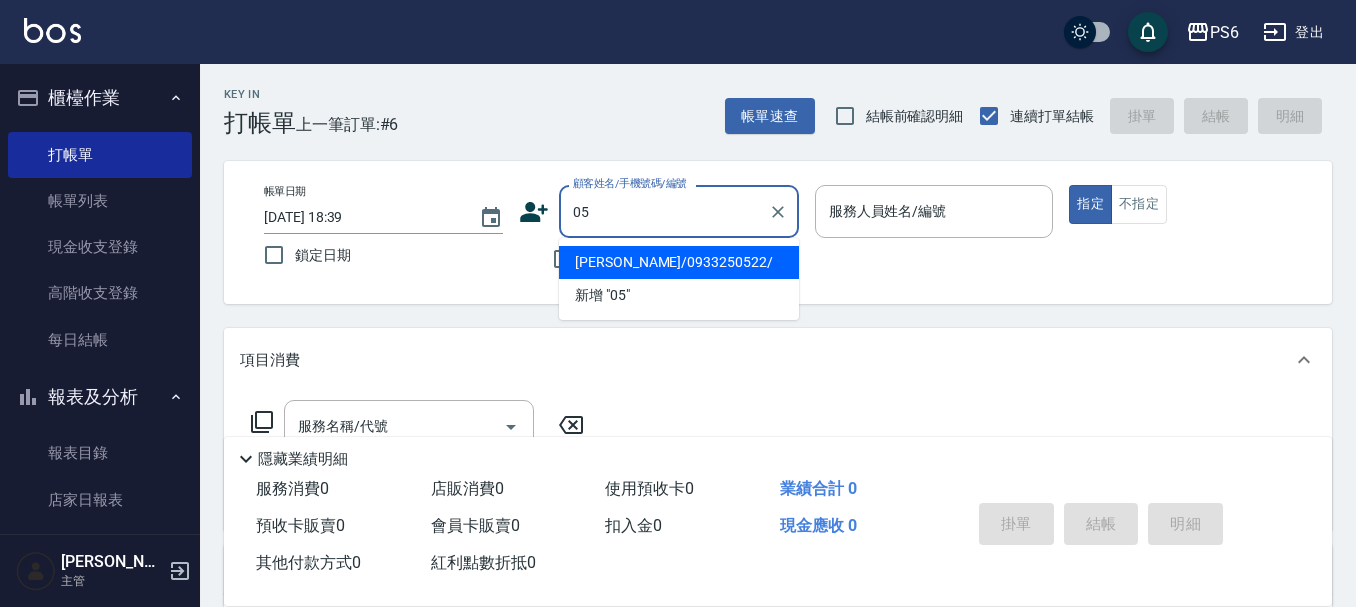 type on "[PERSON_NAME]/0933250522/" 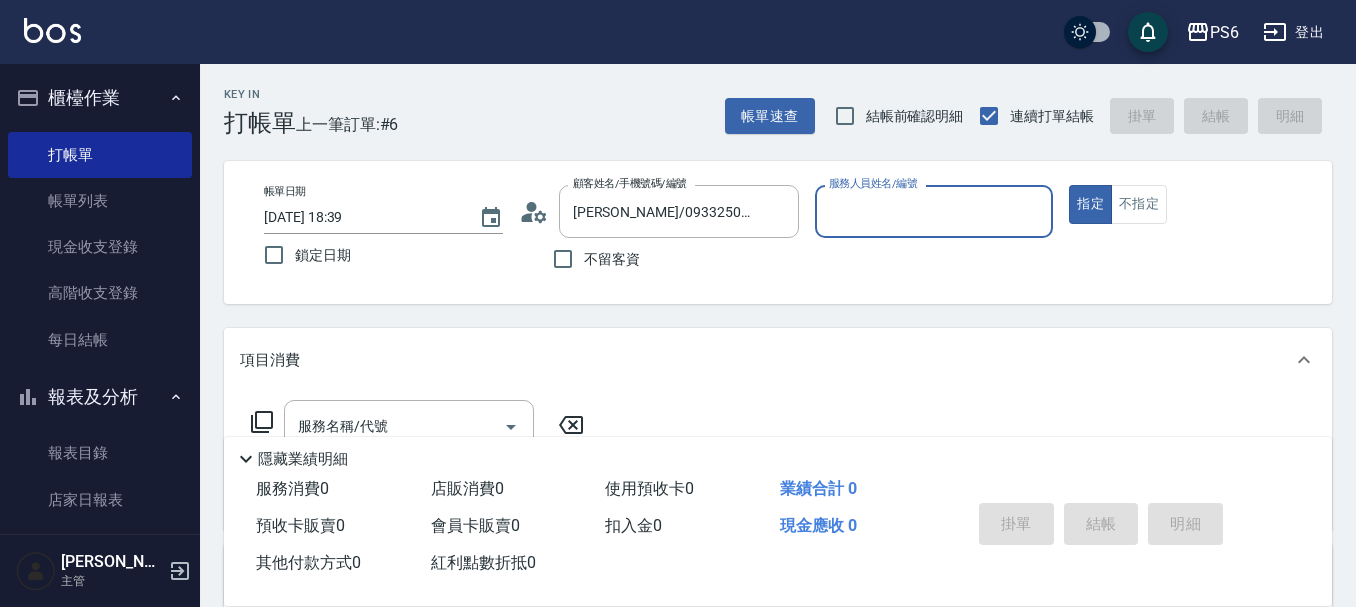type on "[PERSON_NAME]-03" 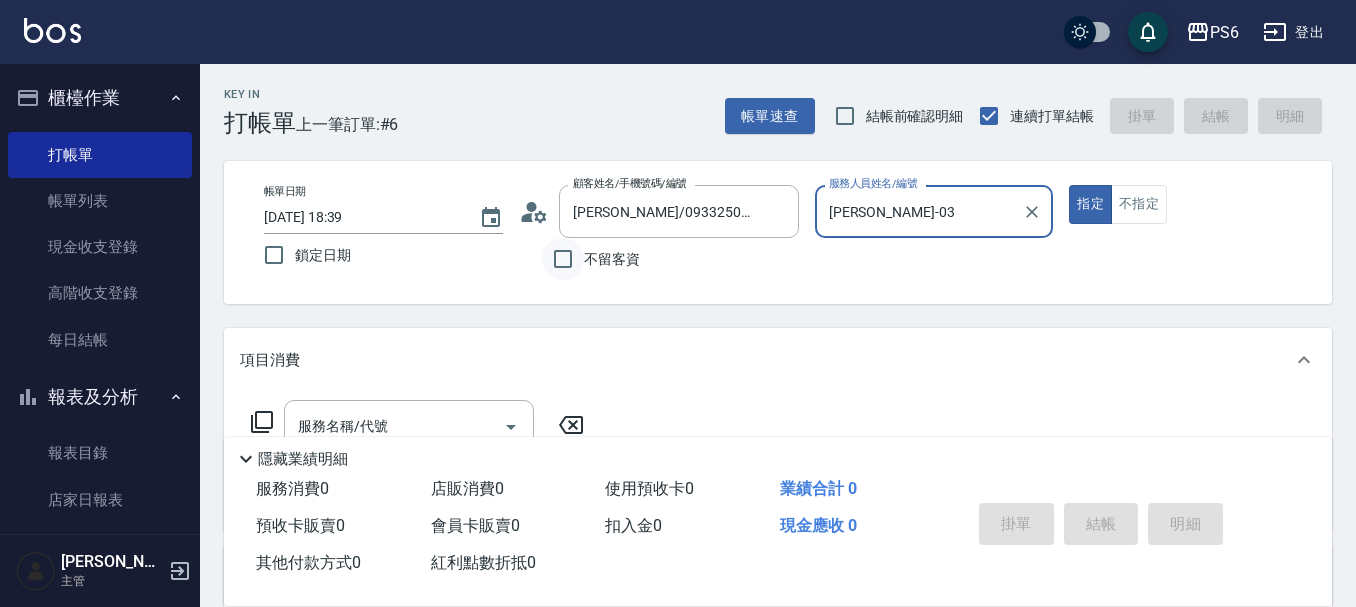 drag, startPoint x: 788, startPoint y: 204, endPoint x: 583, endPoint y: 247, distance: 209.46121 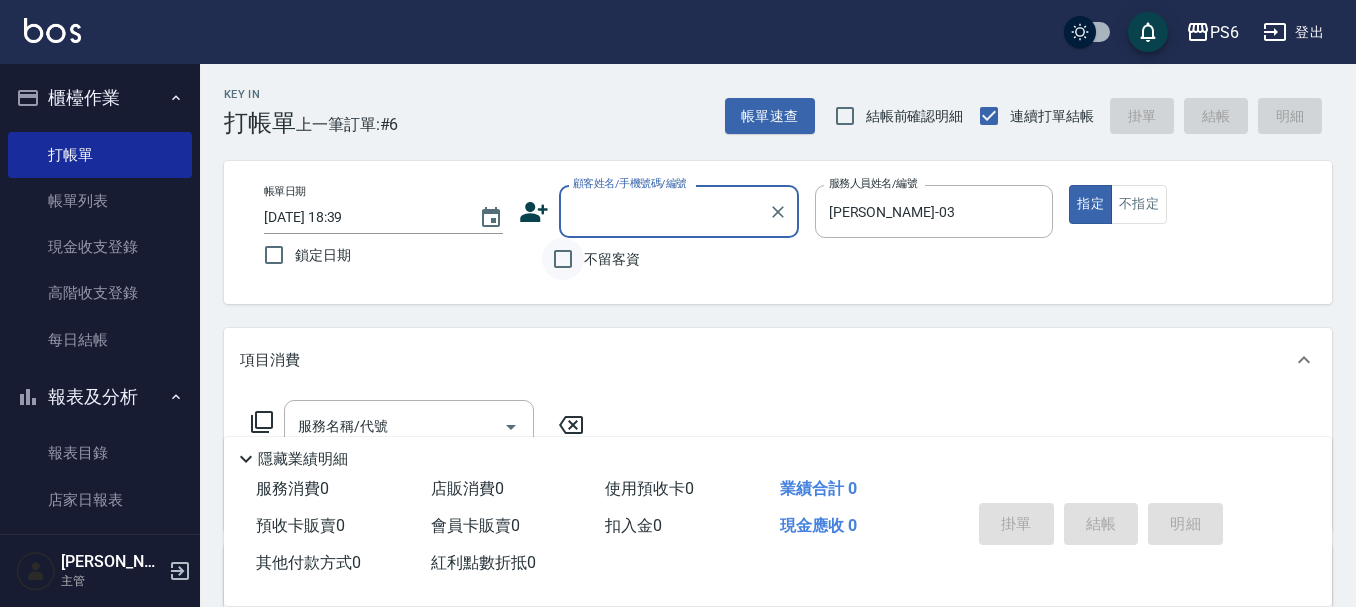 click on "不留客資" at bounding box center (563, 259) 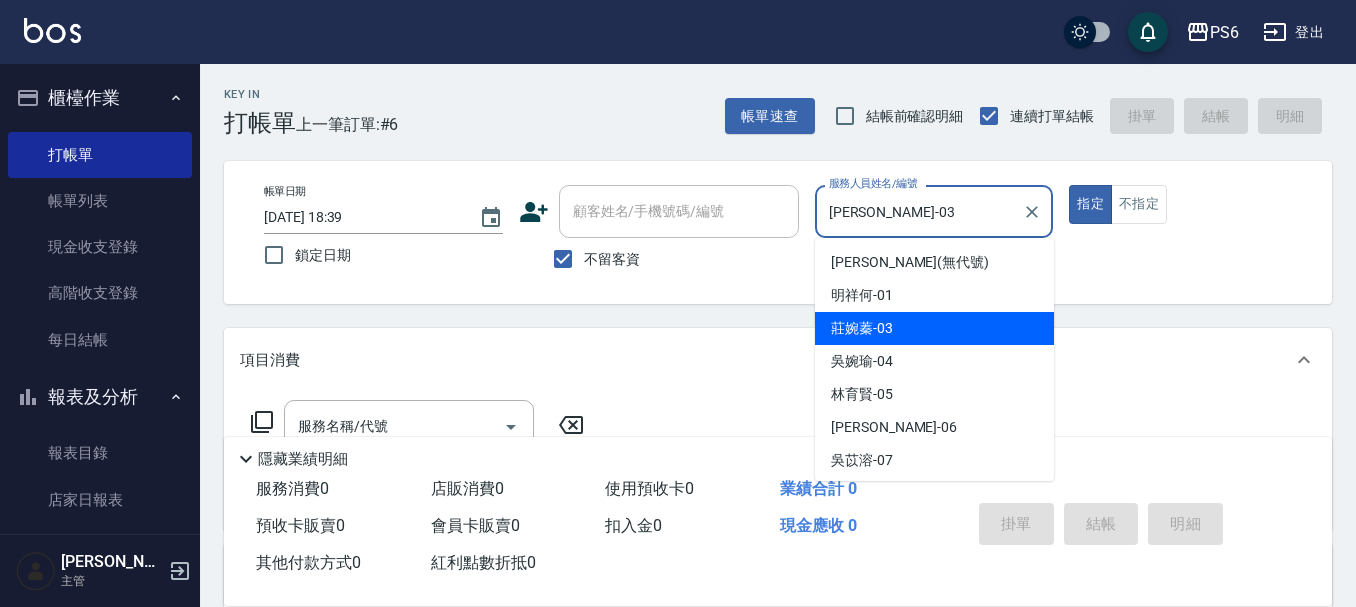 click on "帳單日期 [DATE] 18:39 鎖定日期 顧客姓名/手機號碼/編號 顧客姓名/手機號碼/編號 不留客資 服務人員姓名/編號 [PERSON_NAME]-03 服務人員姓名/編號 指定 不指定" at bounding box center [778, 232] 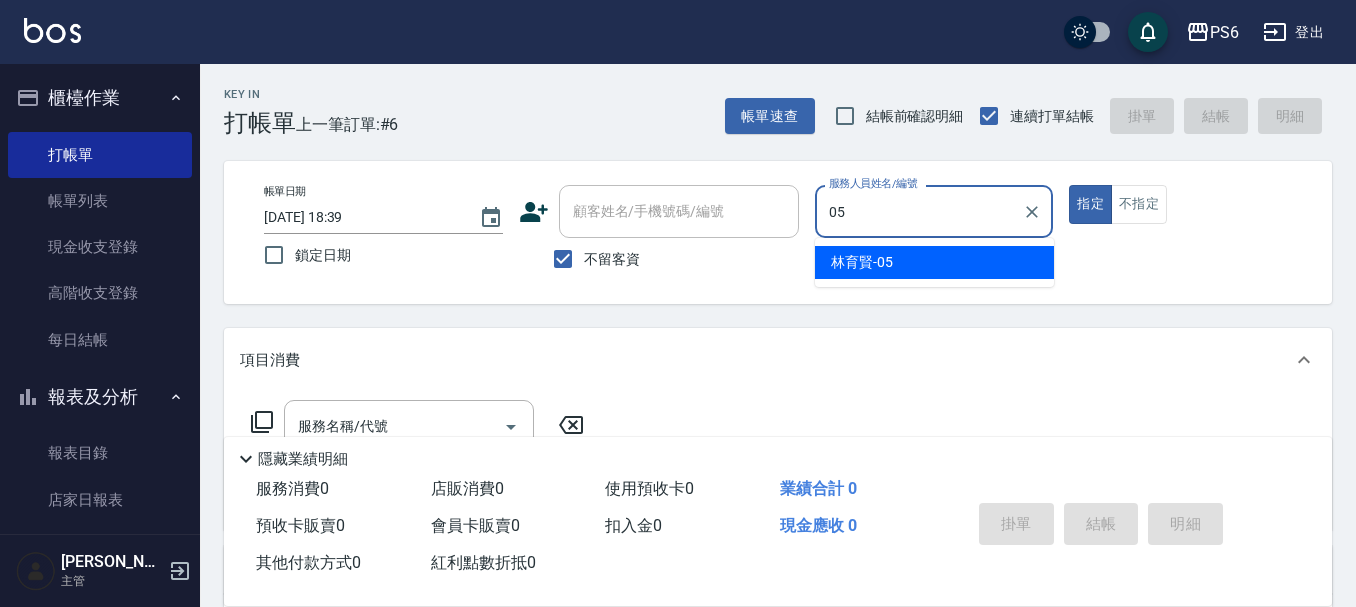 type on "[PERSON_NAME]-05" 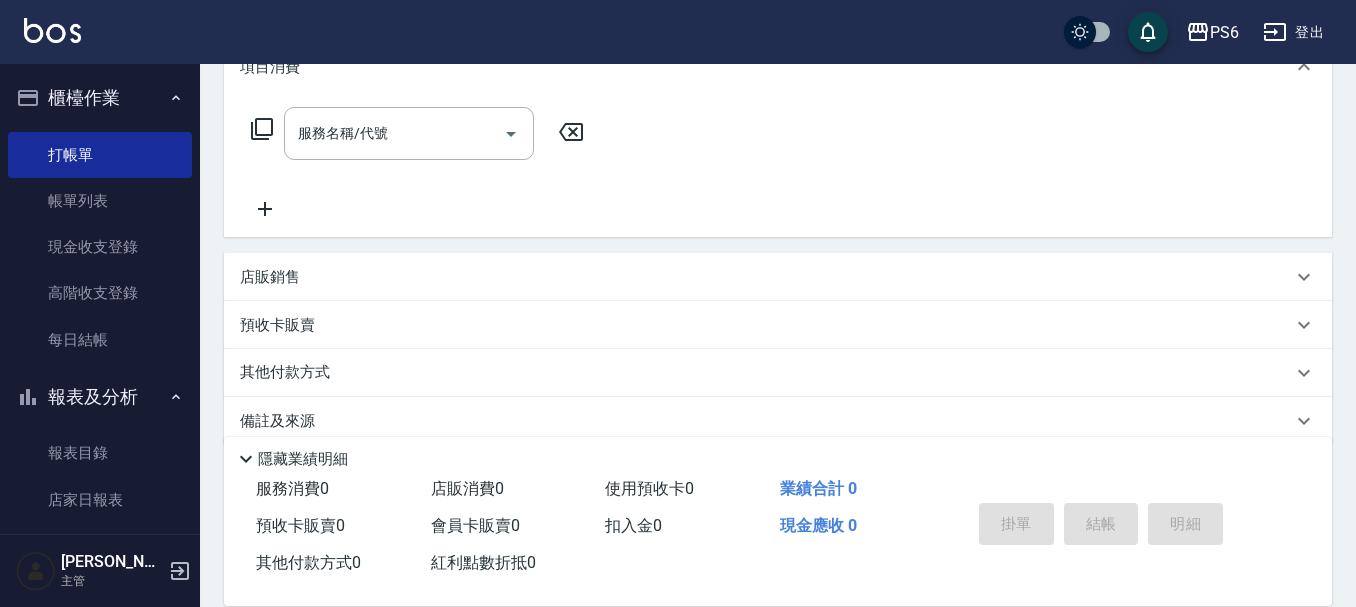 scroll, scrollTop: 300, scrollLeft: 0, axis: vertical 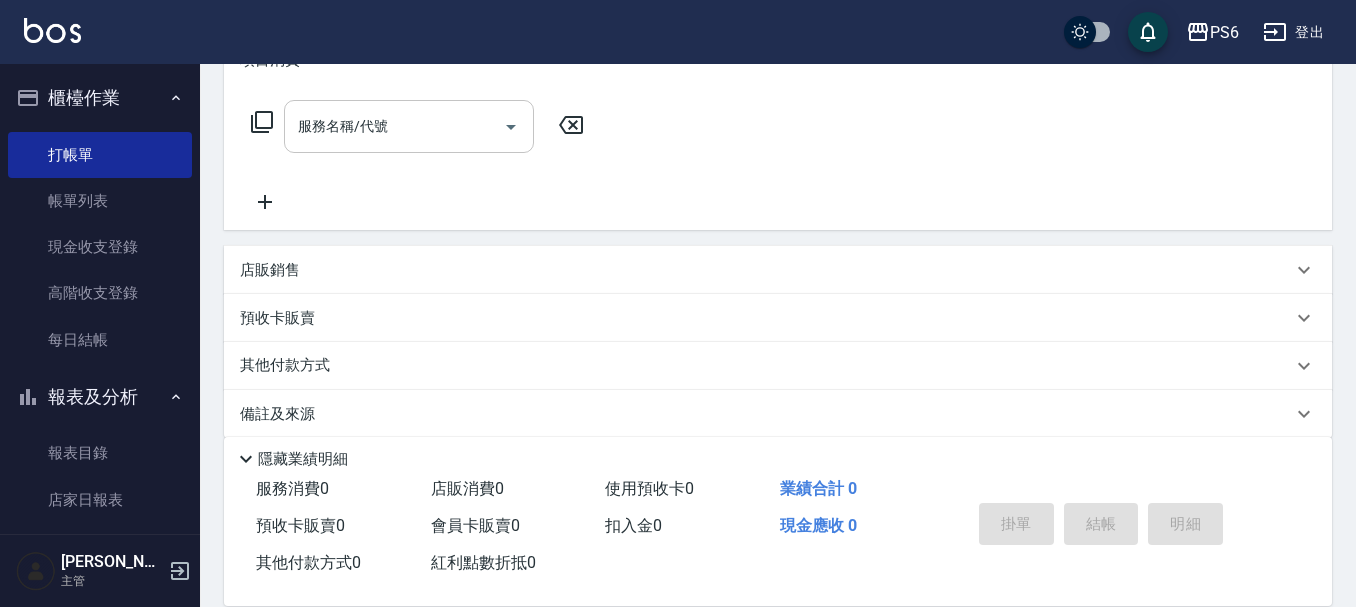 click on "服務名稱/代號" at bounding box center (394, 126) 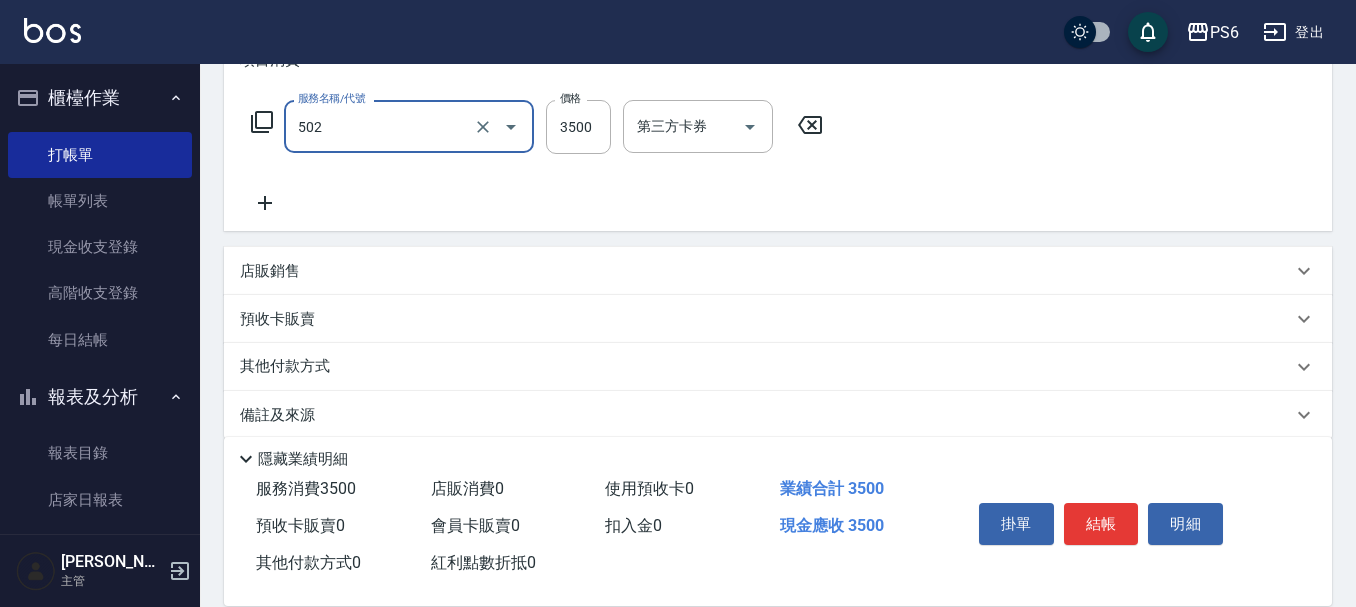type on "水漾染髮(502)" 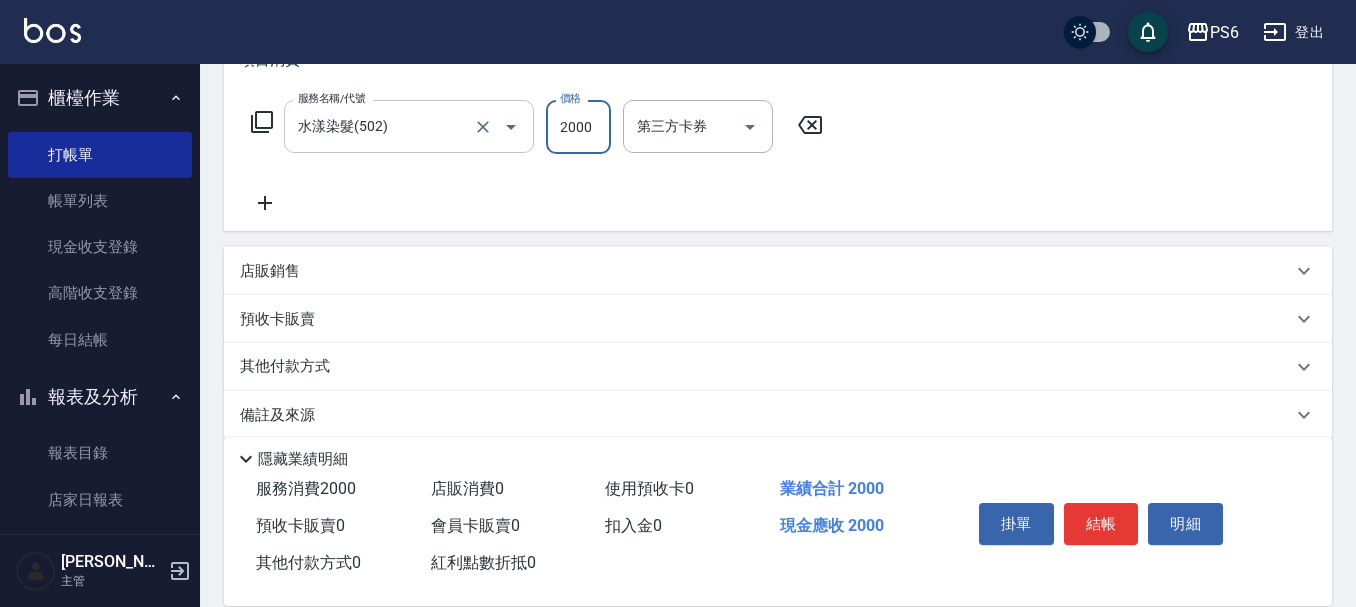 type on "2000" 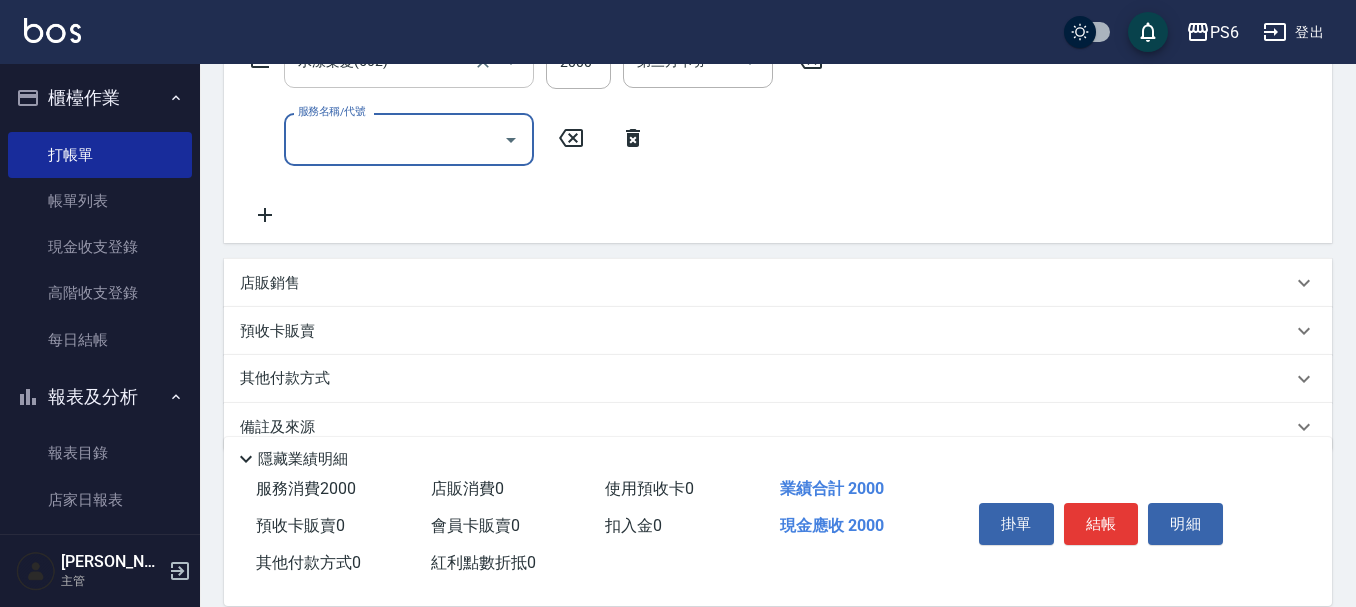 scroll, scrollTop: 400, scrollLeft: 0, axis: vertical 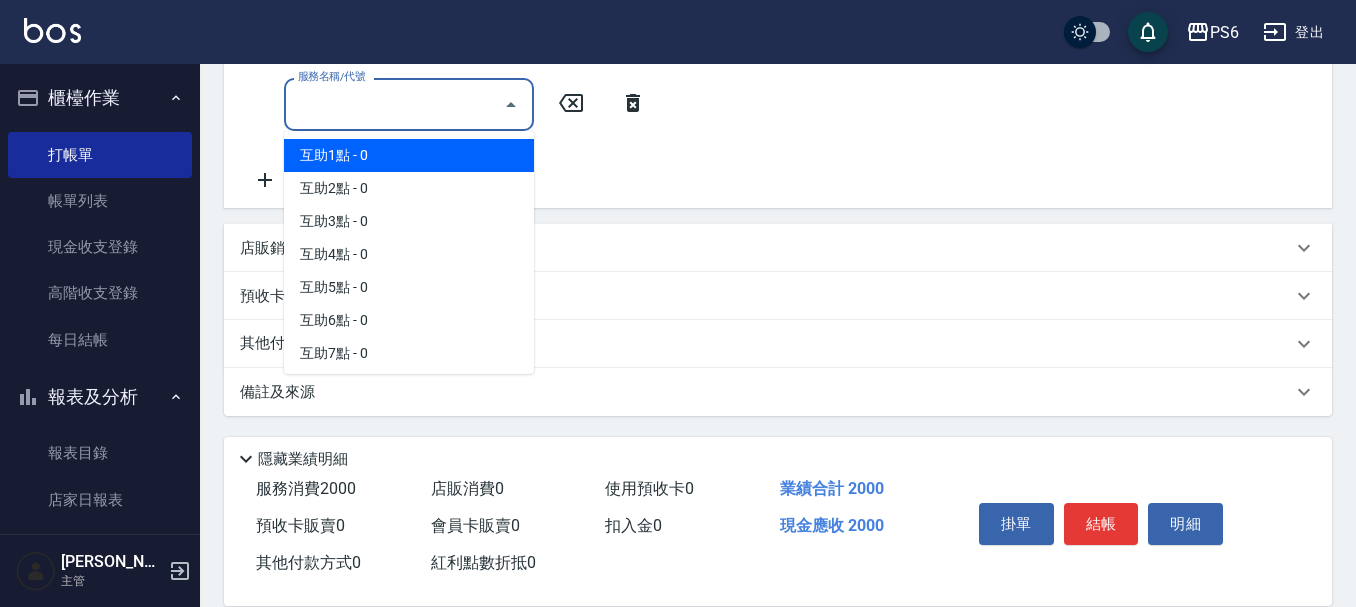 click on "服務名稱/代號" at bounding box center (394, 104) 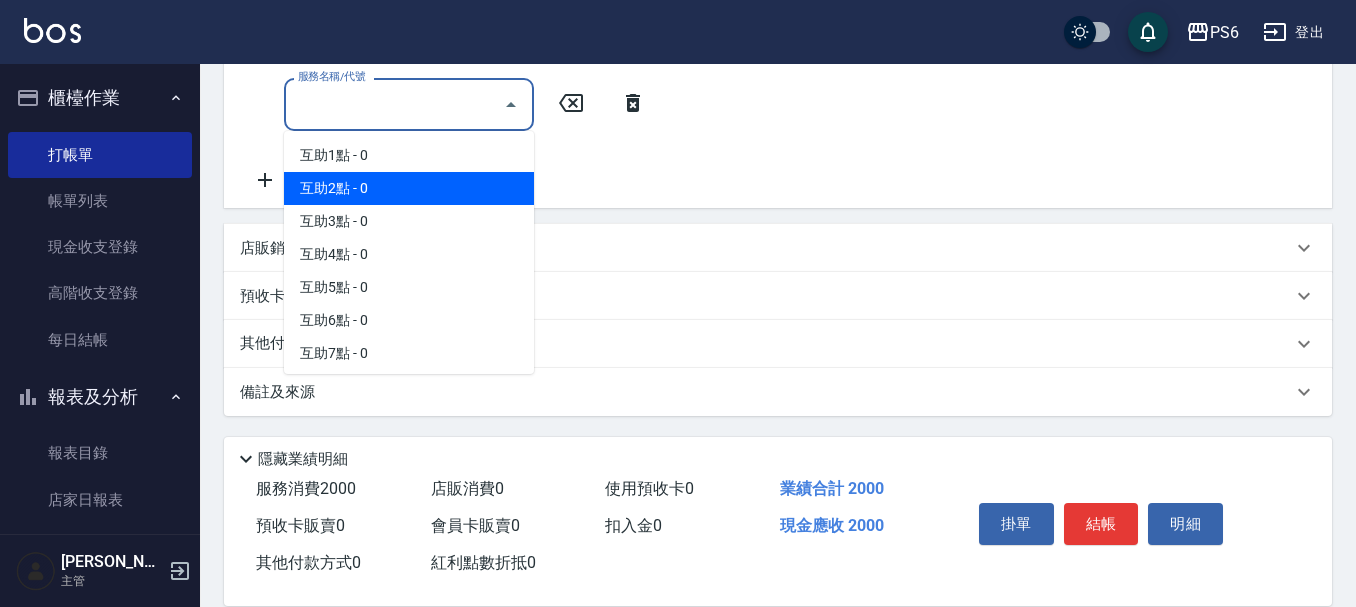 click on "互助2點 - 0" at bounding box center [409, 188] 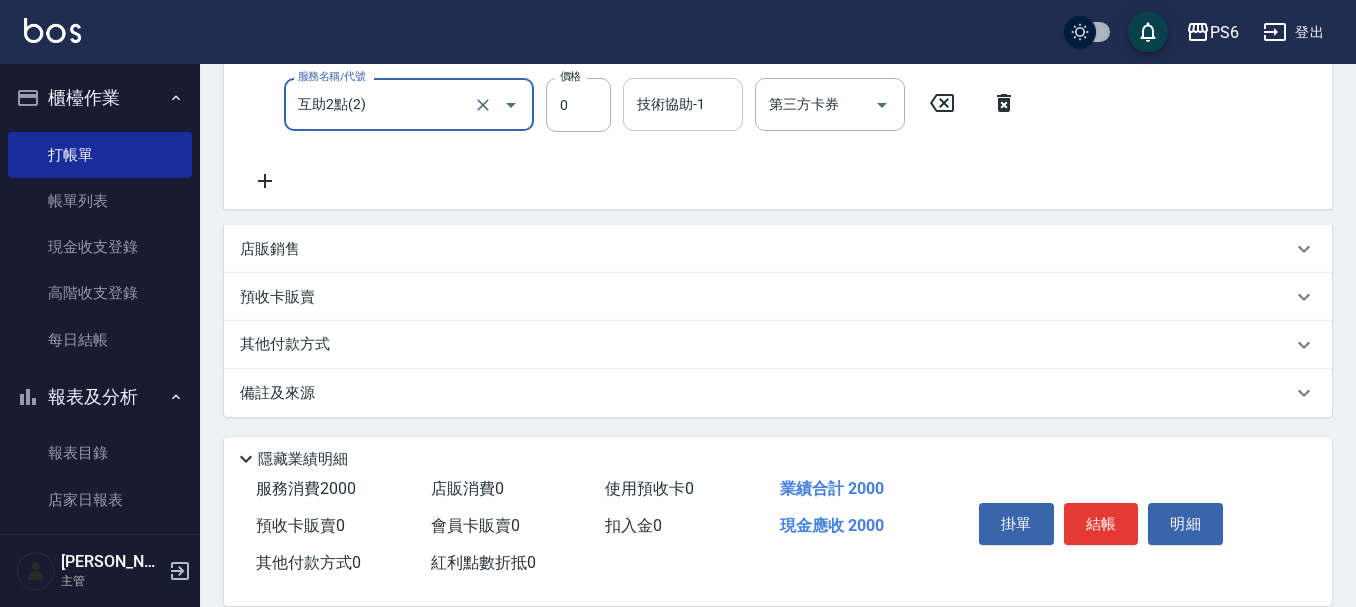 click on "技術協助-1 技術協助-1" at bounding box center (683, 104) 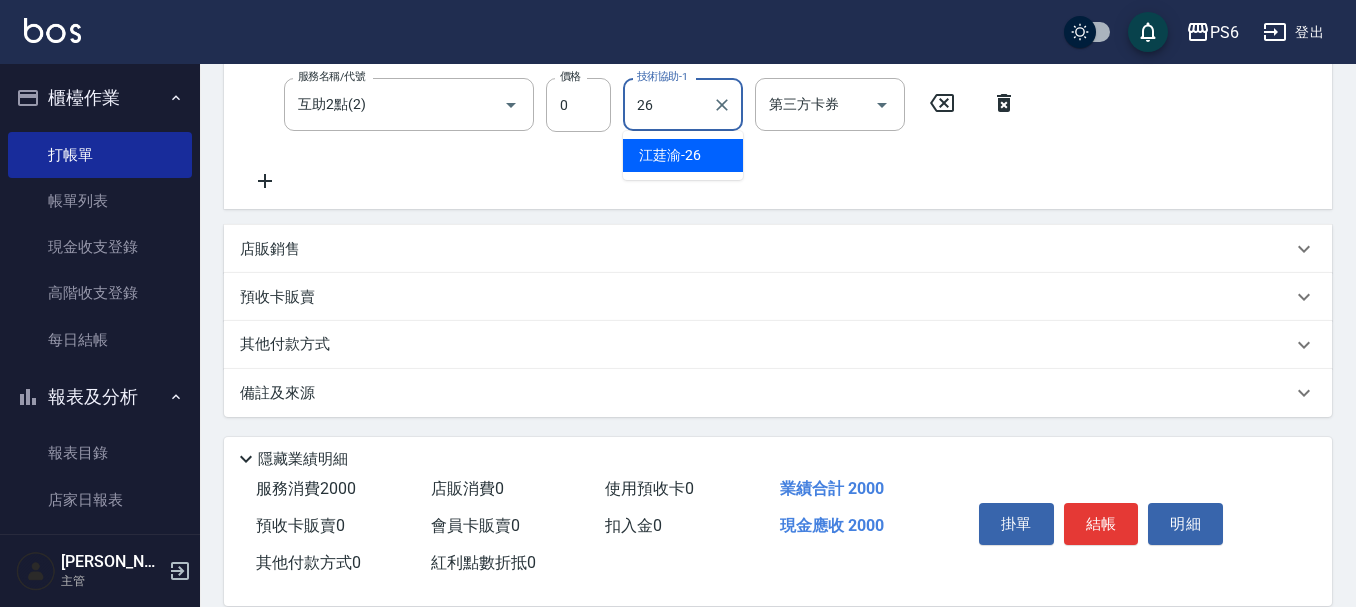 type on "[PERSON_NAME]-26" 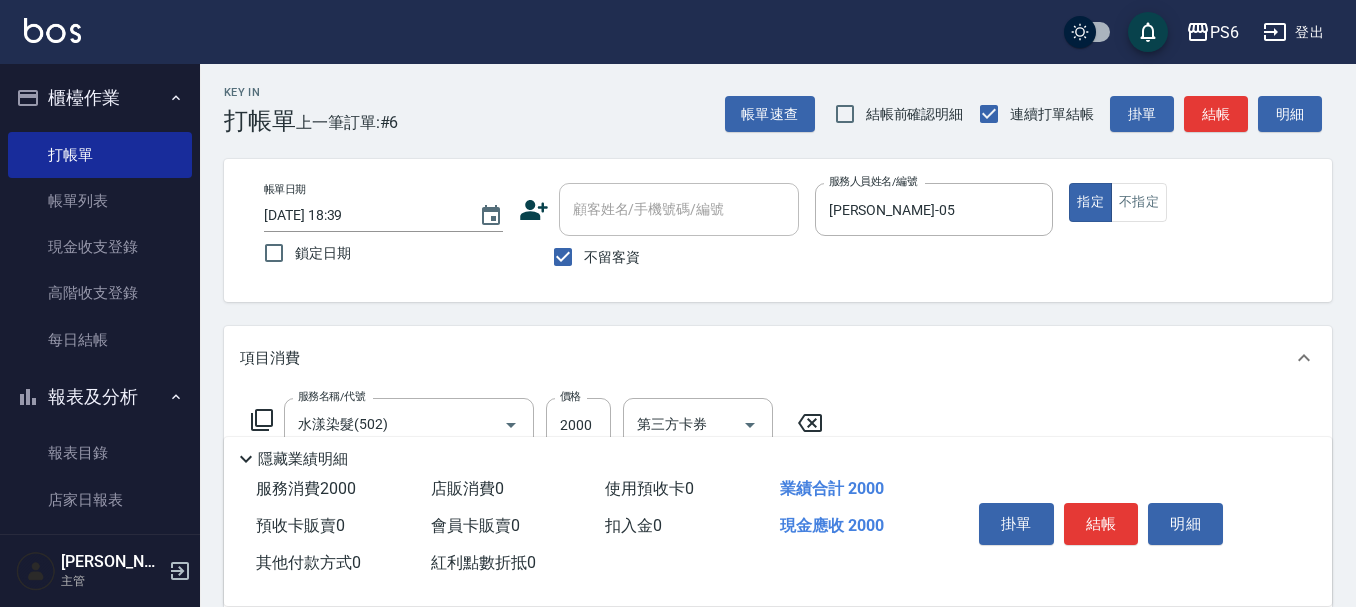 scroll, scrollTop: 0, scrollLeft: 0, axis: both 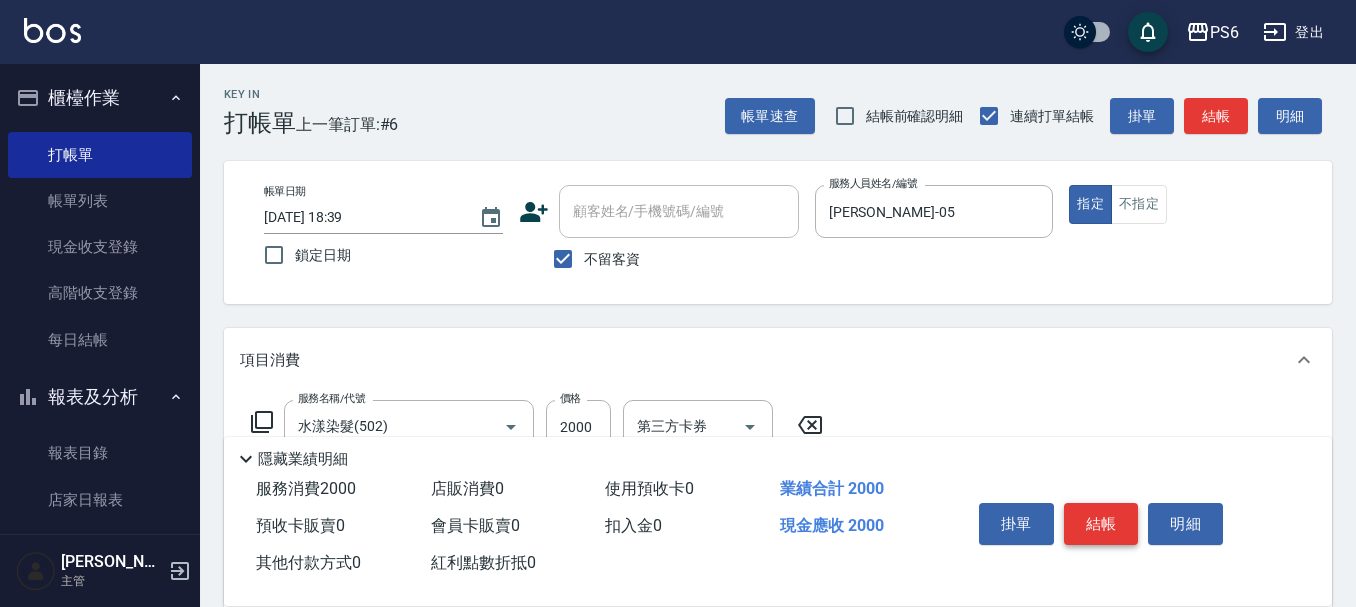 click on "結帳" at bounding box center [1101, 524] 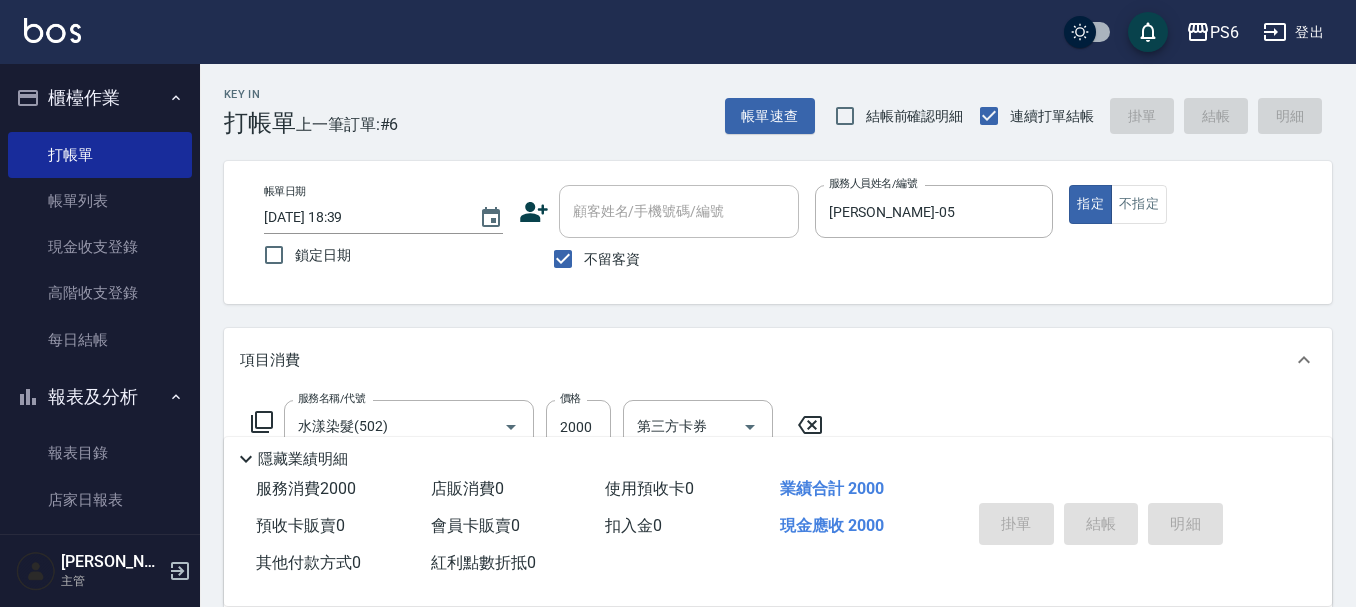 type on "[DATE] 18:40" 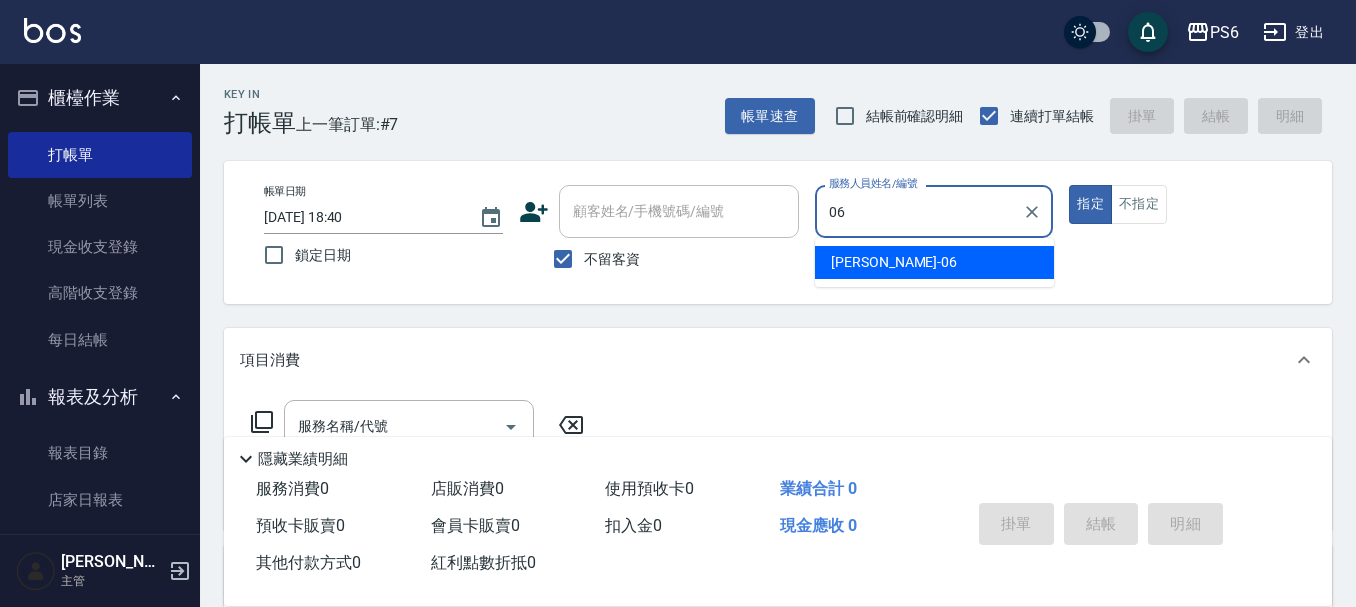 type on "[PERSON_NAME]-06" 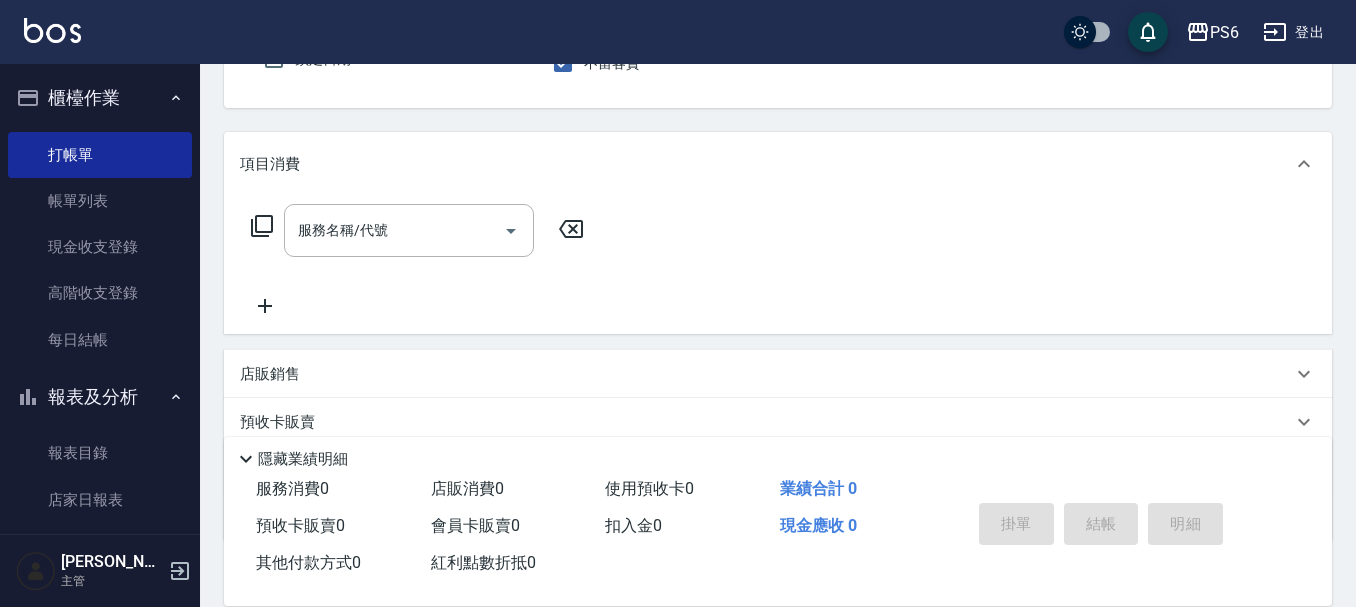 scroll, scrollTop: 200, scrollLeft: 0, axis: vertical 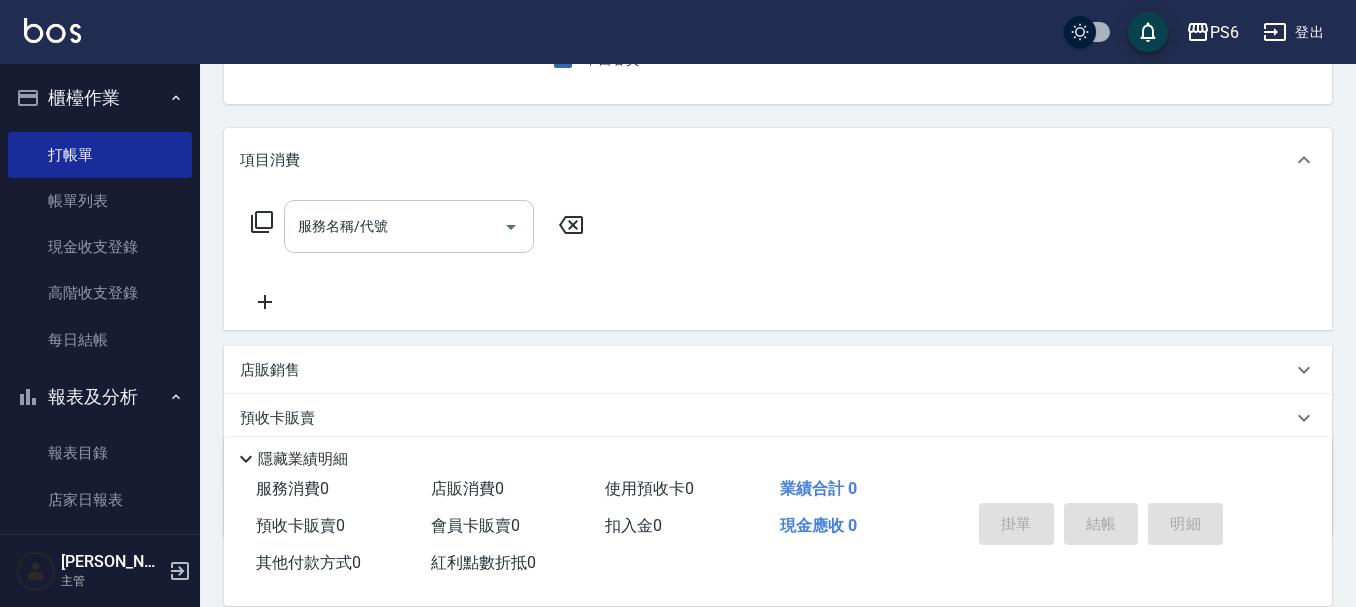 click on "服務名稱/代號" at bounding box center (394, 226) 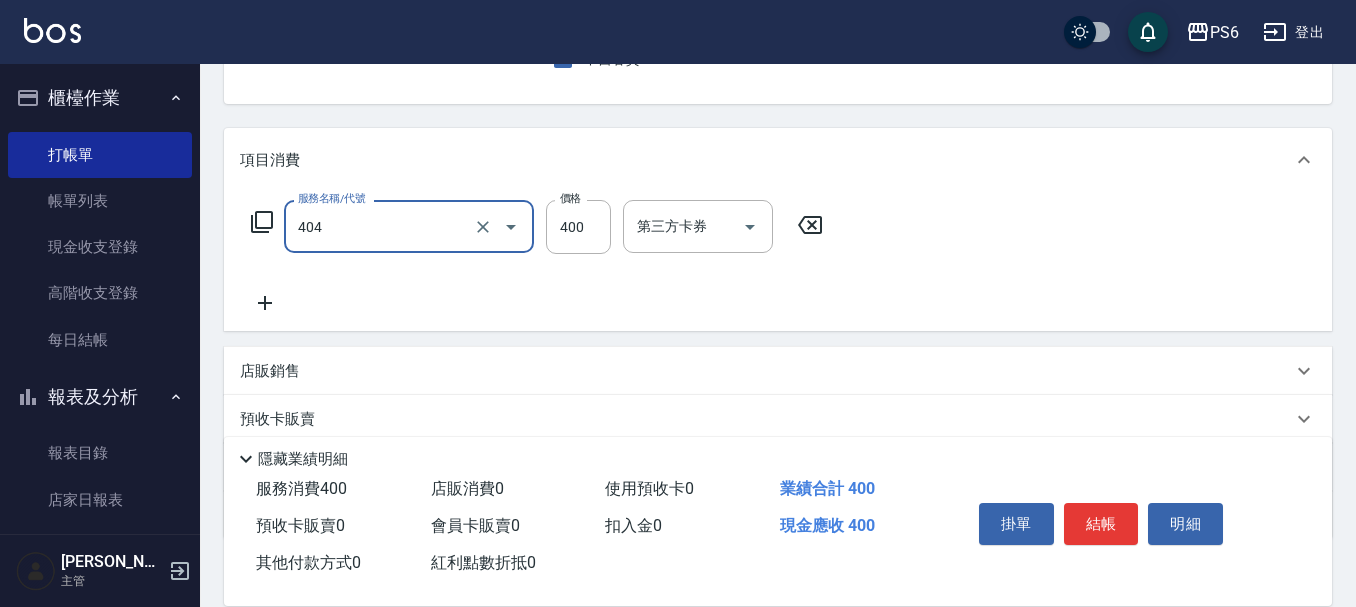 type on "B級剪髮(404)" 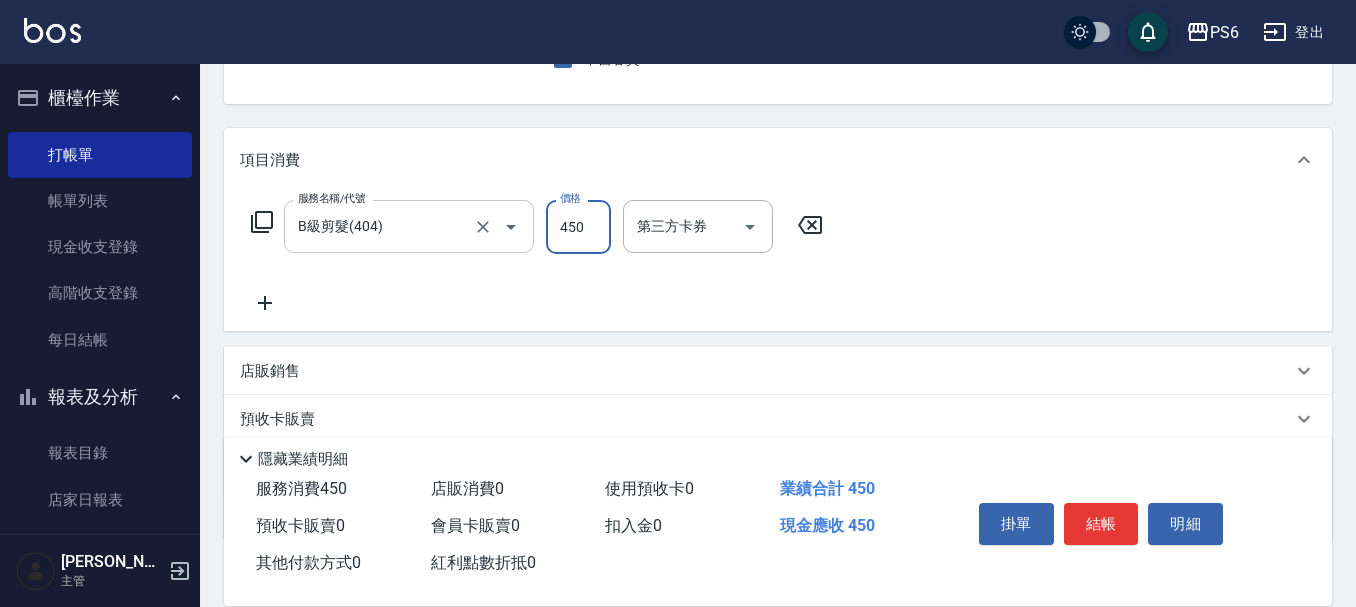type on "450" 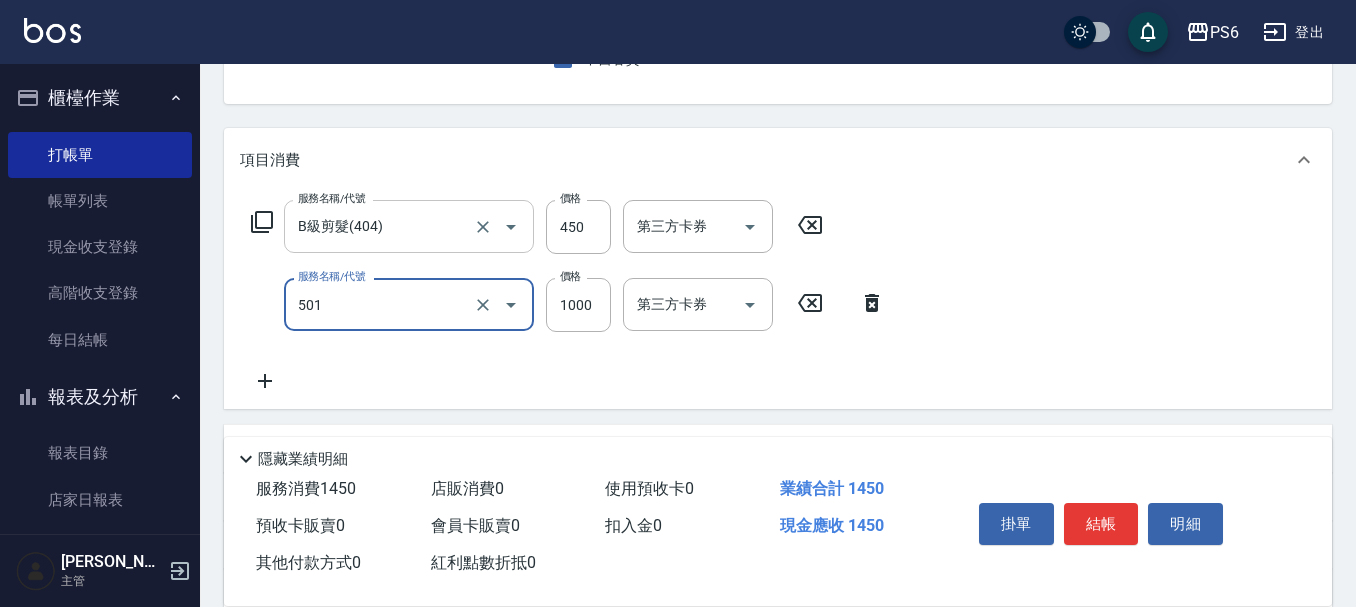 type on "局部染髮(501)" 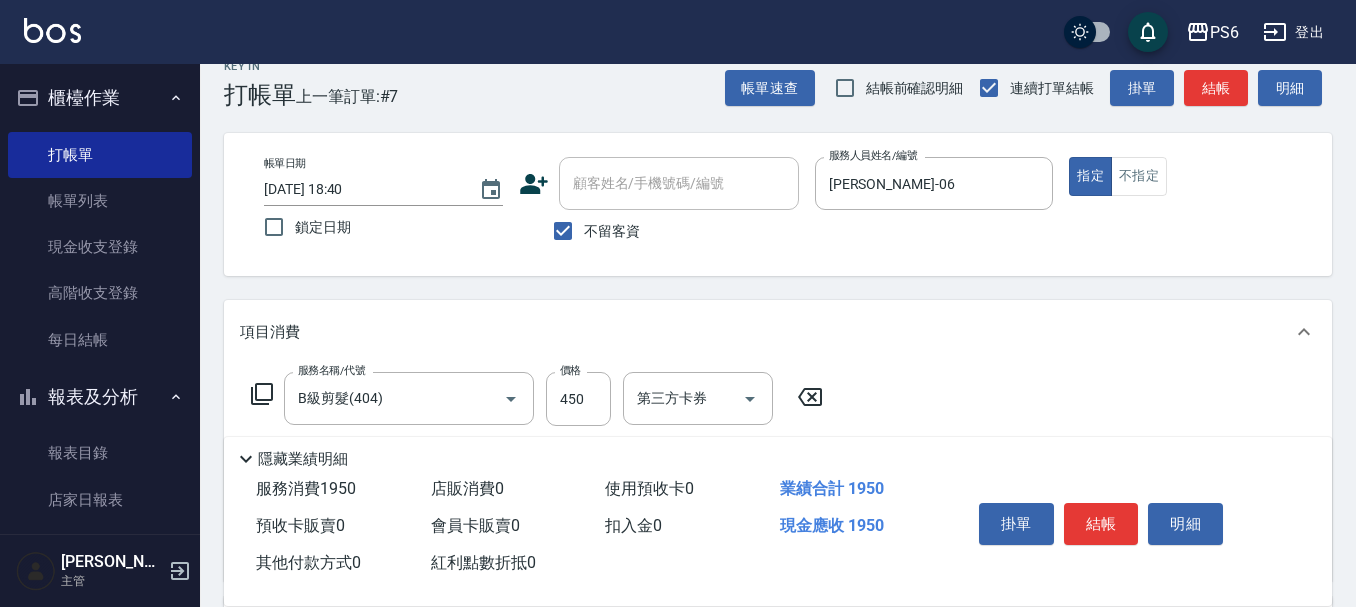 scroll, scrollTop: 0, scrollLeft: 0, axis: both 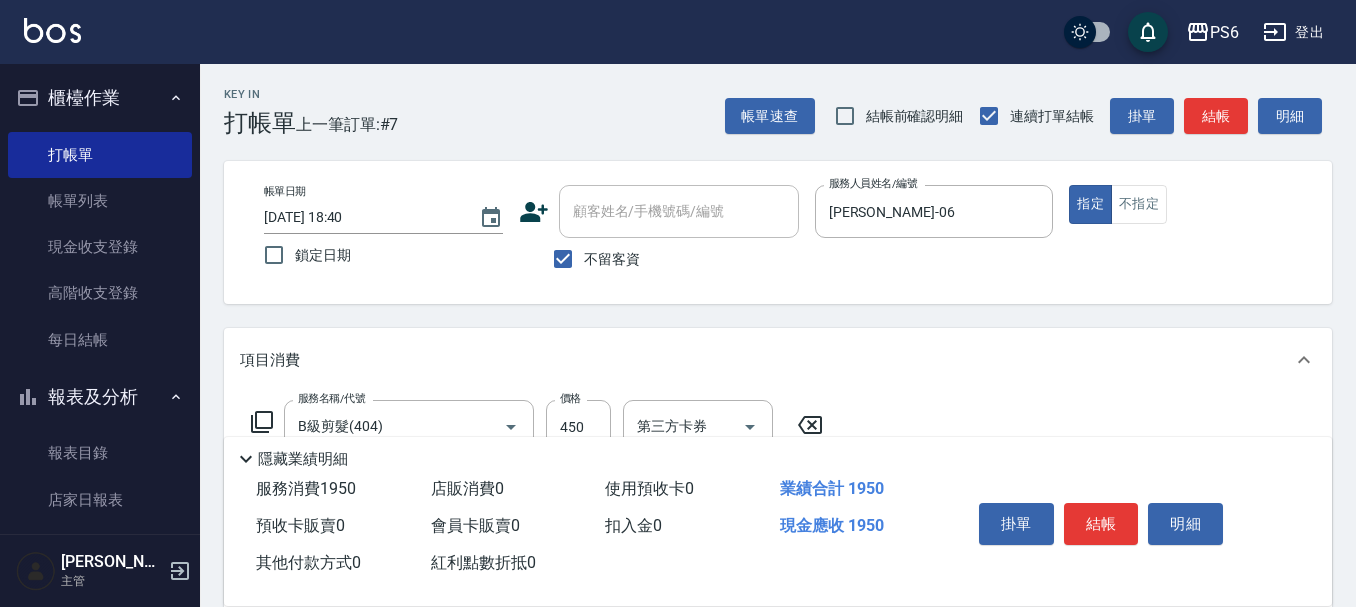 type on "1500" 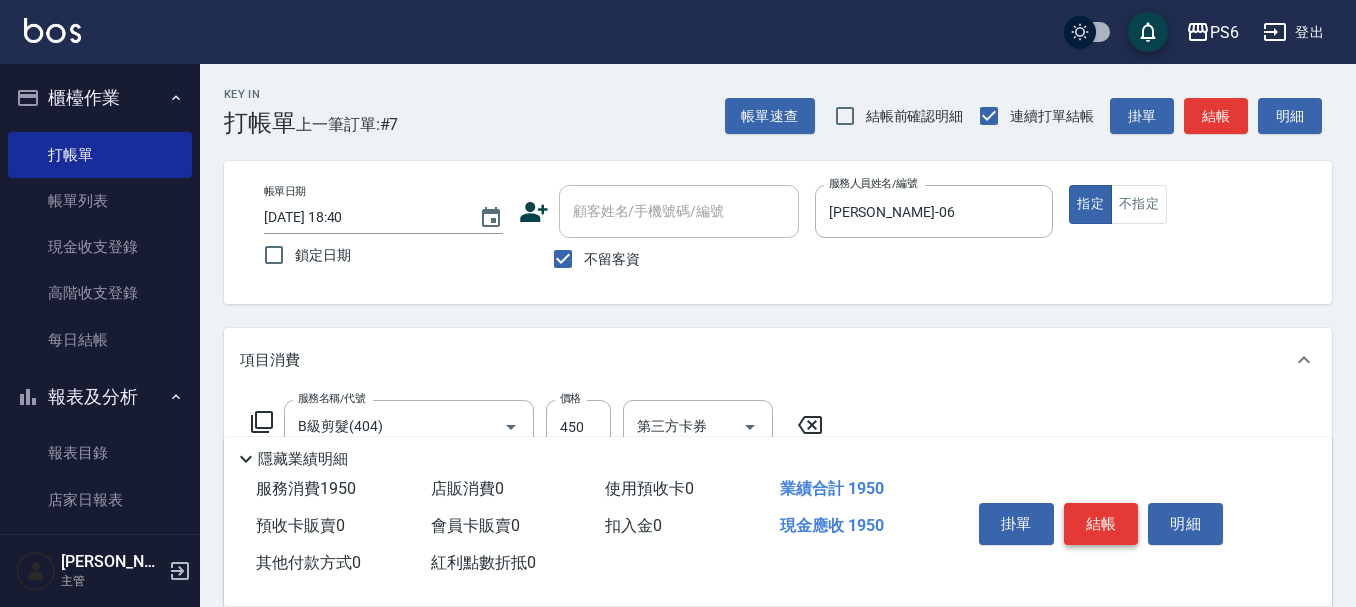 drag, startPoint x: 1098, startPoint y: 485, endPoint x: 1089, endPoint y: 528, distance: 43.931767 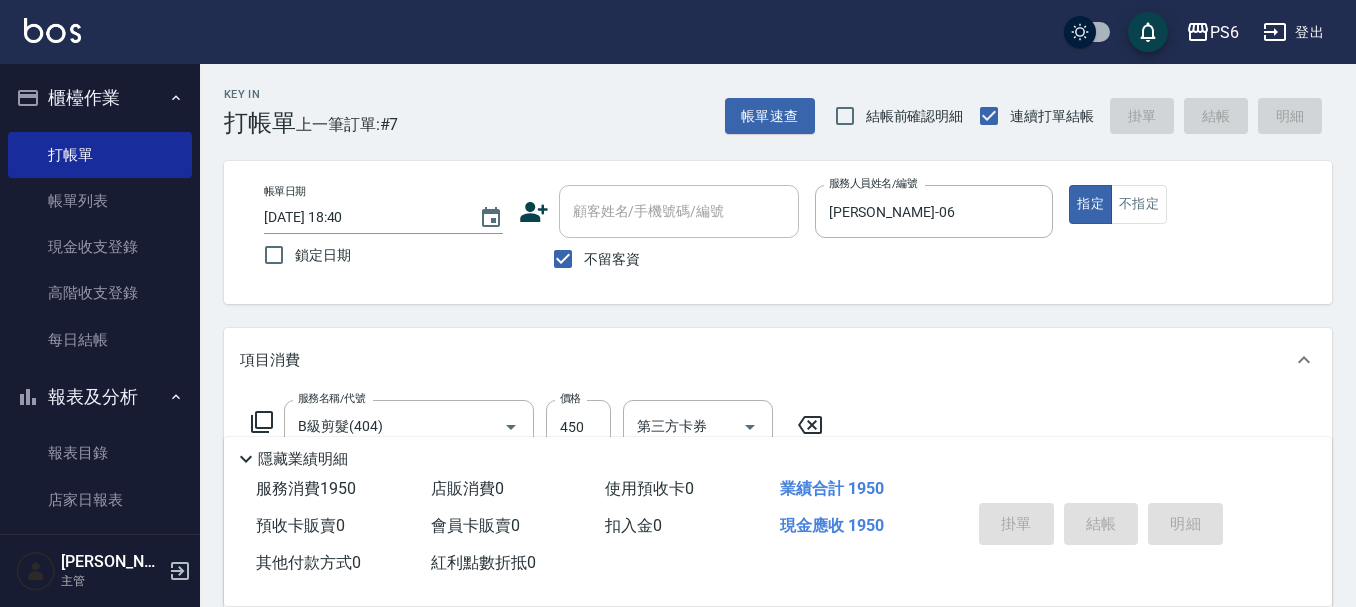 type 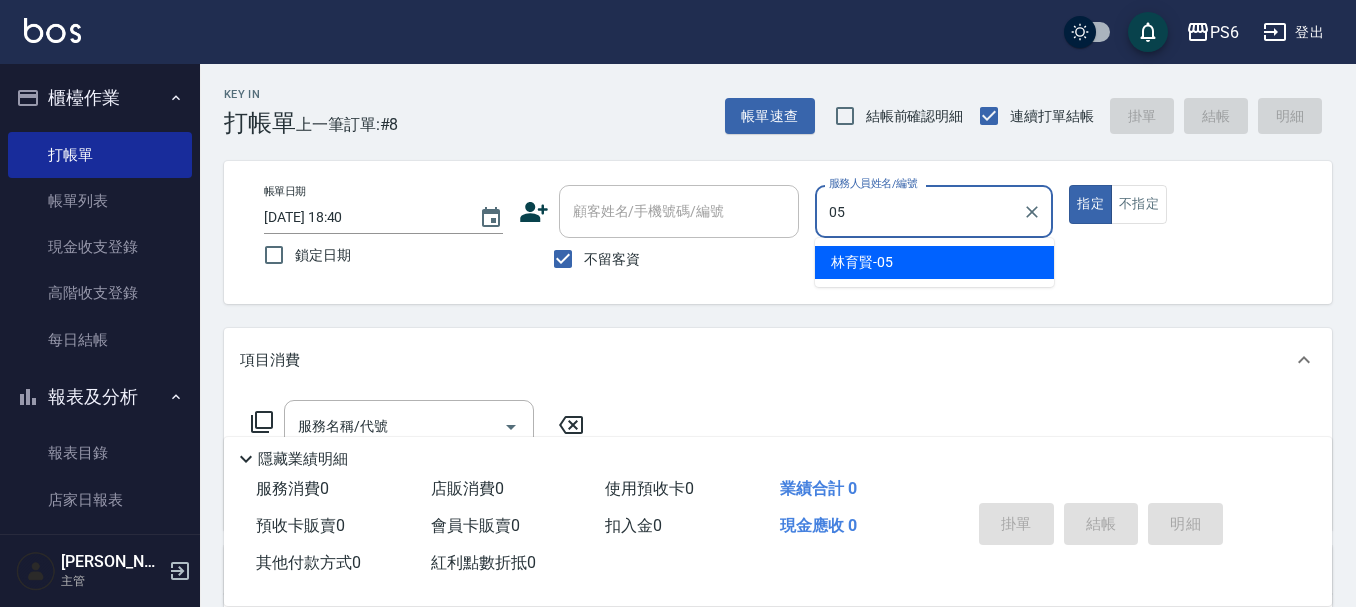 type on "[PERSON_NAME]-05" 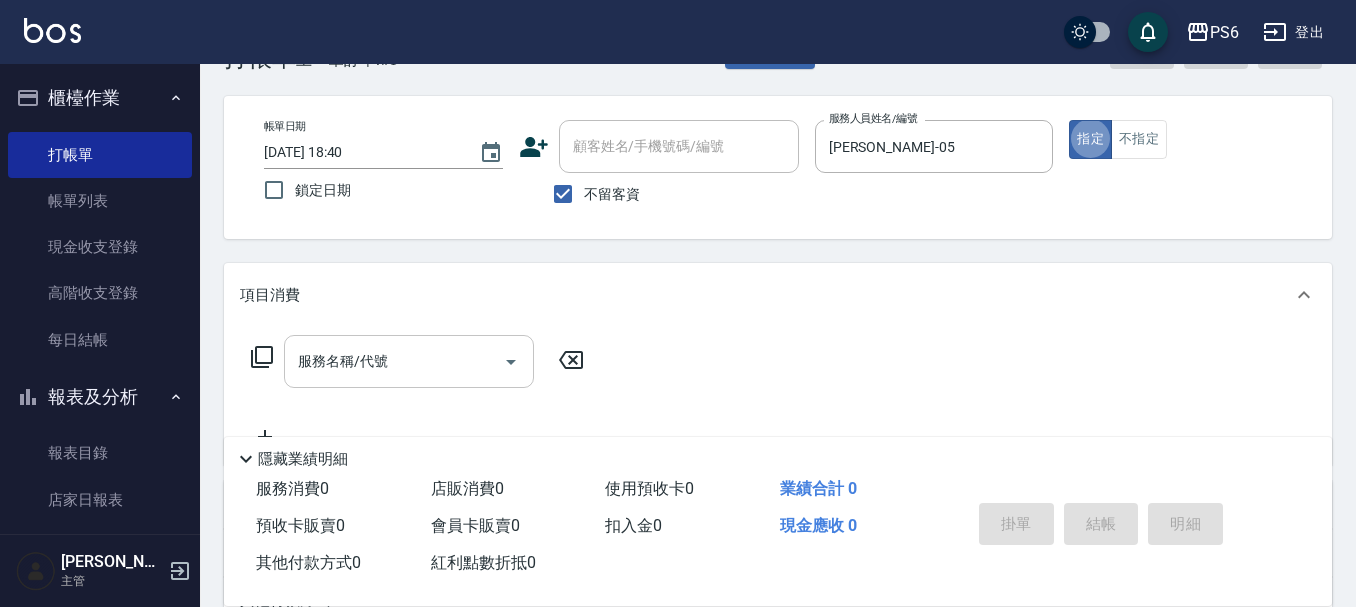scroll, scrollTop: 100, scrollLeft: 0, axis: vertical 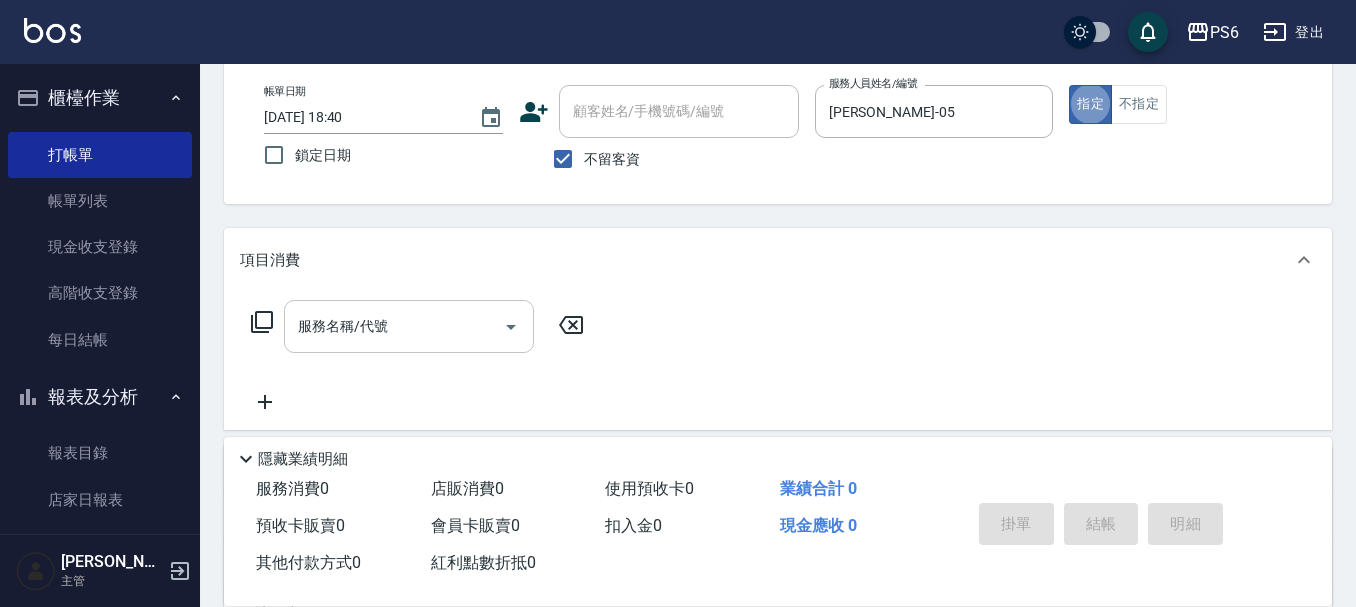 click on "服務名稱/代號" at bounding box center (394, 326) 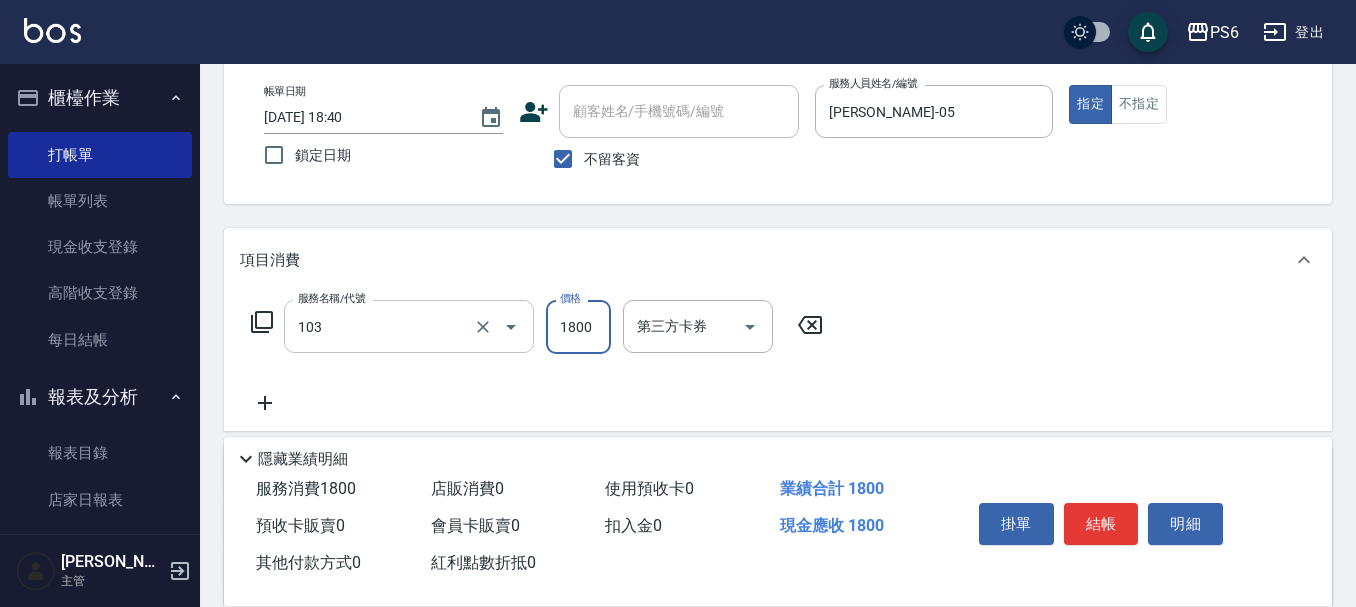 type on "草本頭皮(103)" 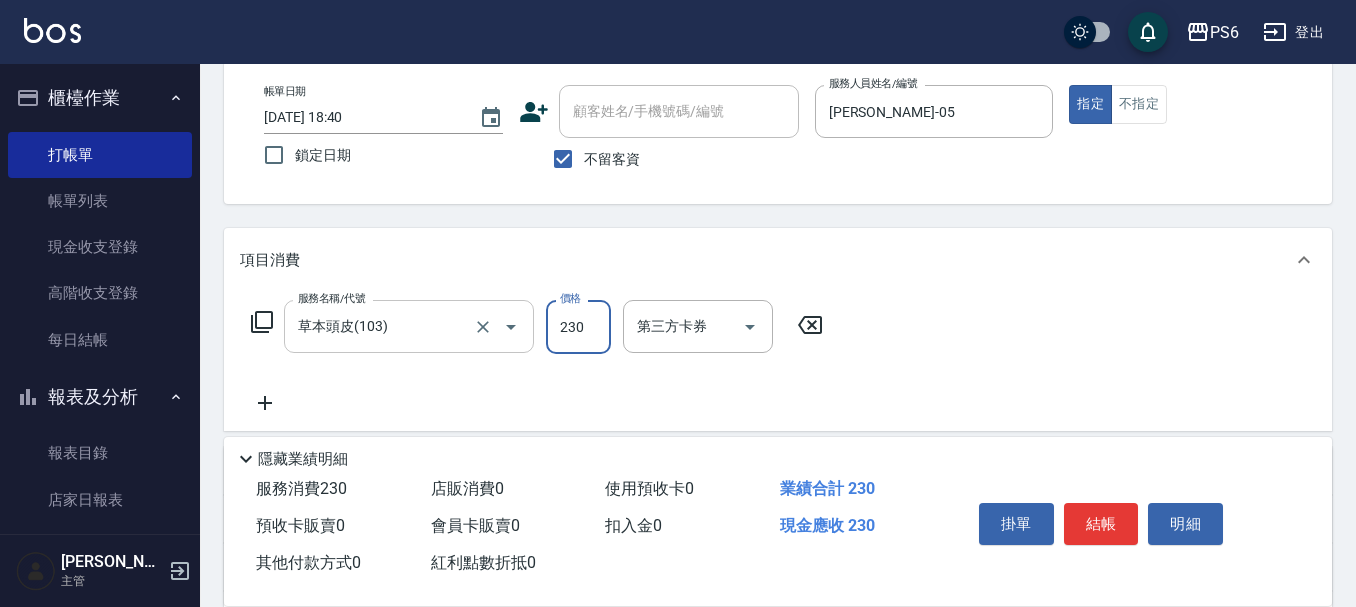 type on "230" 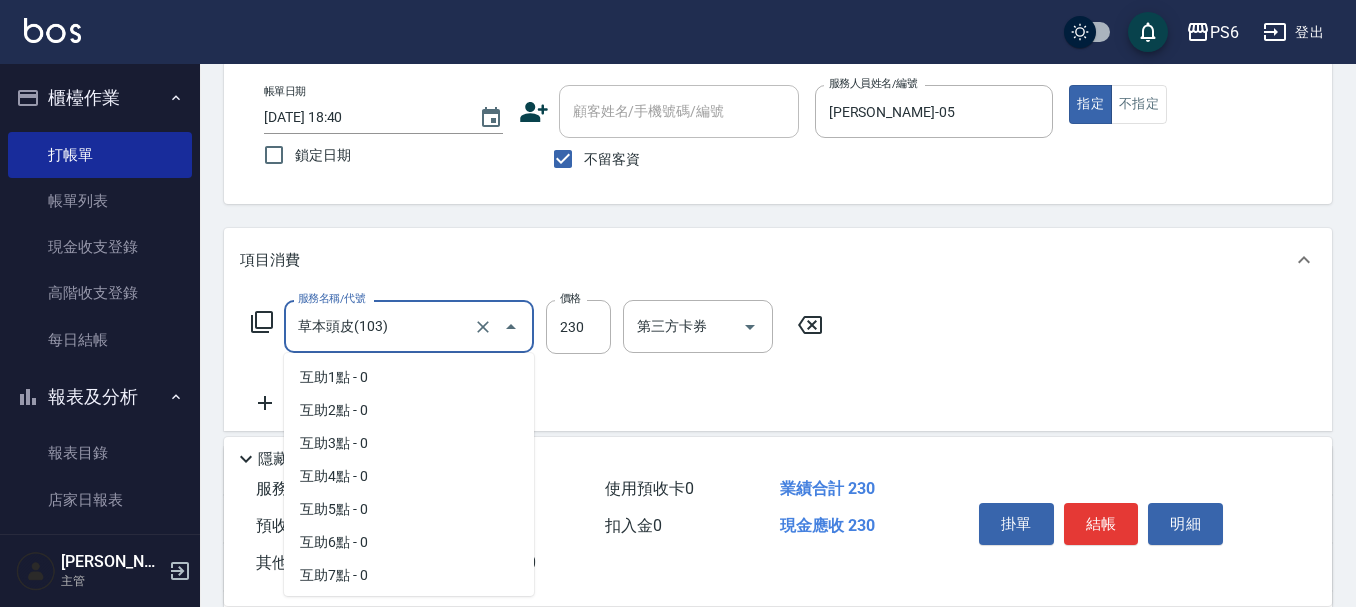 scroll, scrollTop: 161, scrollLeft: 0, axis: vertical 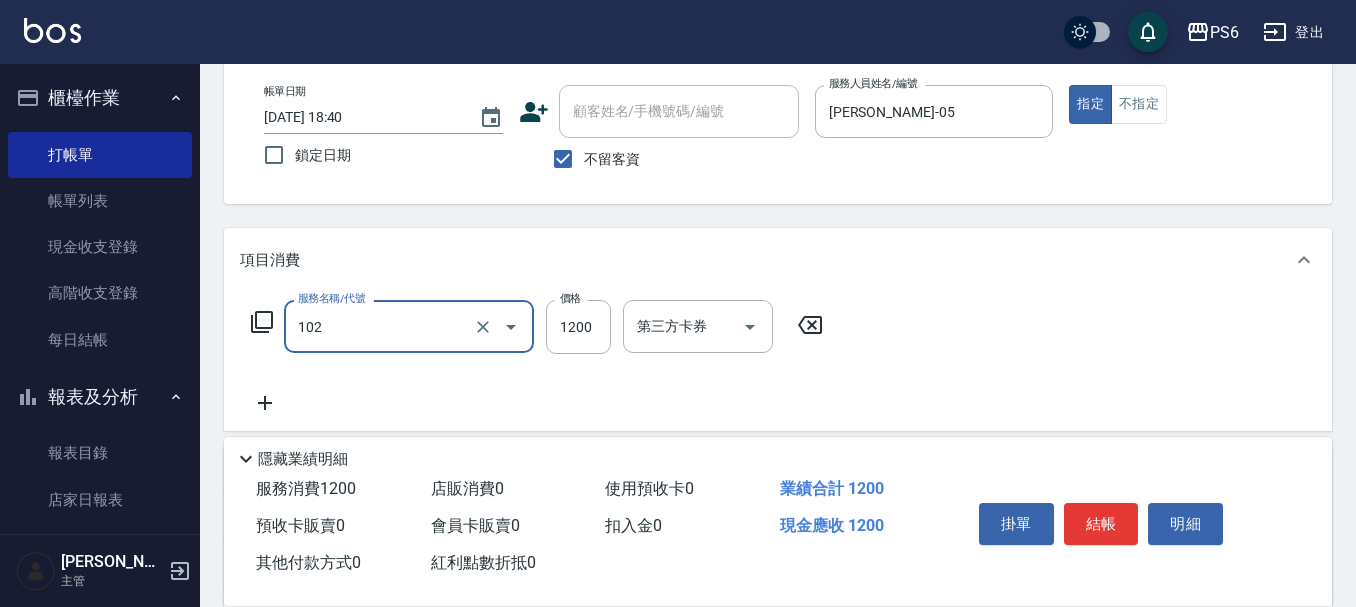 type on "頭皮深層養護(102)" 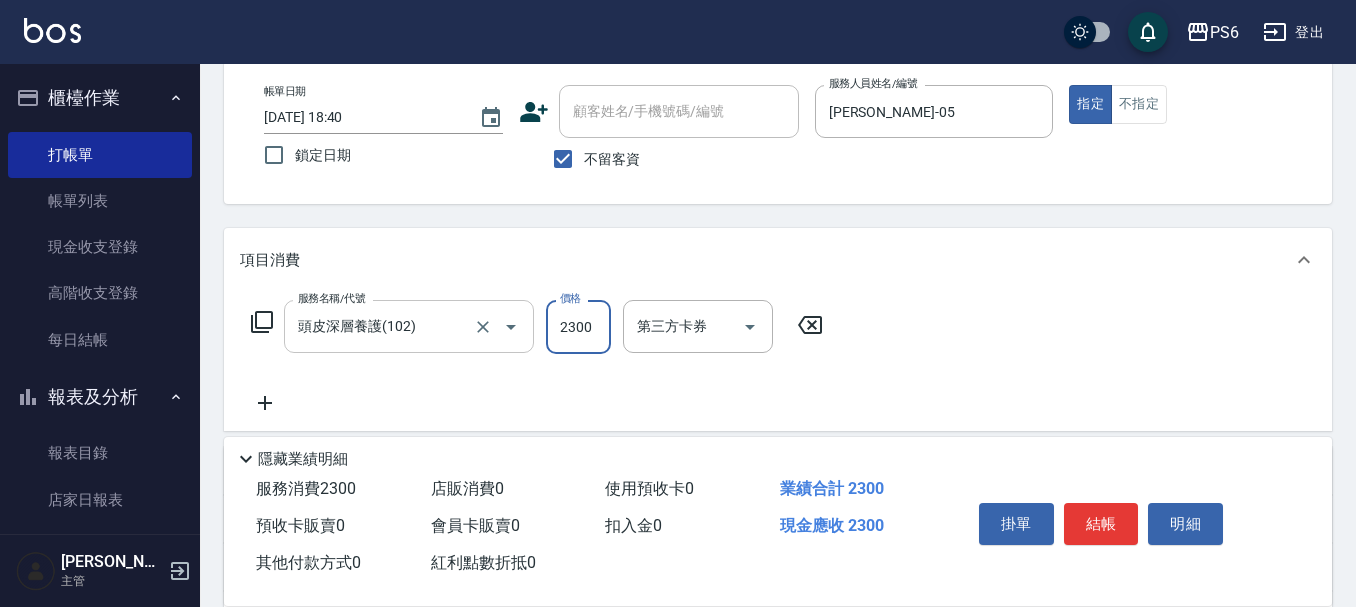 type on "2300" 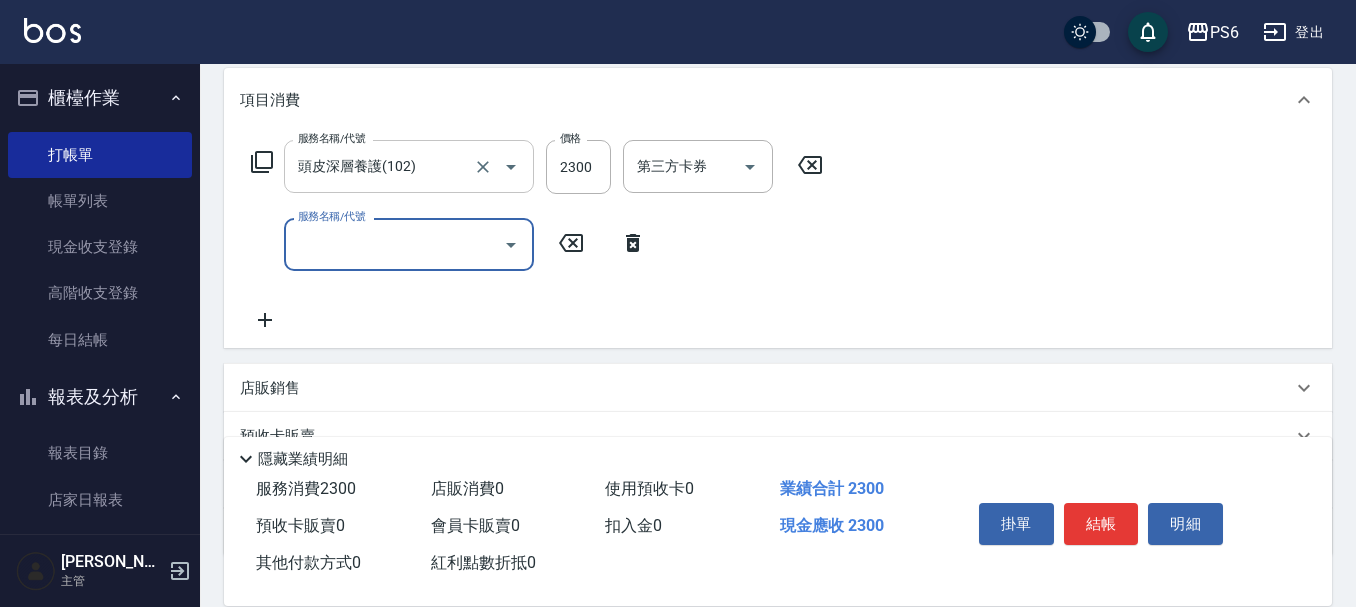 scroll, scrollTop: 300, scrollLeft: 0, axis: vertical 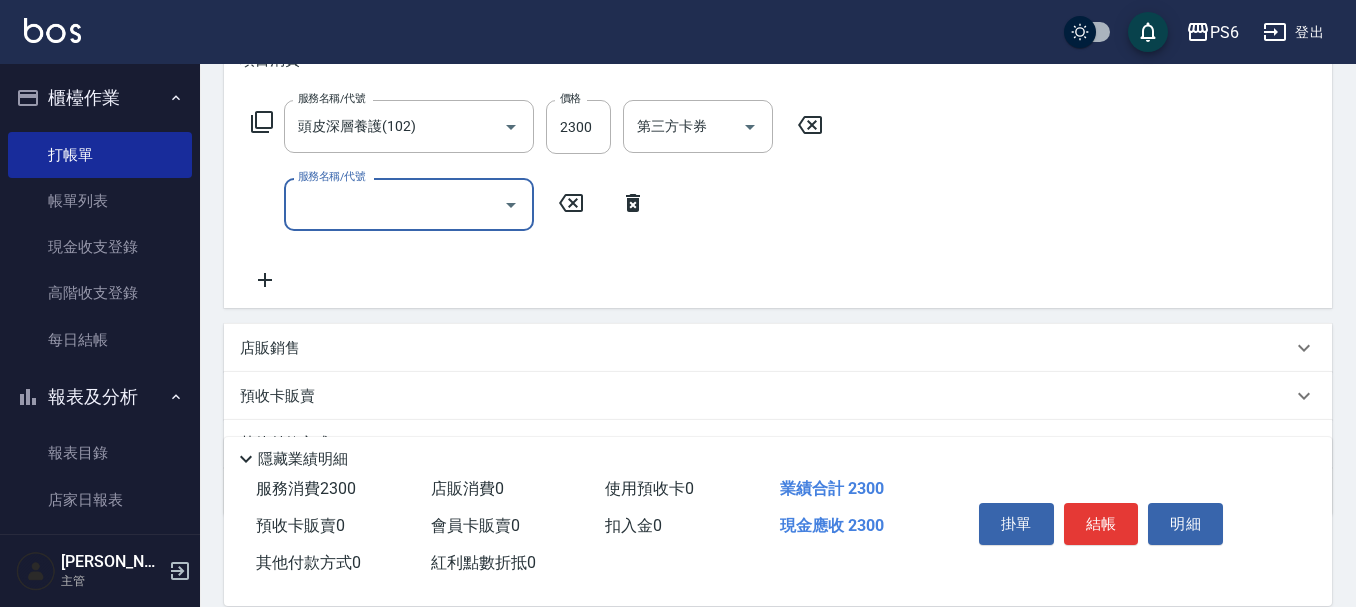 click on "服務名稱/代號" at bounding box center (409, 204) 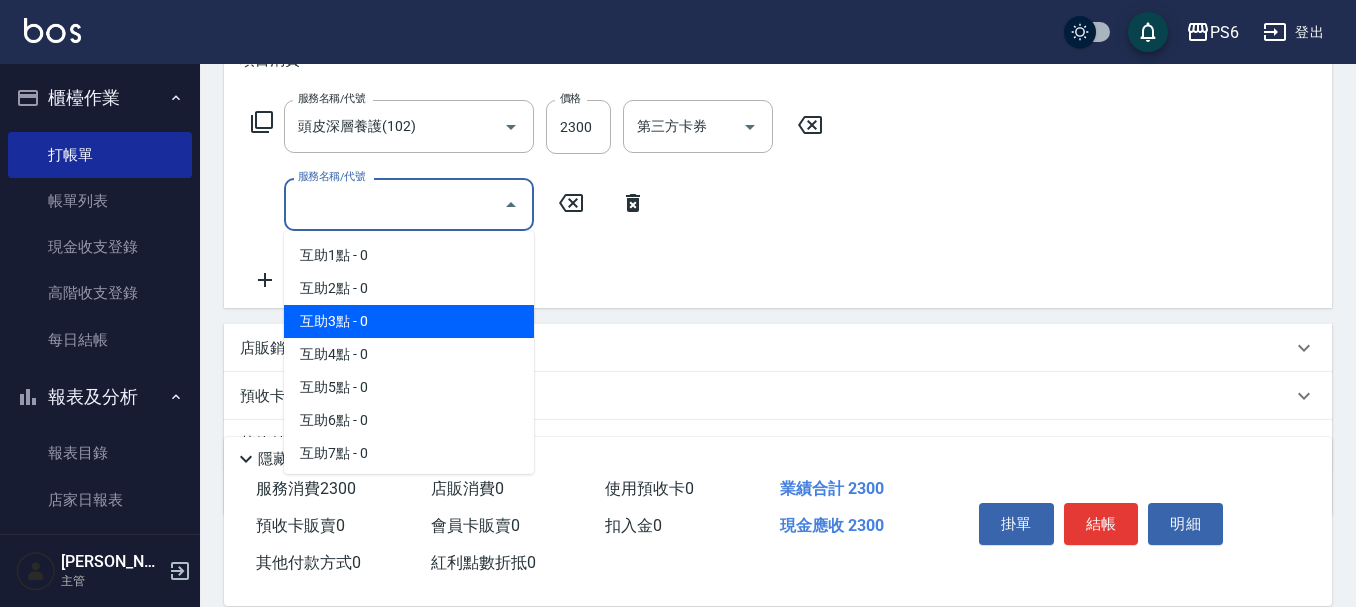 click on "互助3點 - 0" at bounding box center (409, 321) 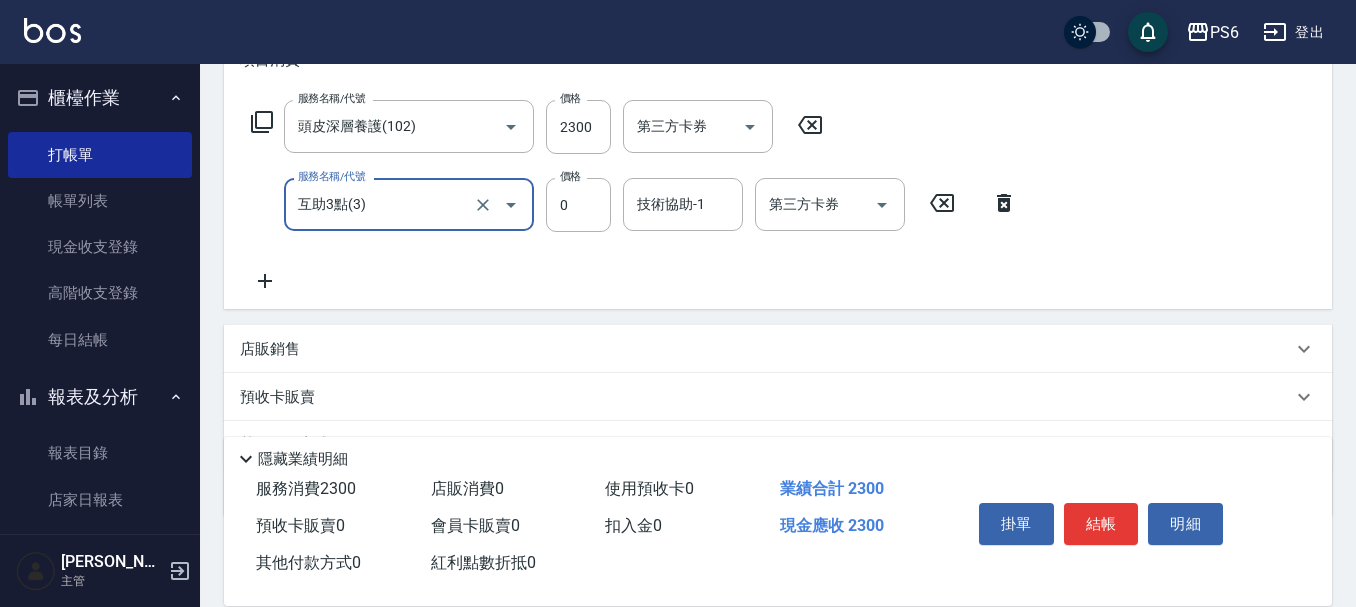 click on "互助3點(3)" at bounding box center [381, 204] 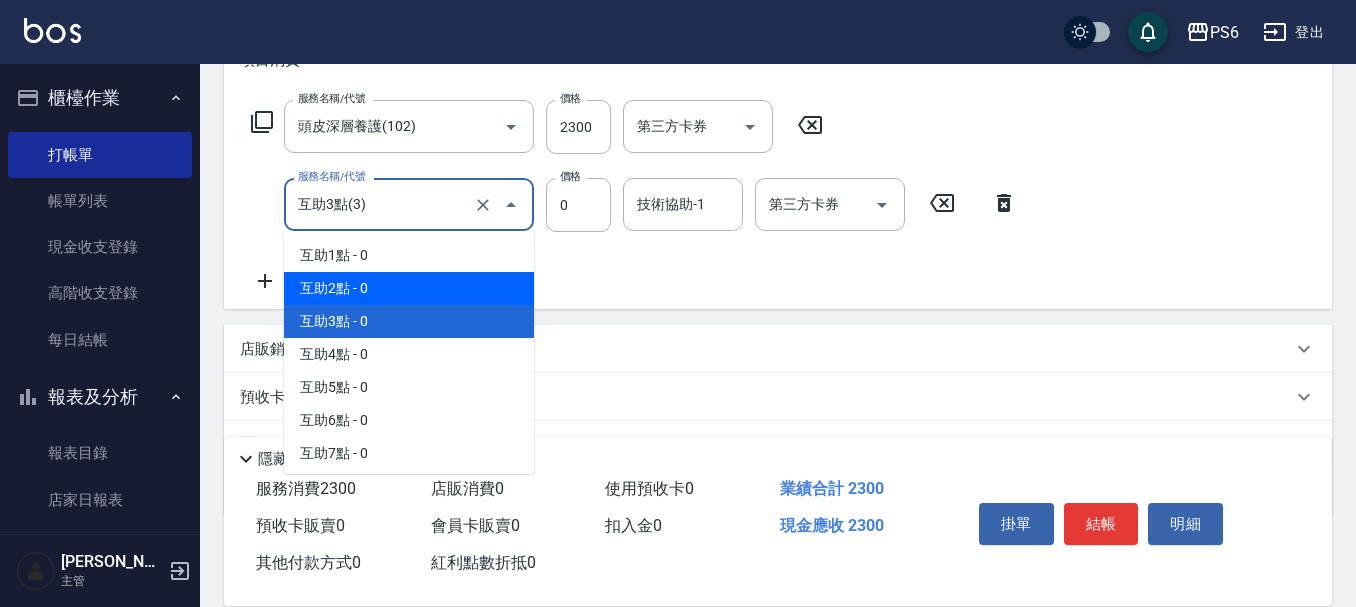 drag, startPoint x: 379, startPoint y: 289, endPoint x: 520, endPoint y: 217, distance: 158.31929 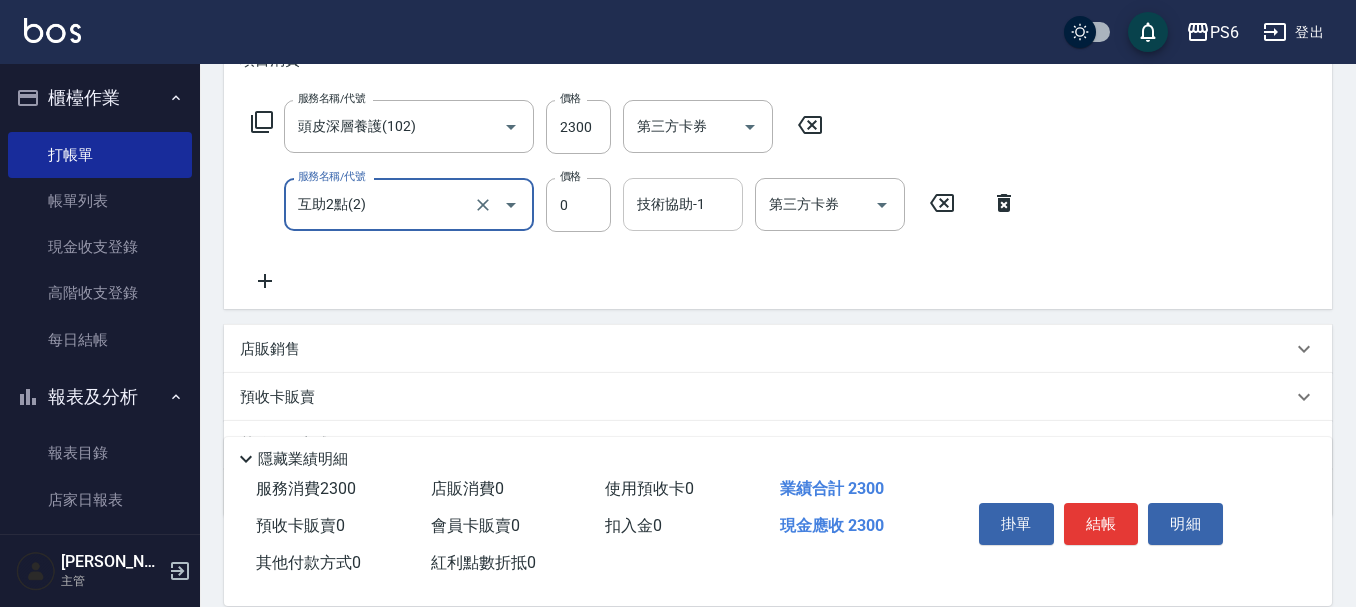 click on "技術協助-1" at bounding box center (683, 204) 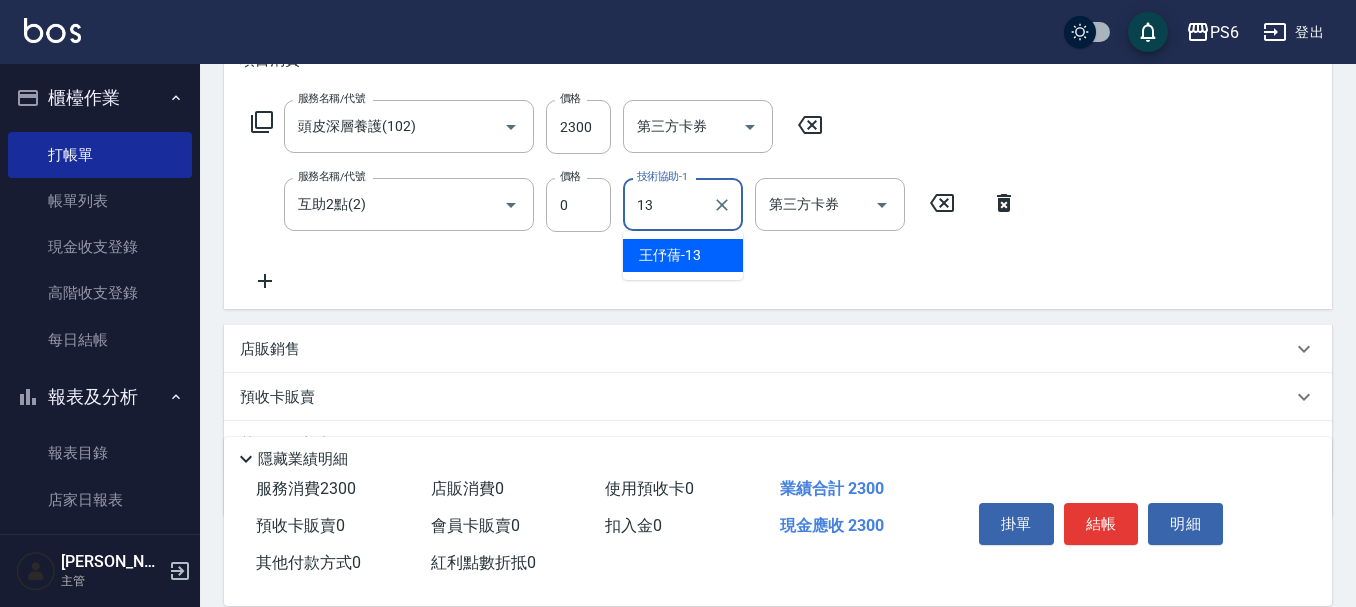 type on "[PERSON_NAME]-13" 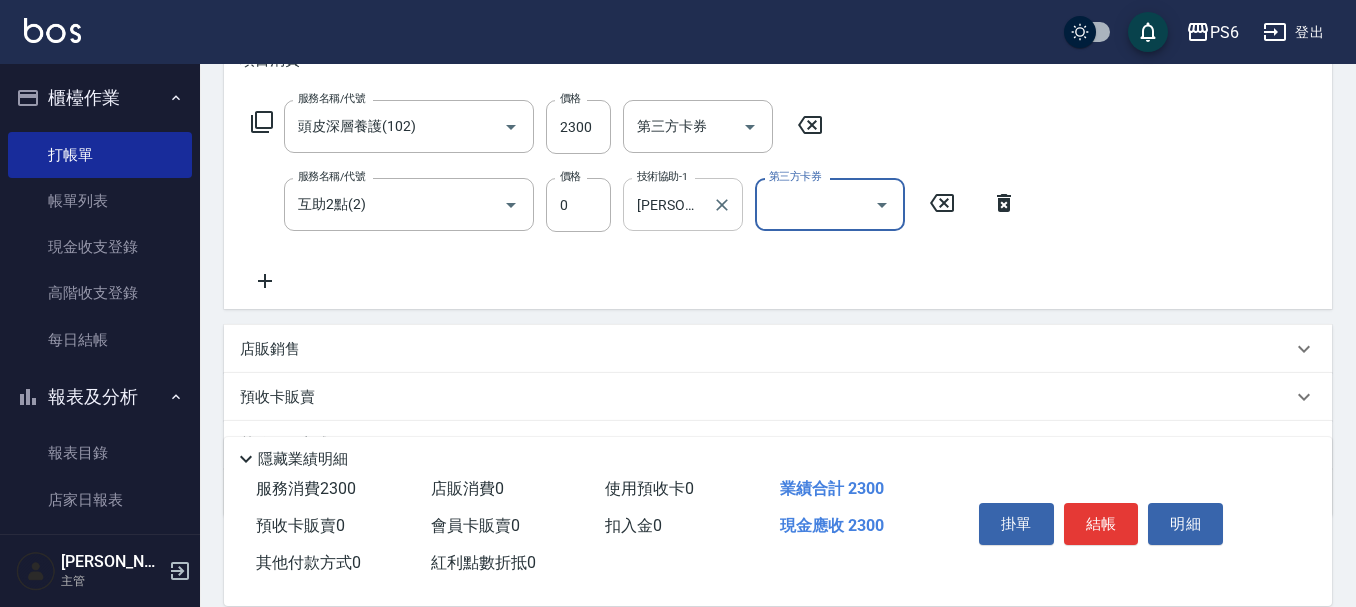 scroll, scrollTop: 0, scrollLeft: 0, axis: both 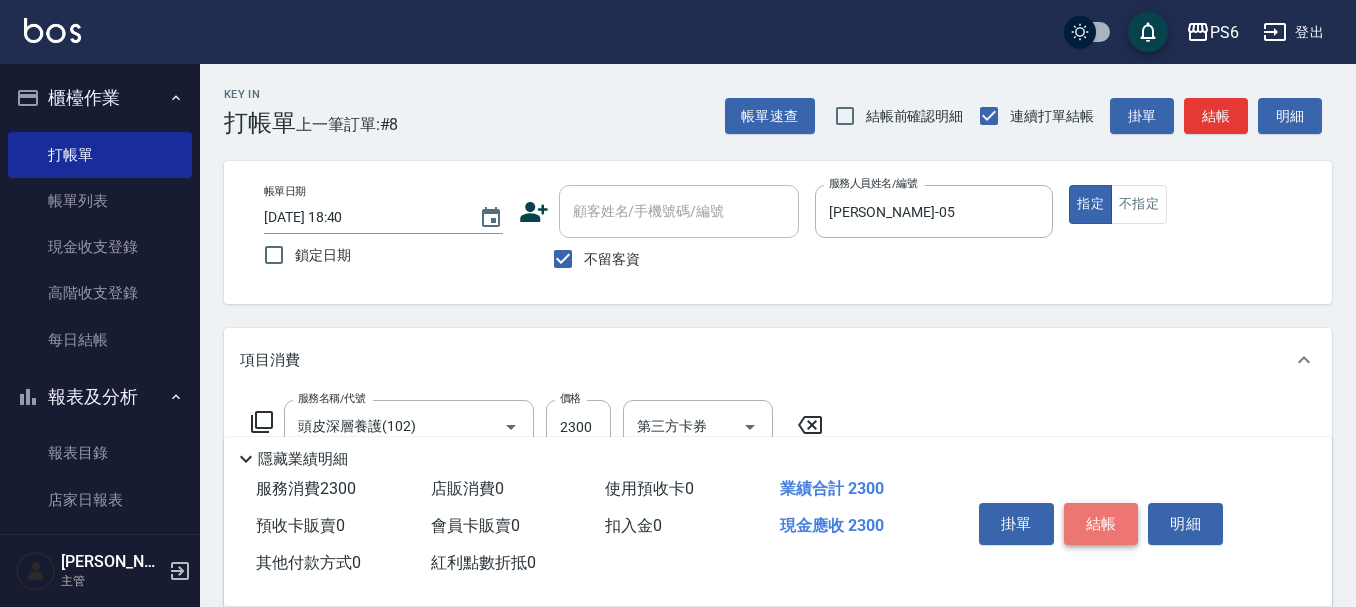 click on "結帳" at bounding box center (1101, 524) 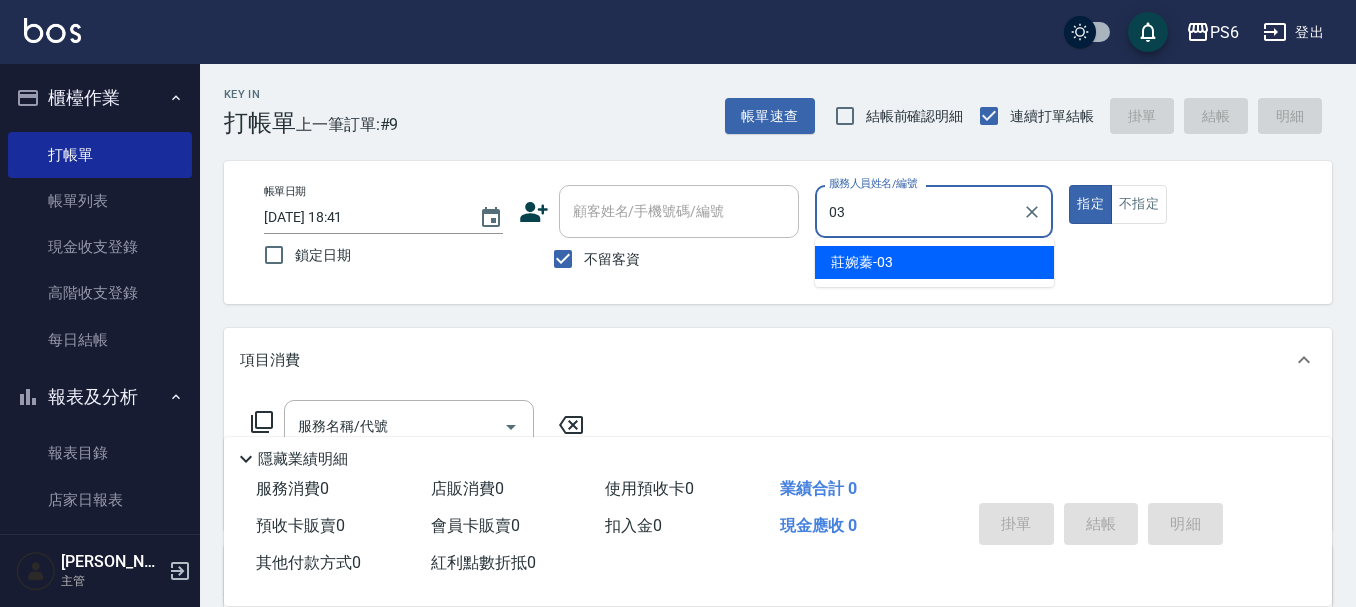 type on "[PERSON_NAME]-03" 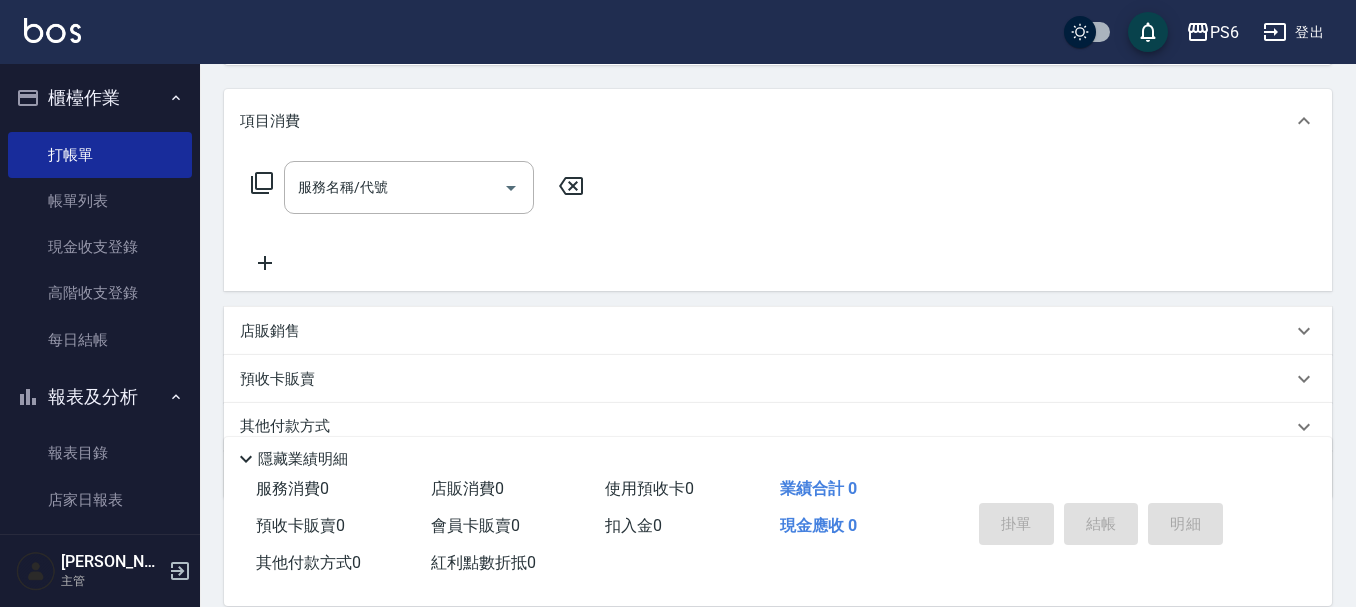 scroll, scrollTop: 240, scrollLeft: 0, axis: vertical 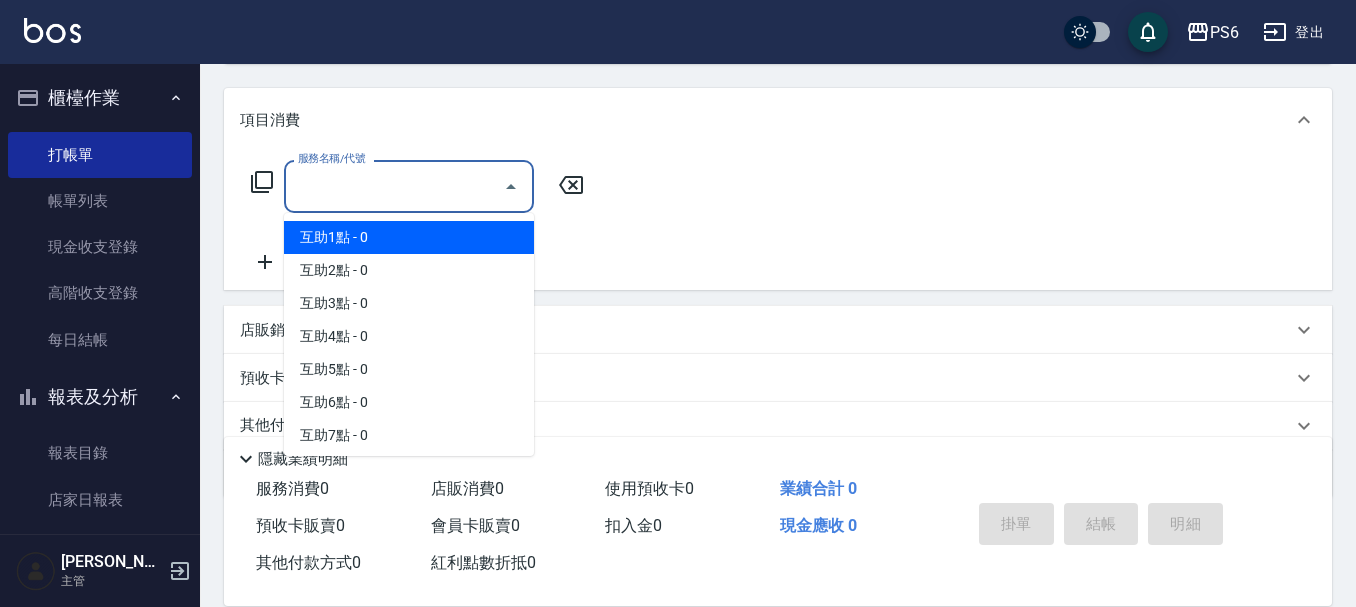 click on "服務名稱/代號" at bounding box center [394, 186] 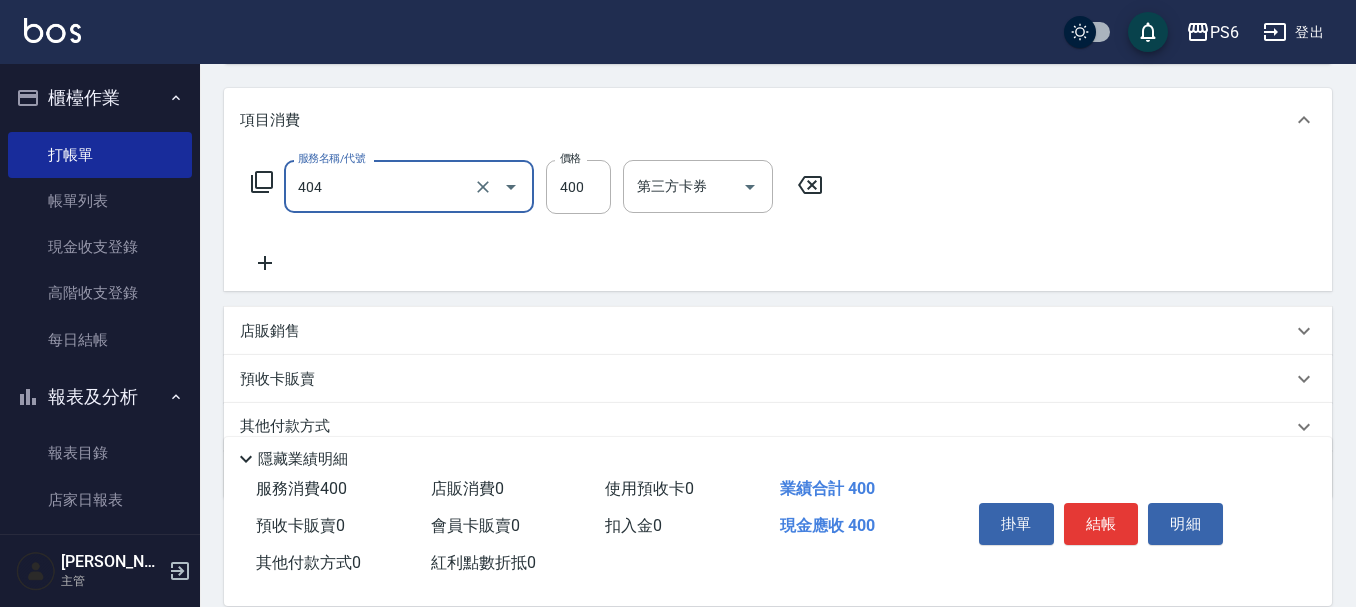 type on "B級剪髮(404)" 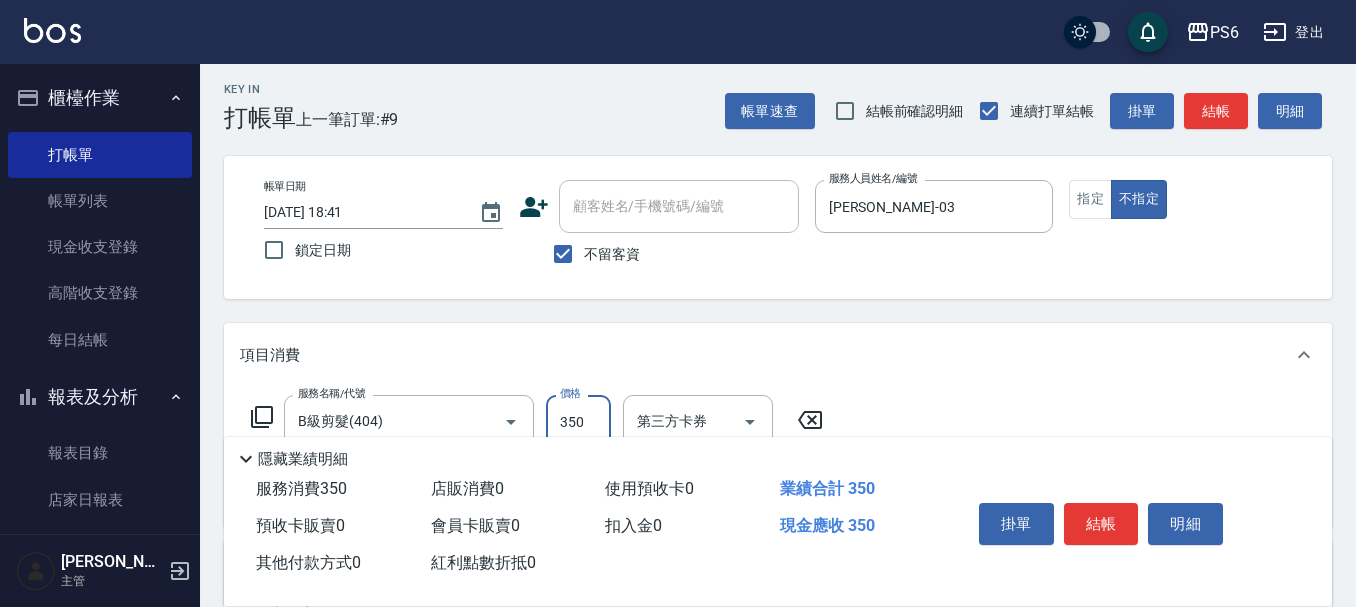 scroll, scrollTop: 0, scrollLeft: 0, axis: both 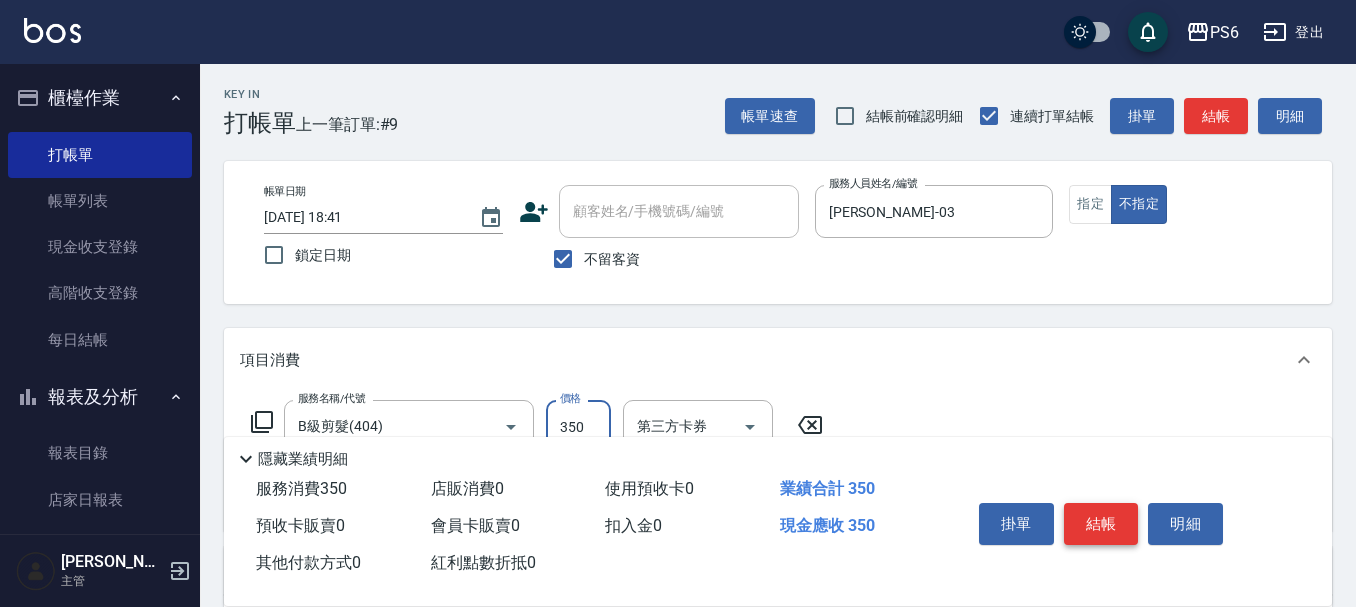 type on "350" 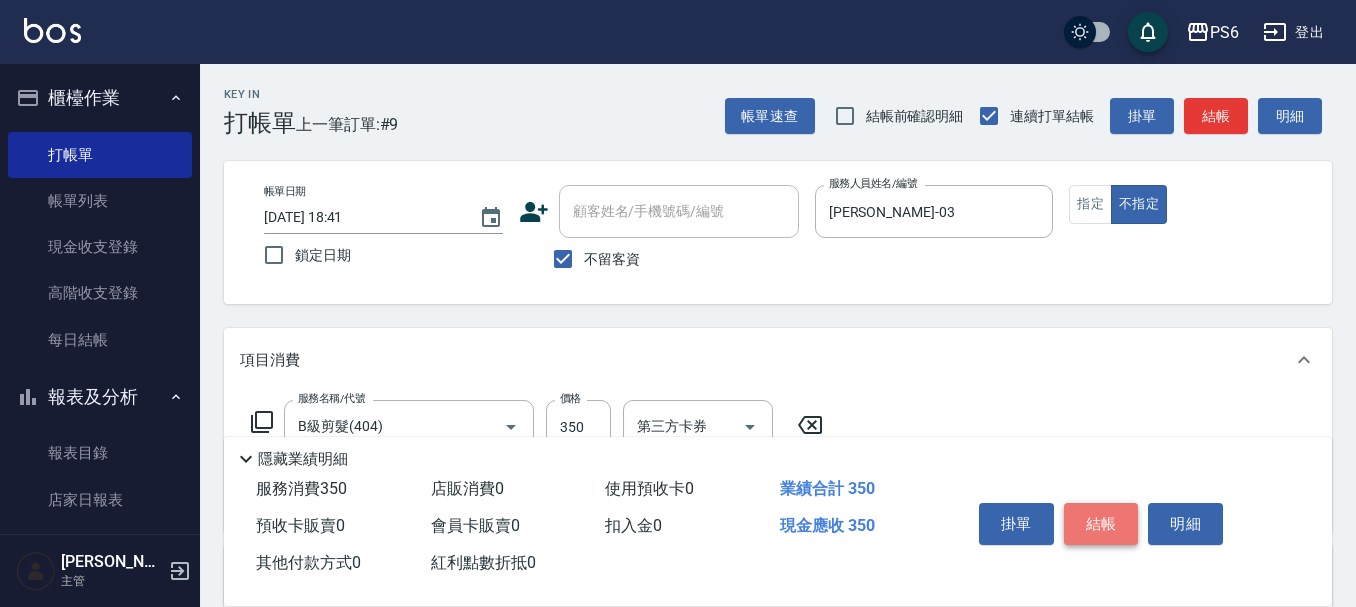click on "結帳" at bounding box center (1101, 524) 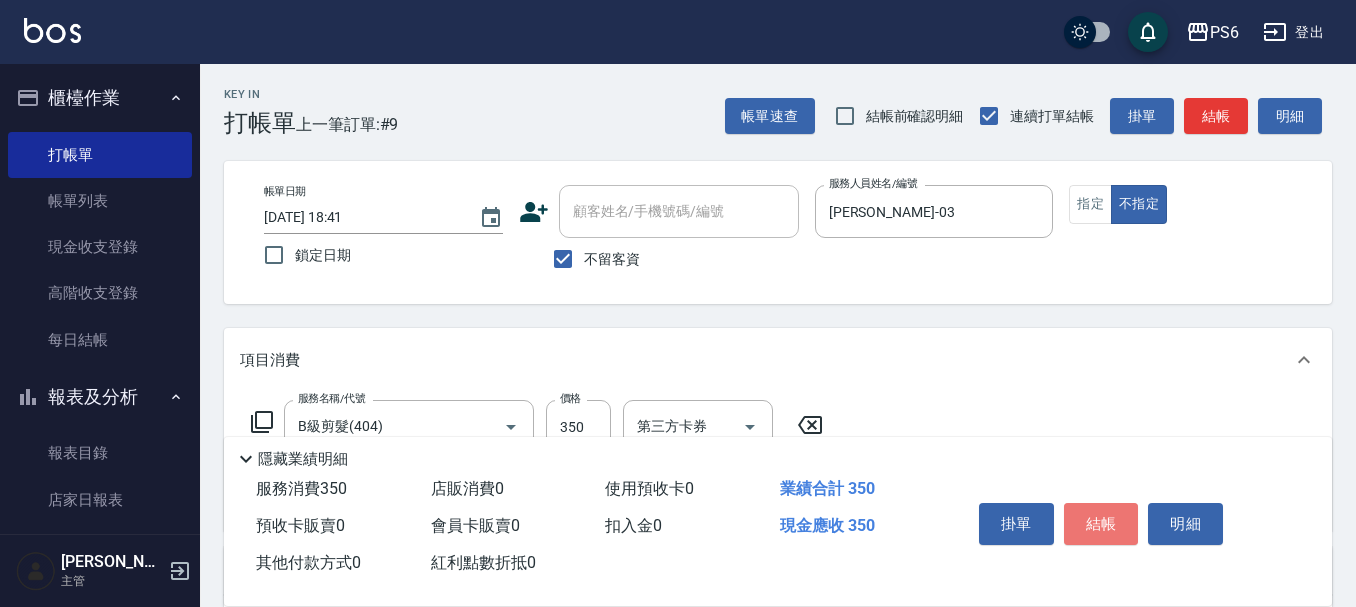 type 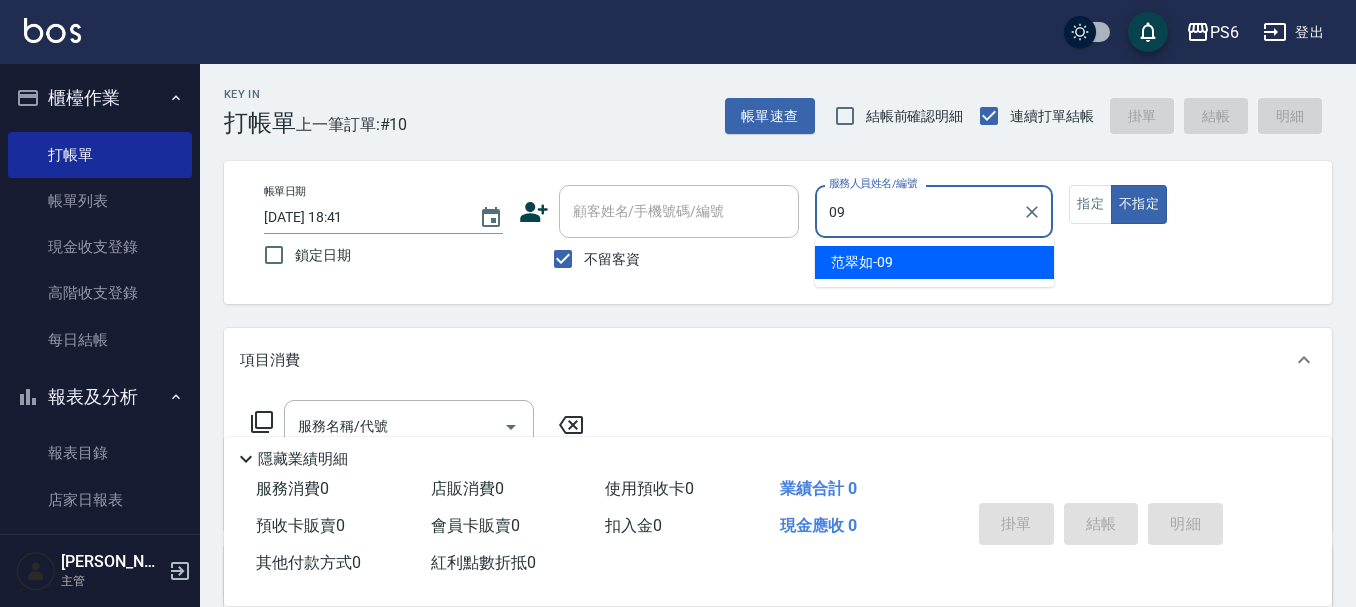type on "[PERSON_NAME]-09" 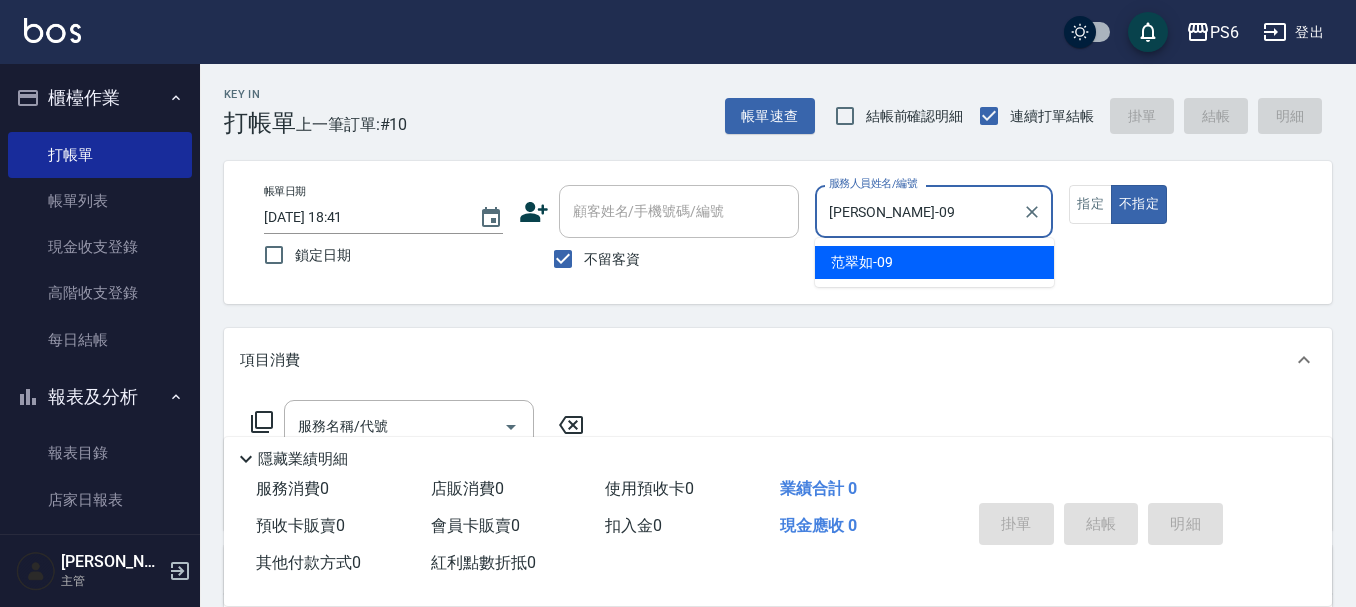 type on "false" 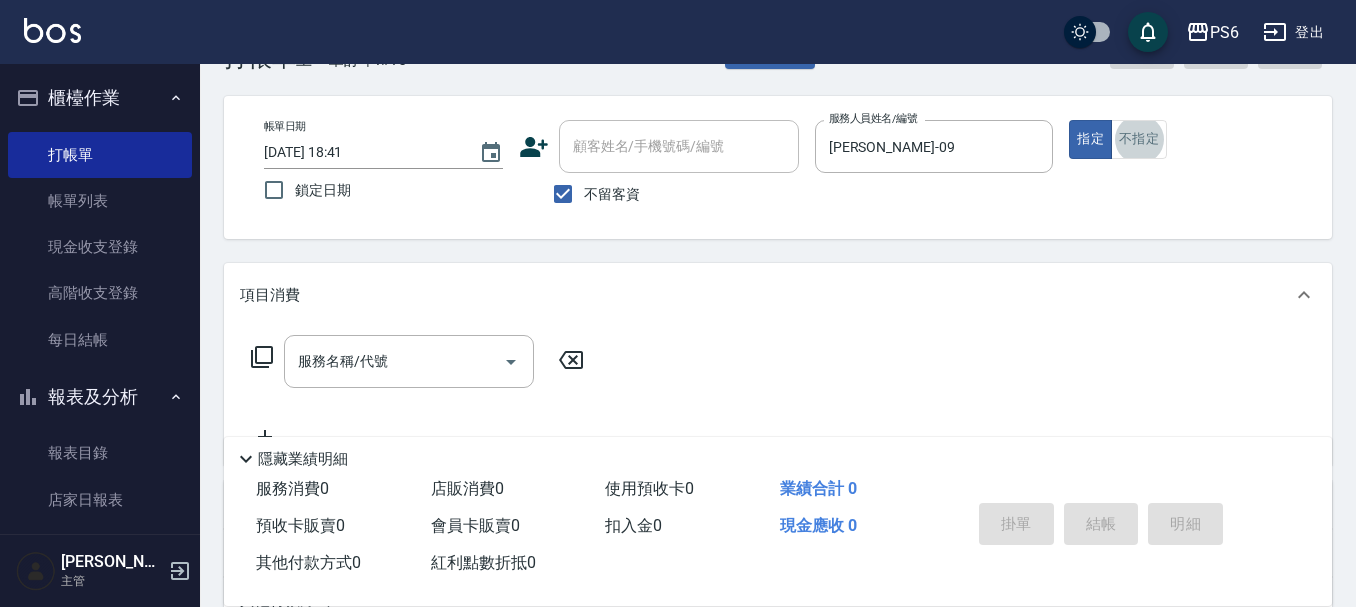 scroll, scrollTop: 100, scrollLeft: 0, axis: vertical 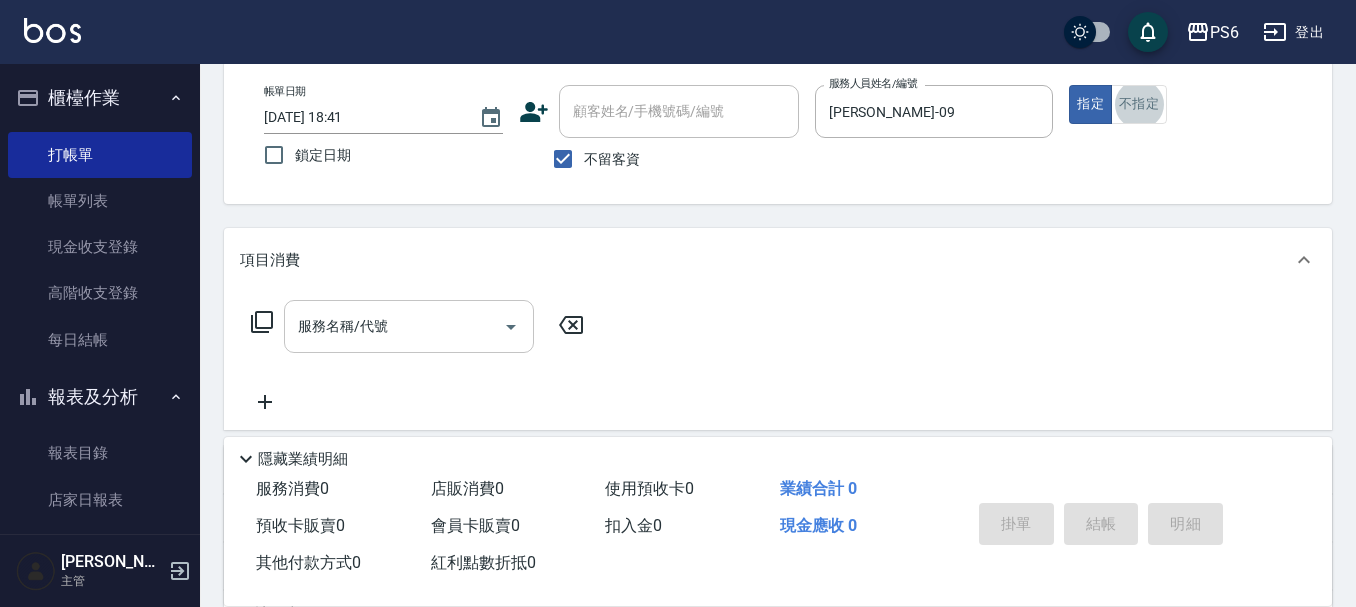 click on "服務名稱/代號" at bounding box center (394, 326) 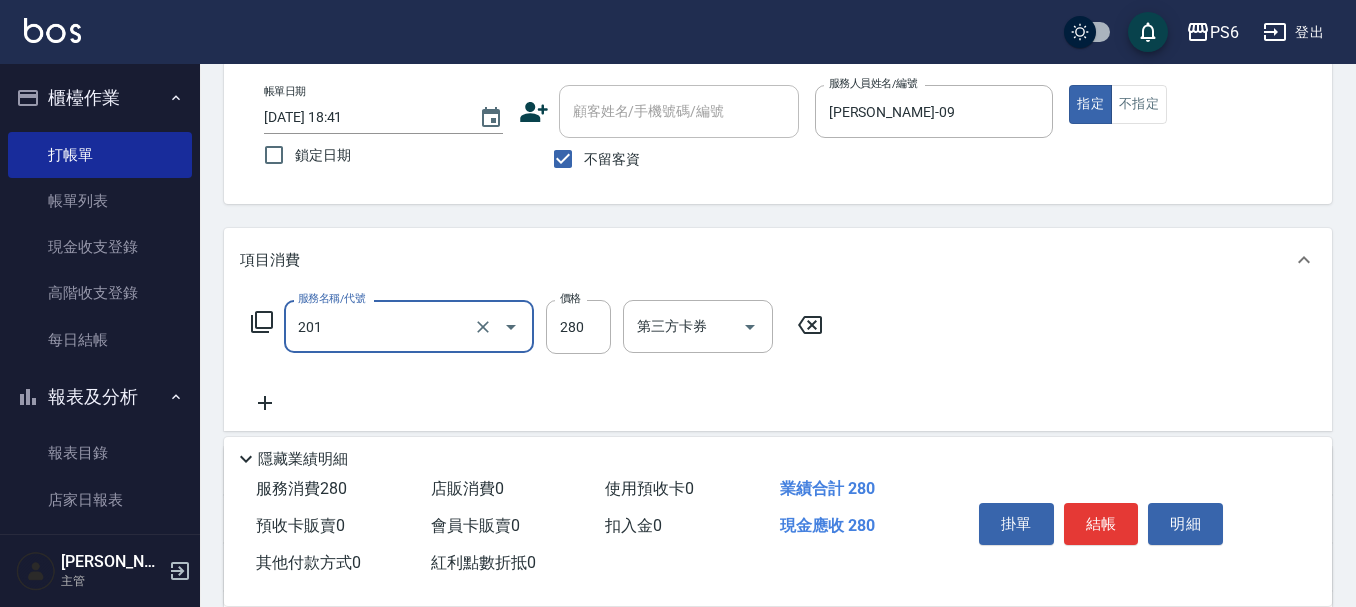 type on "一般洗髮(201)" 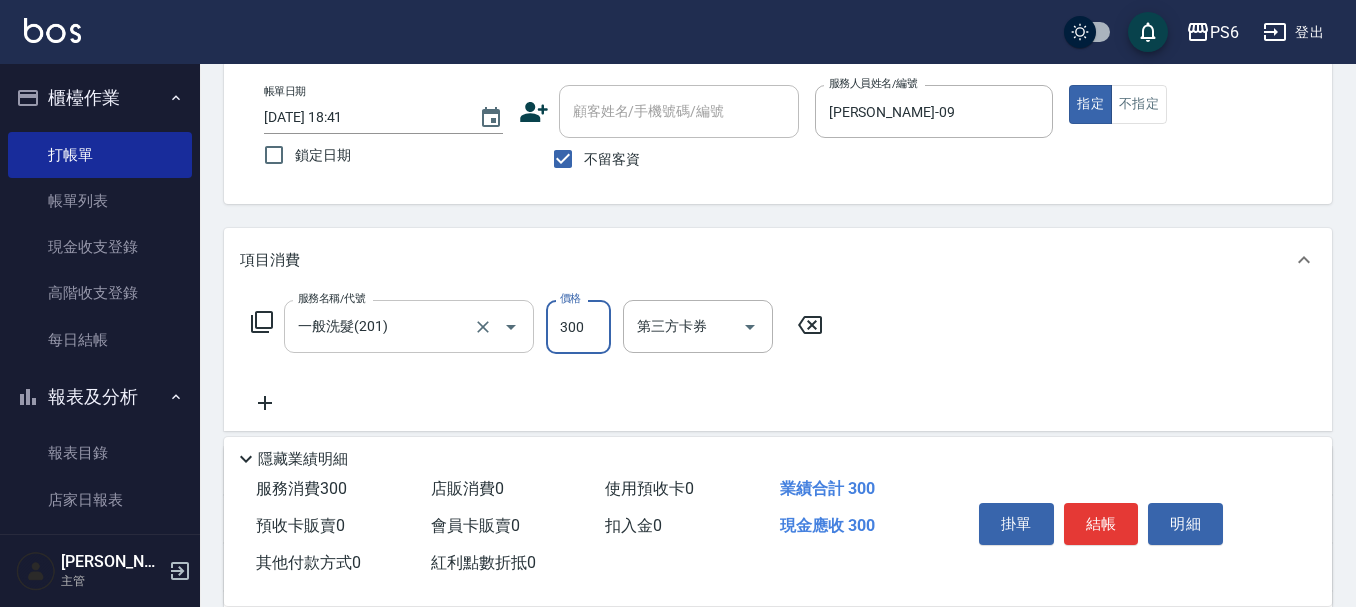 type on "300" 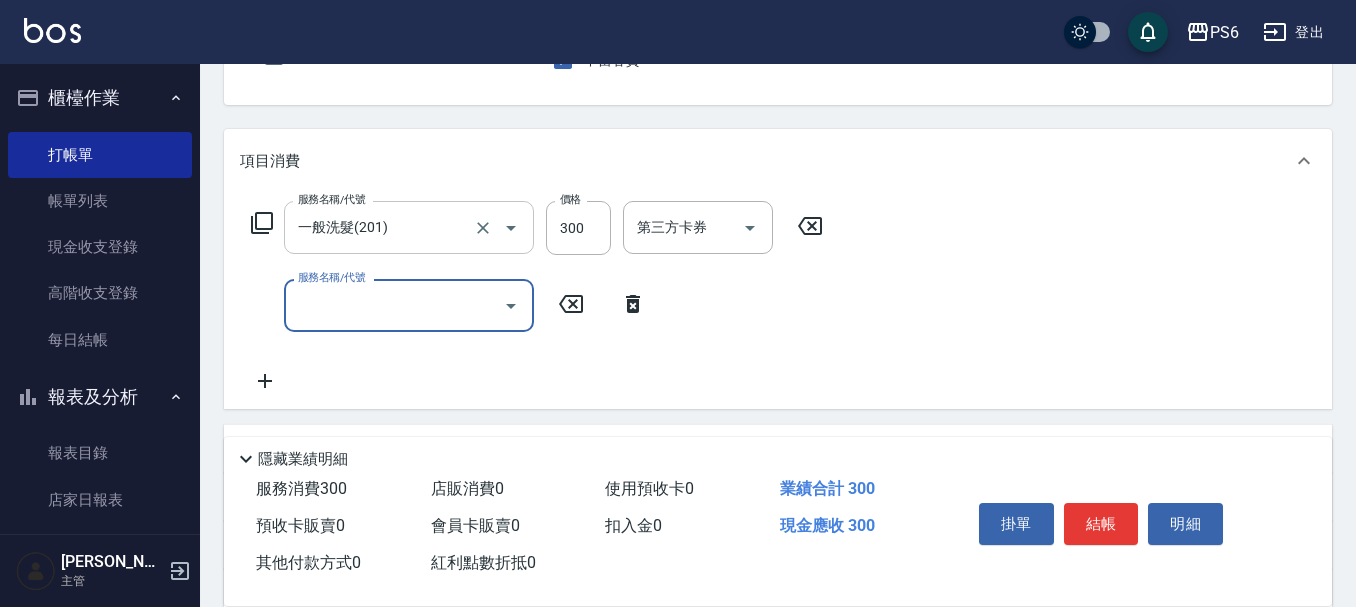 scroll, scrollTop: 200, scrollLeft: 0, axis: vertical 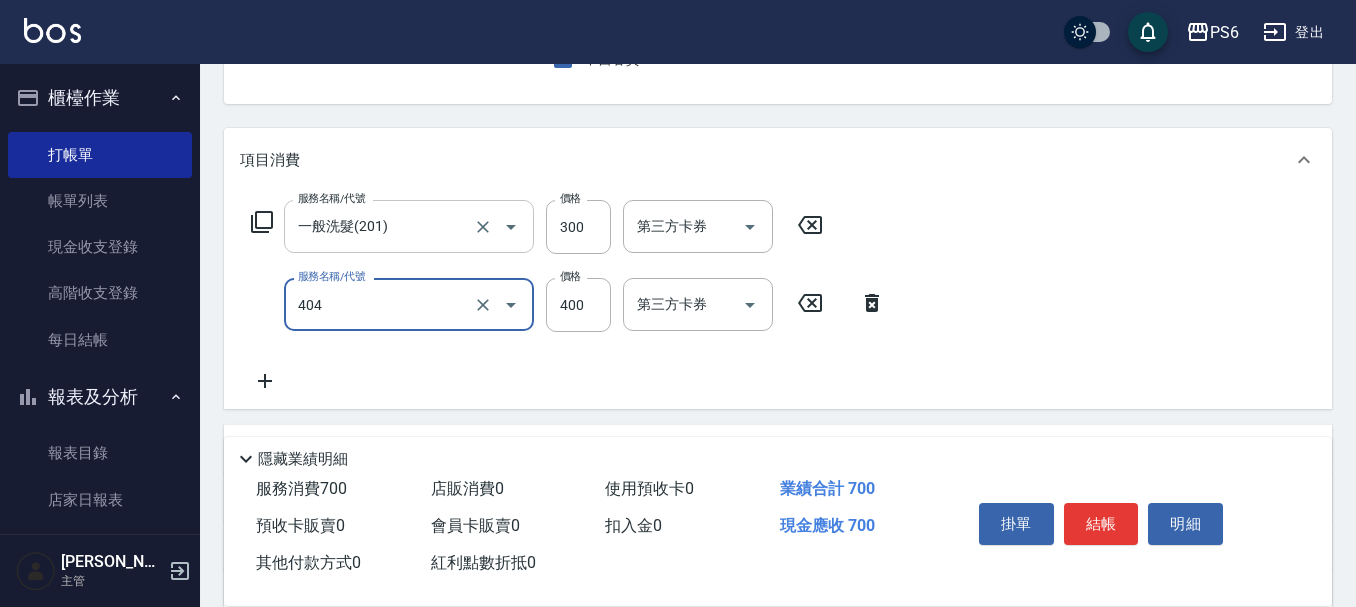type on "B級剪髮(404)" 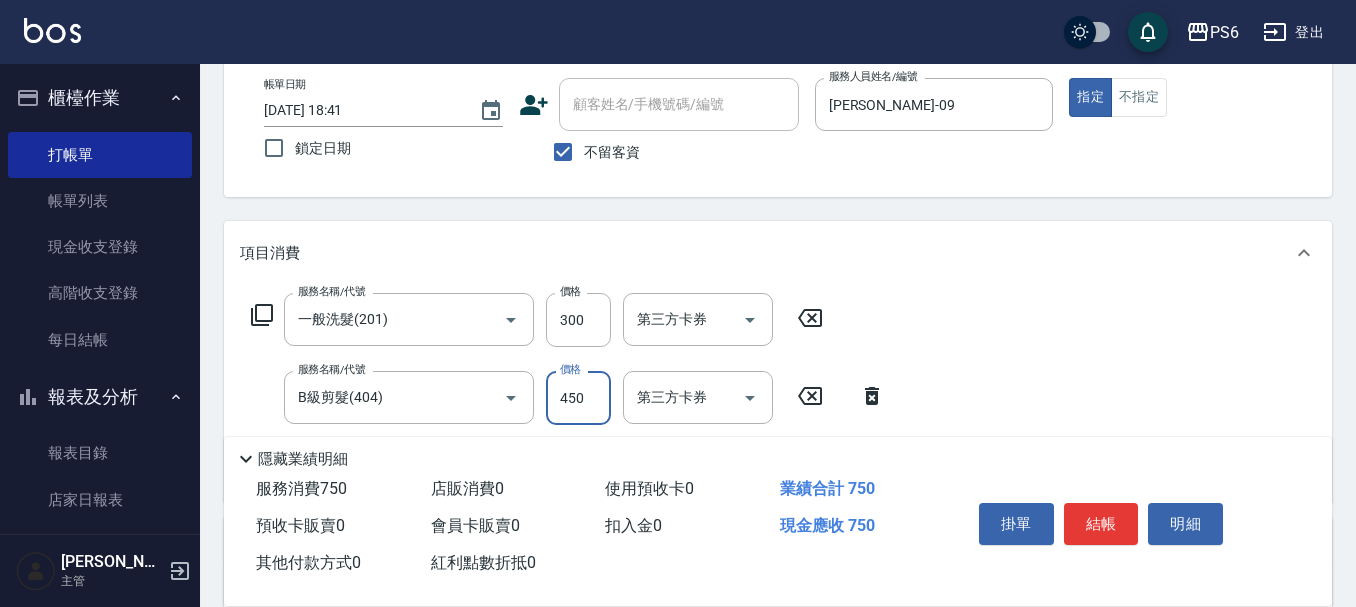 scroll, scrollTop: 0, scrollLeft: 0, axis: both 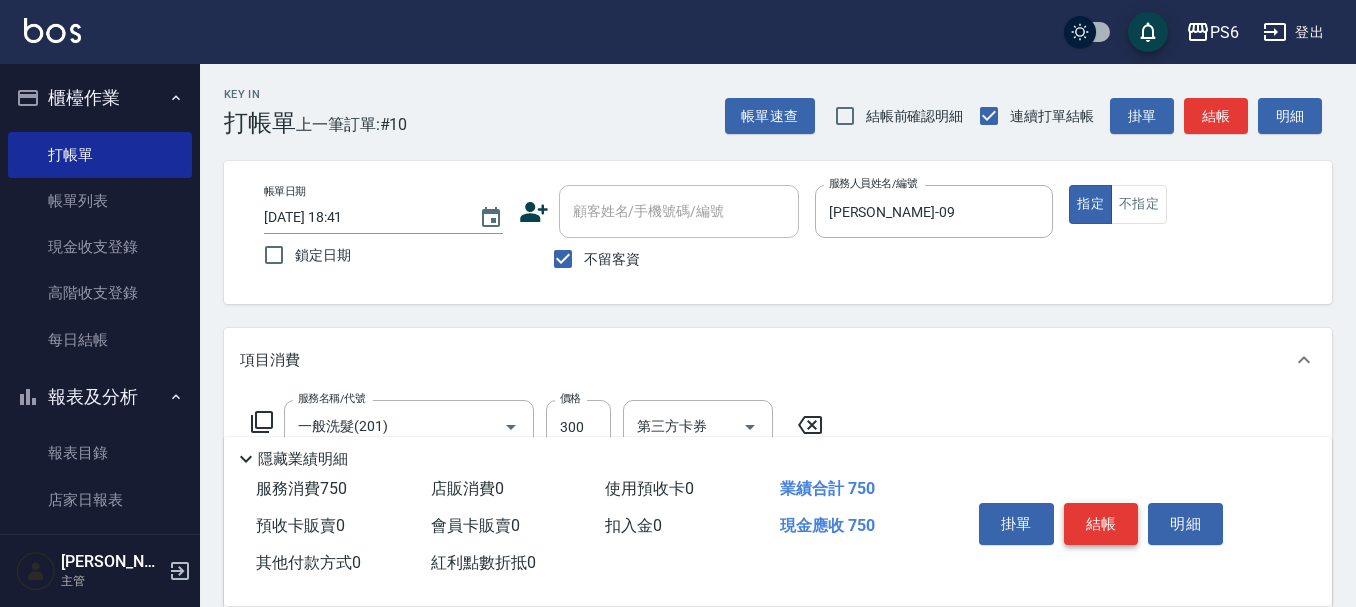 type on "450" 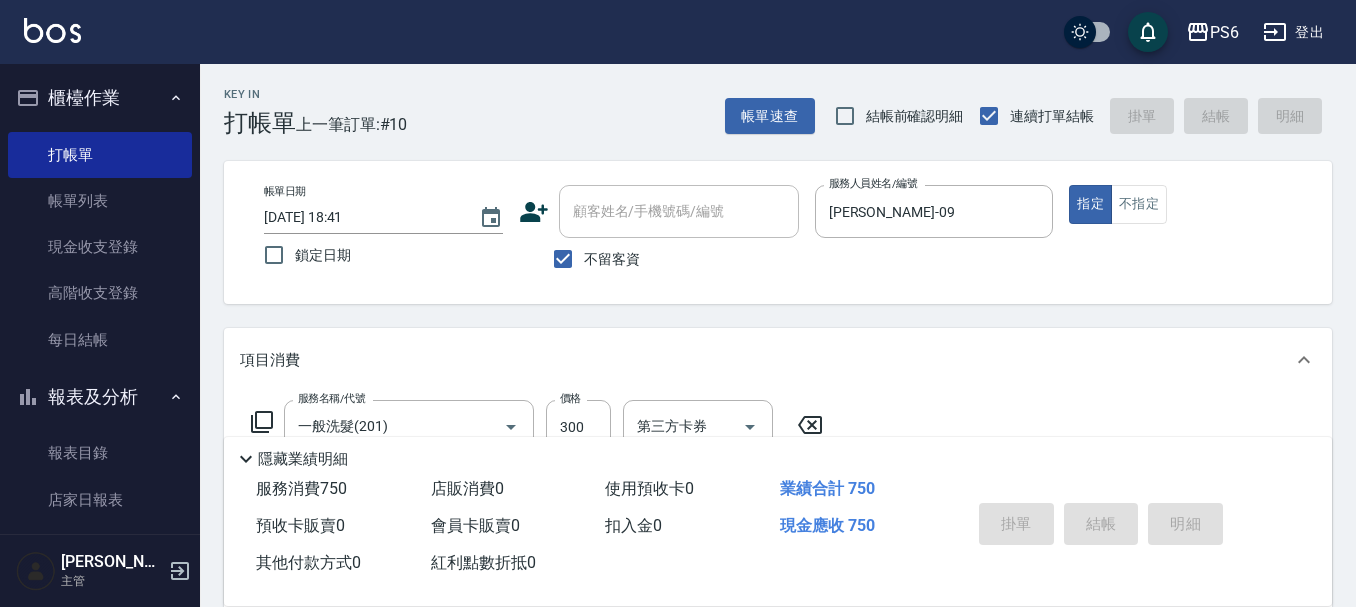 type 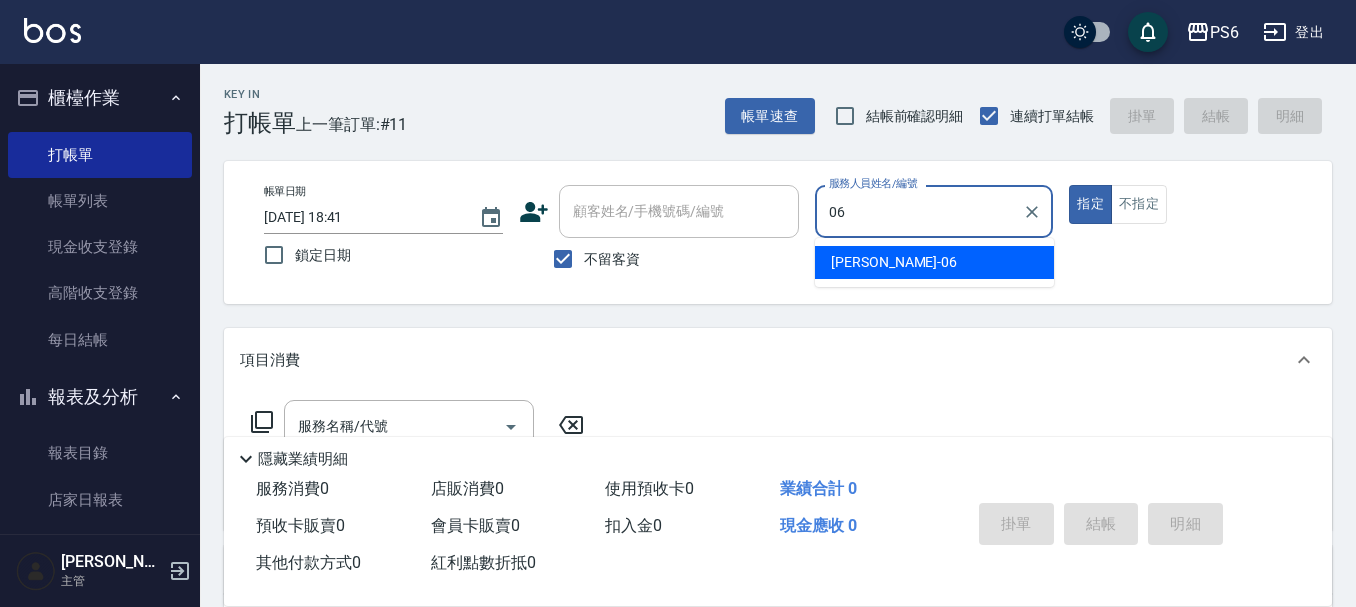 type on "[PERSON_NAME]-06" 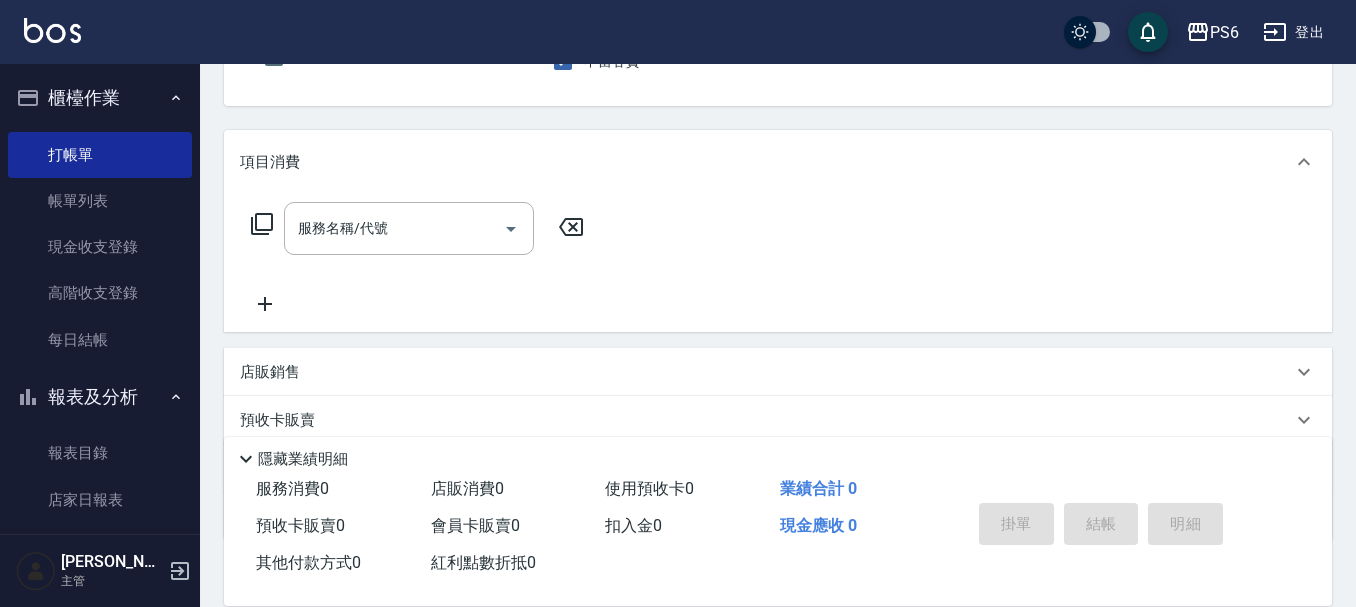 scroll, scrollTop: 200, scrollLeft: 0, axis: vertical 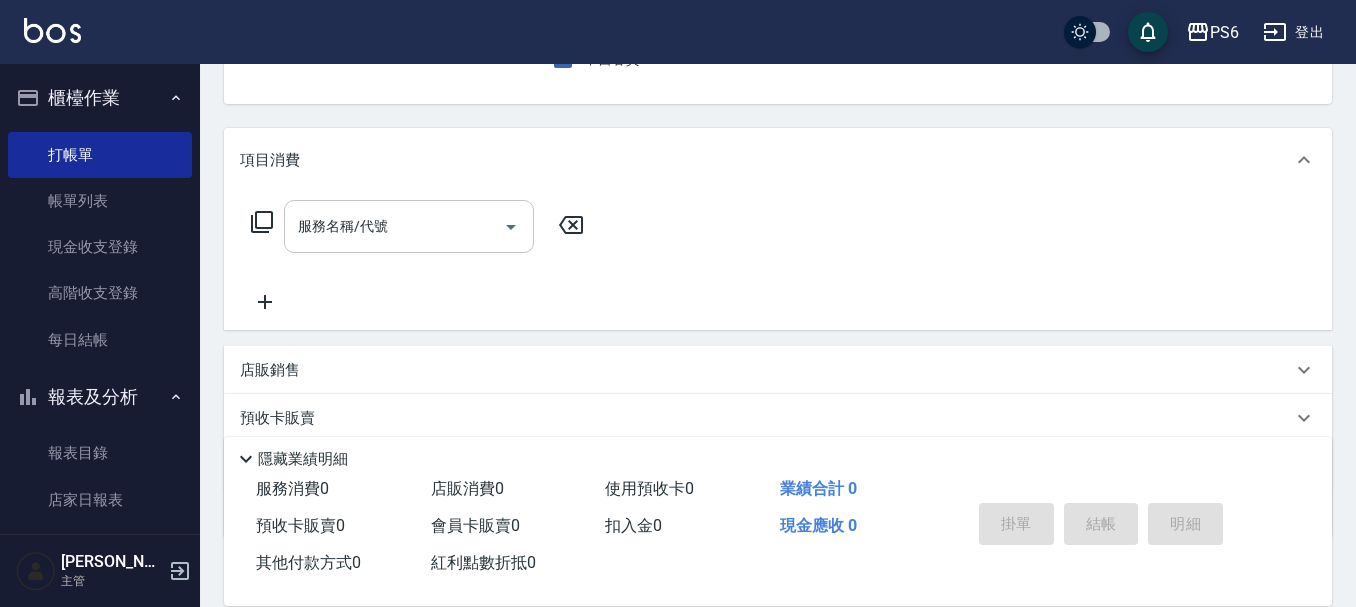 click on "服務名稱/代號" at bounding box center [394, 226] 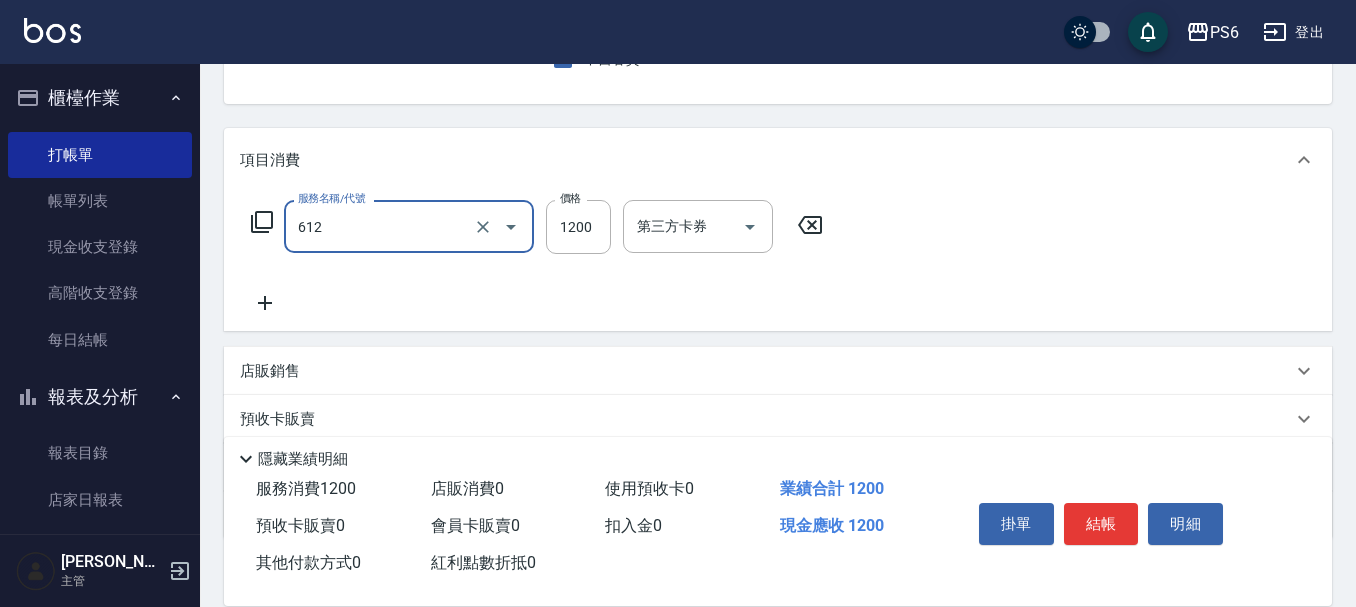 type on "二劑式護髮(M)(612)" 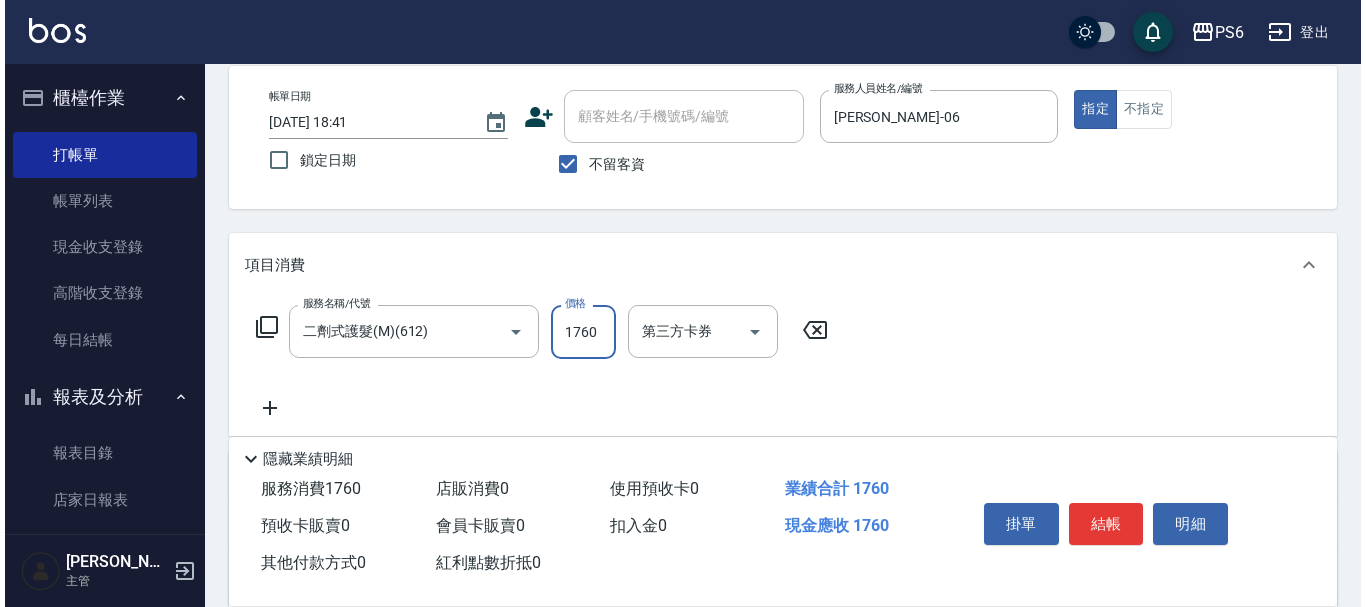 scroll, scrollTop: 0, scrollLeft: 0, axis: both 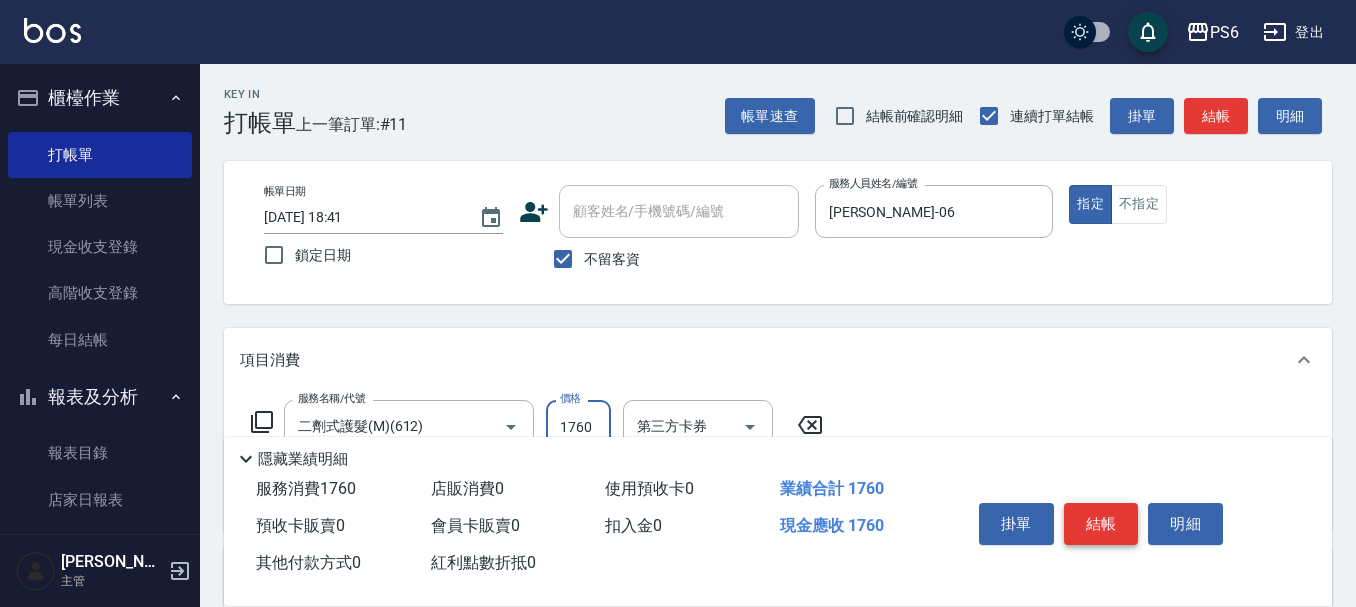 type on "1760" 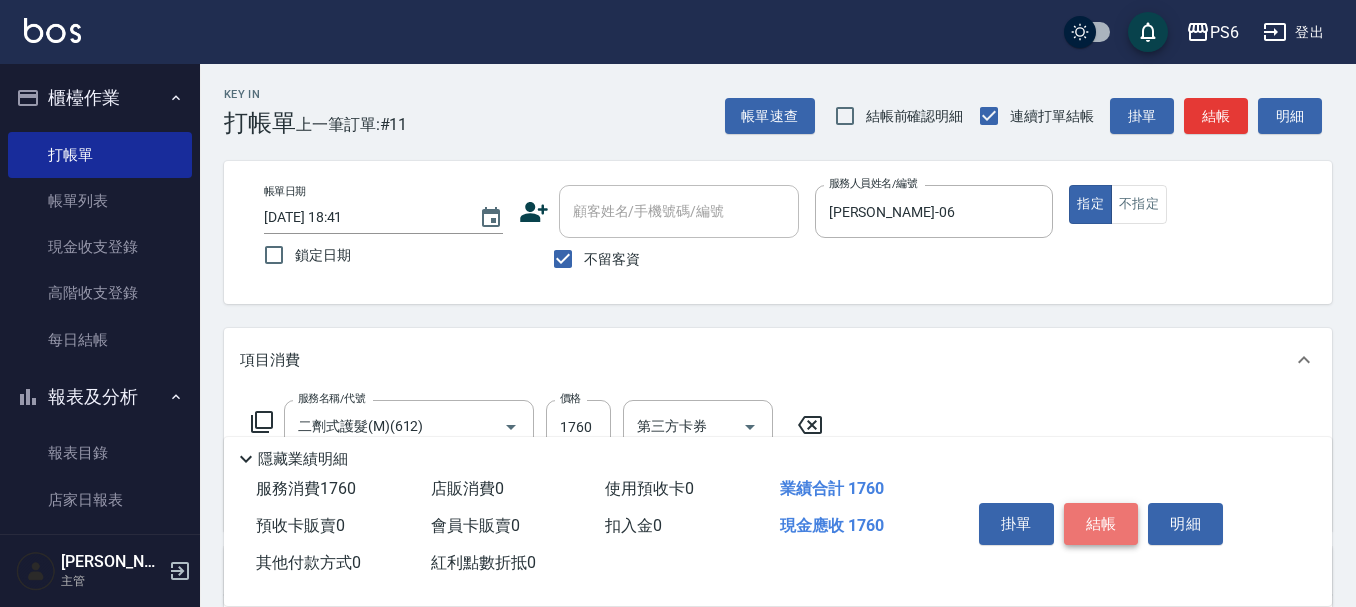 click on "結帳" at bounding box center (1101, 524) 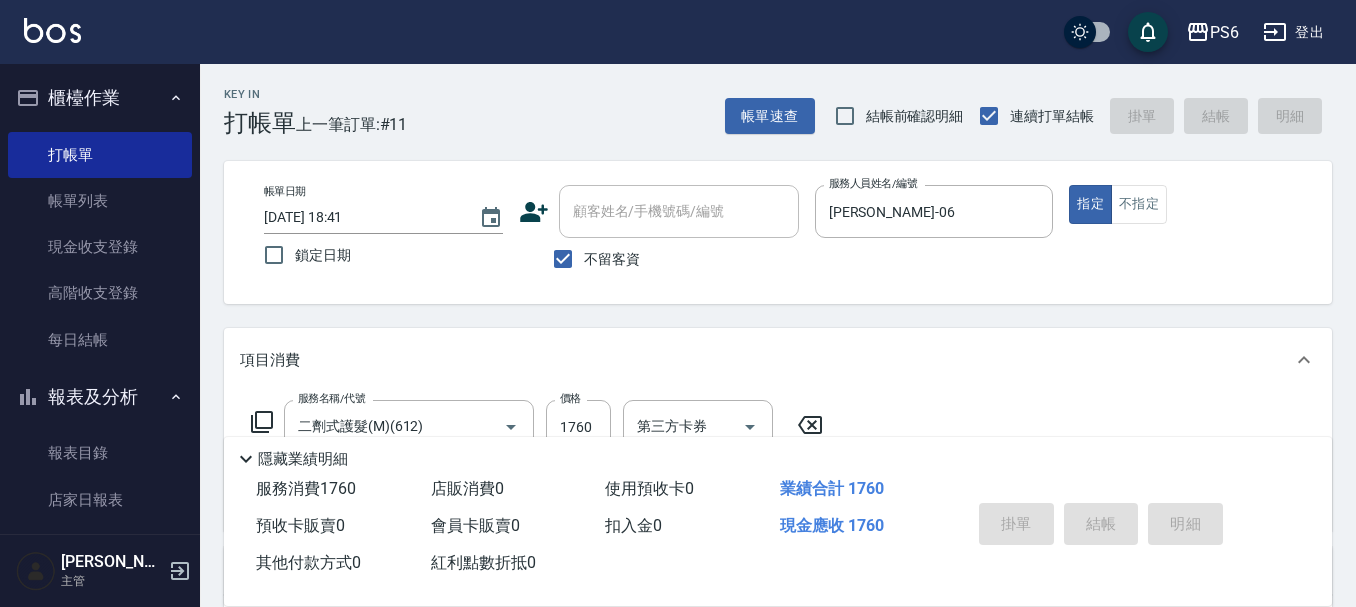 type 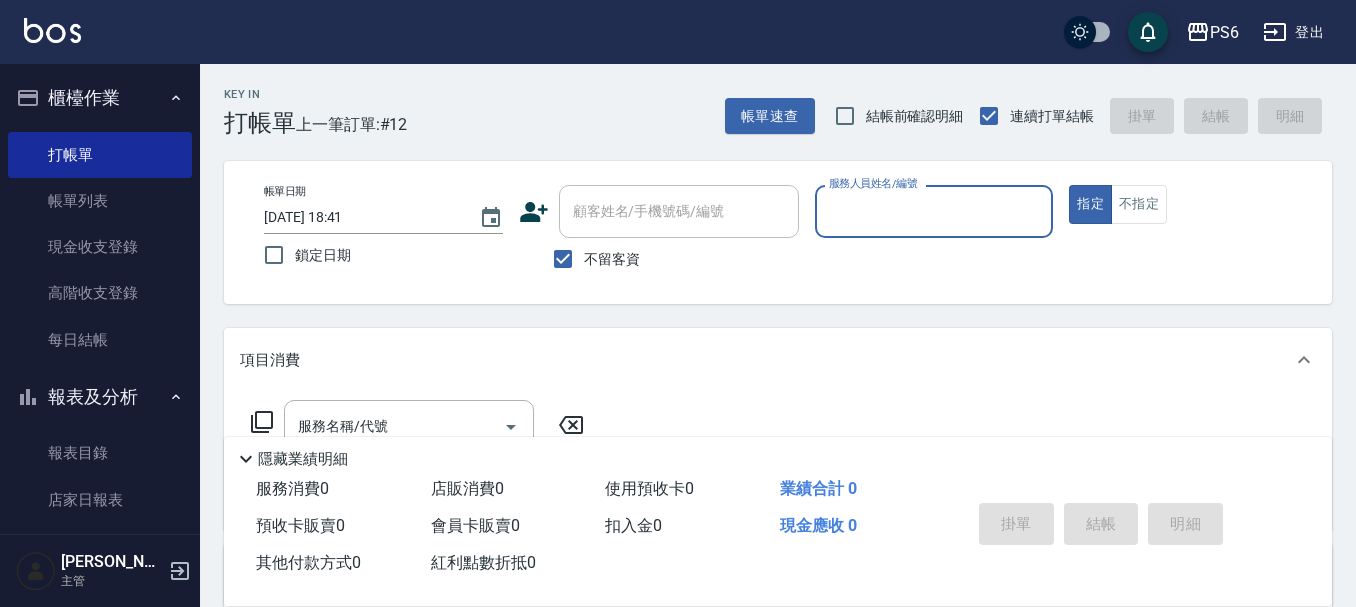 click 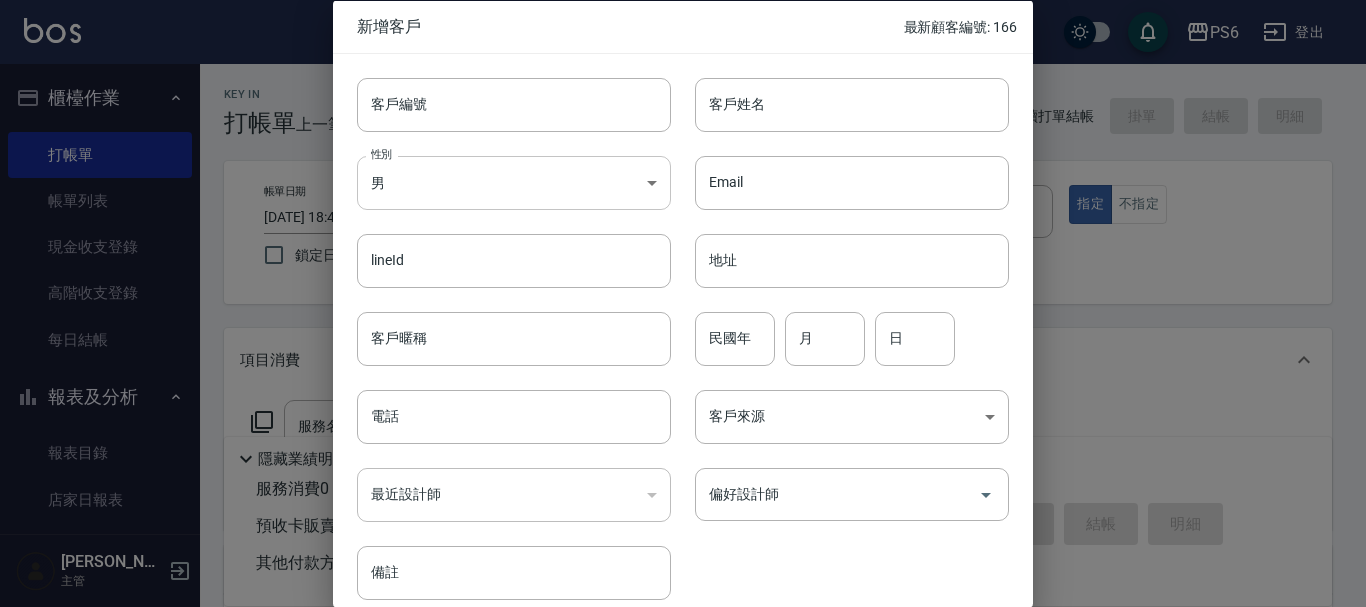 click on "PS6 登出 櫃檯作業 打帳單 帳單列表 現金收支登錄 高階收支登錄 每日結帳 報表及分析 報表目錄 店家日報表 互助日報表 互助排行榜 互助點數明細 設計師業績表 設計師日報表 設計師業績分析表 設計師抽成報表 設計師排行榜 單一服務項目查詢 顧客入金餘額表 顧客卡券餘額表 每日非現金明細 每日收支明細 收支分類明細表 非現金明細對帳單 客戶管理 客戶列表 卡券管理 入金管理 商品管理 商品列表 廠商列表 [PERSON_NAME] 主管 Key In 打帳單 上一筆訂單:#12 帳單速查 結帳前確認明細 連續打單結帳 掛單 結帳 明細 帳單日期 [DATE] 18:41 鎖定日期 顧客姓名/手機號碼/編號 顧客姓名/手機號碼/編號 不留客資 服務人員姓名/編號 服務人員姓名/編號 指定 不指定 項目消費 服務名稱/代號 服務名稱/代號 店販銷售 服務人員姓名/編號 服務人員姓名/編號 商品代號/名稱 商品代號/名稱" at bounding box center (683, 465) 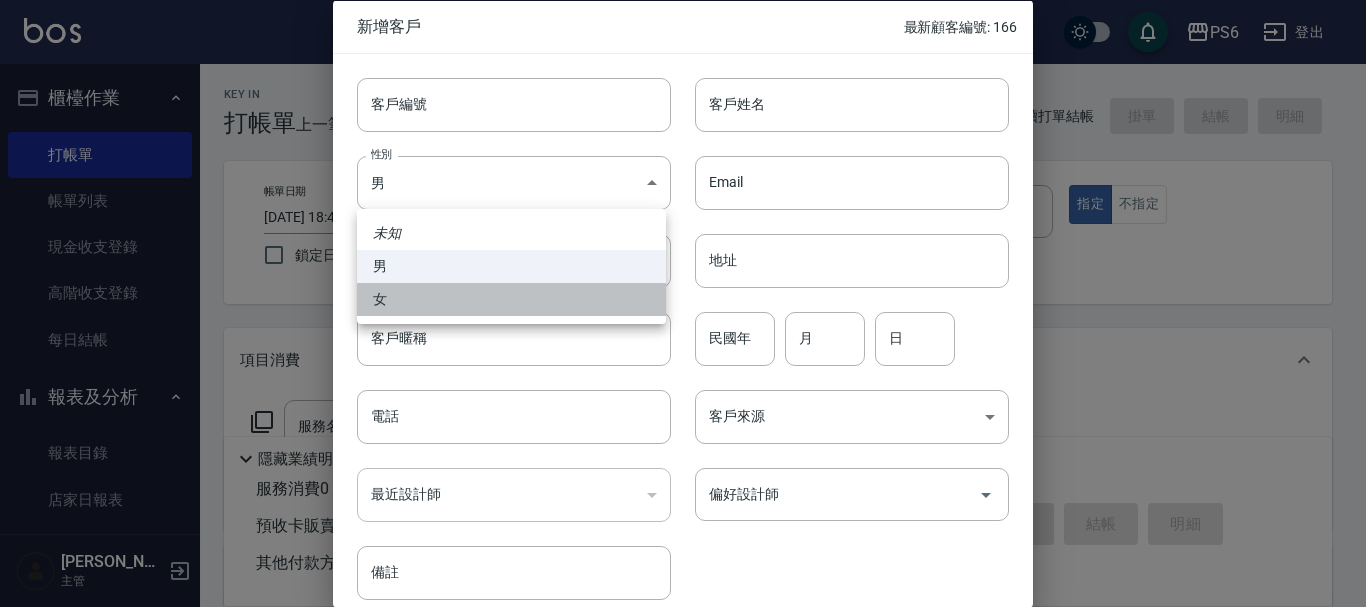 click on "女" at bounding box center [511, 299] 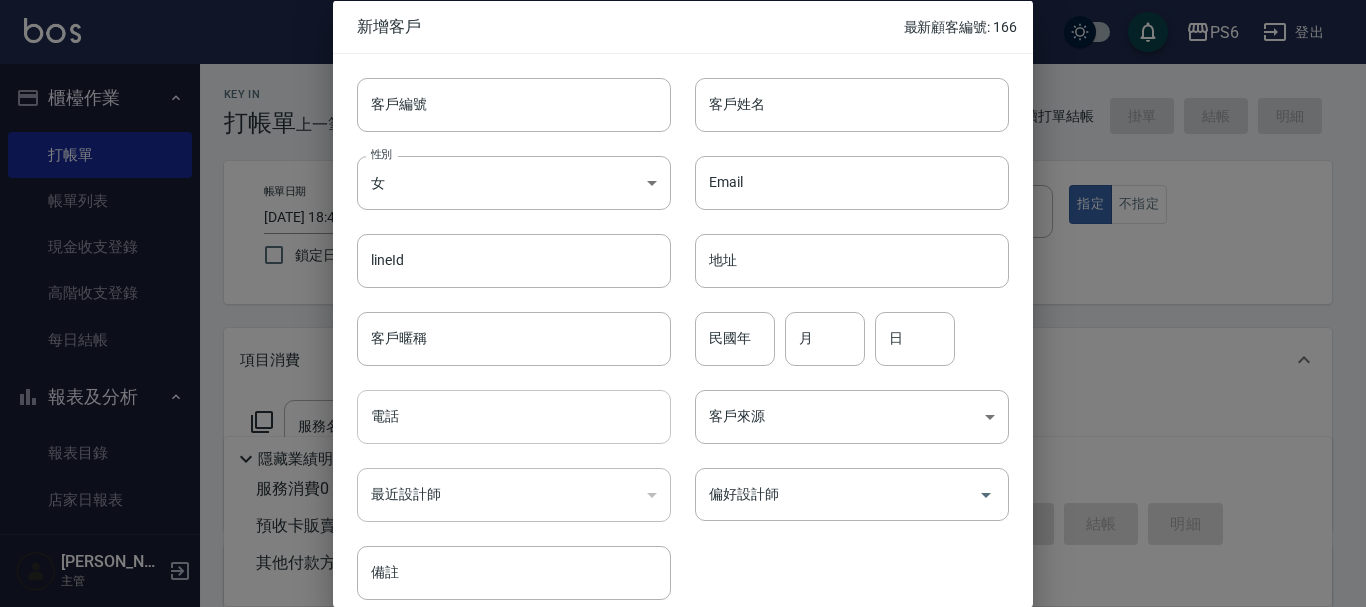 click on "電話" at bounding box center (514, 417) 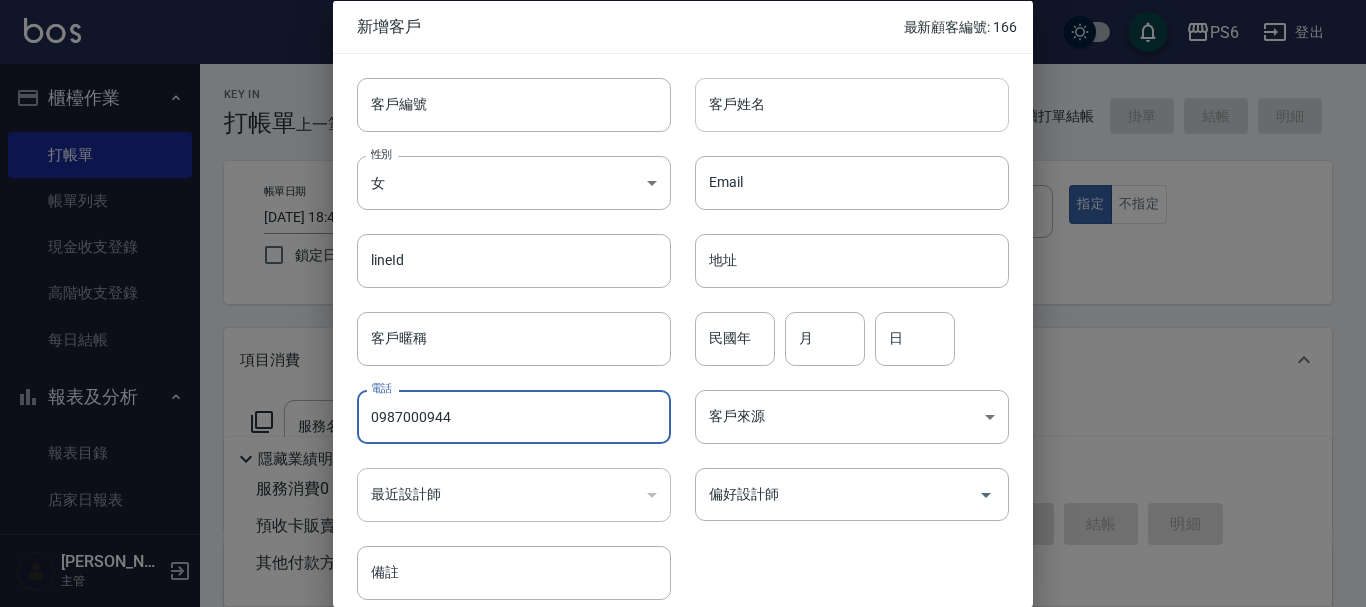 type on "0987000944" 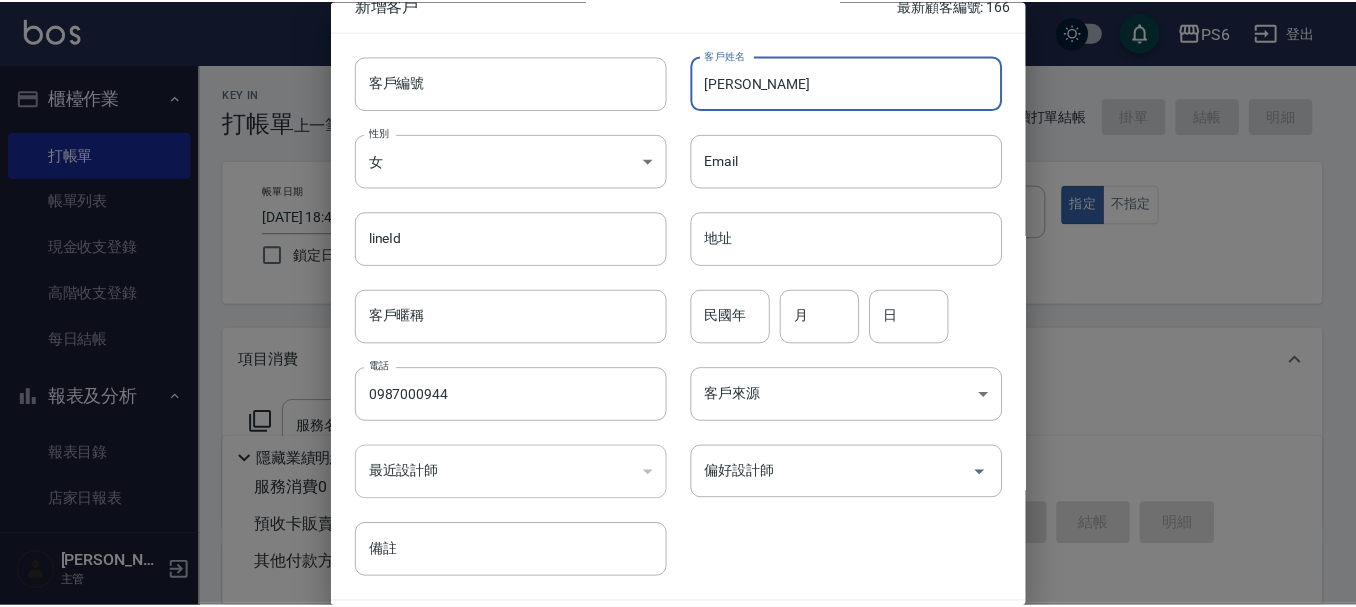 scroll, scrollTop: 86, scrollLeft: 0, axis: vertical 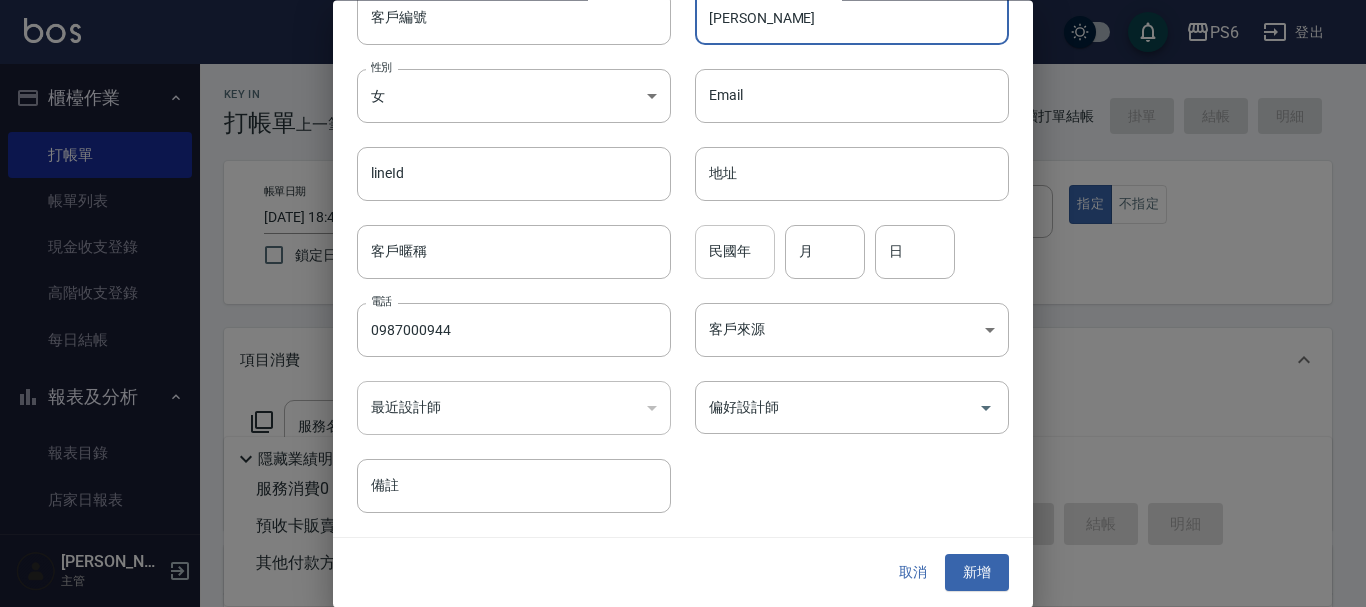 type on "[PERSON_NAME]" 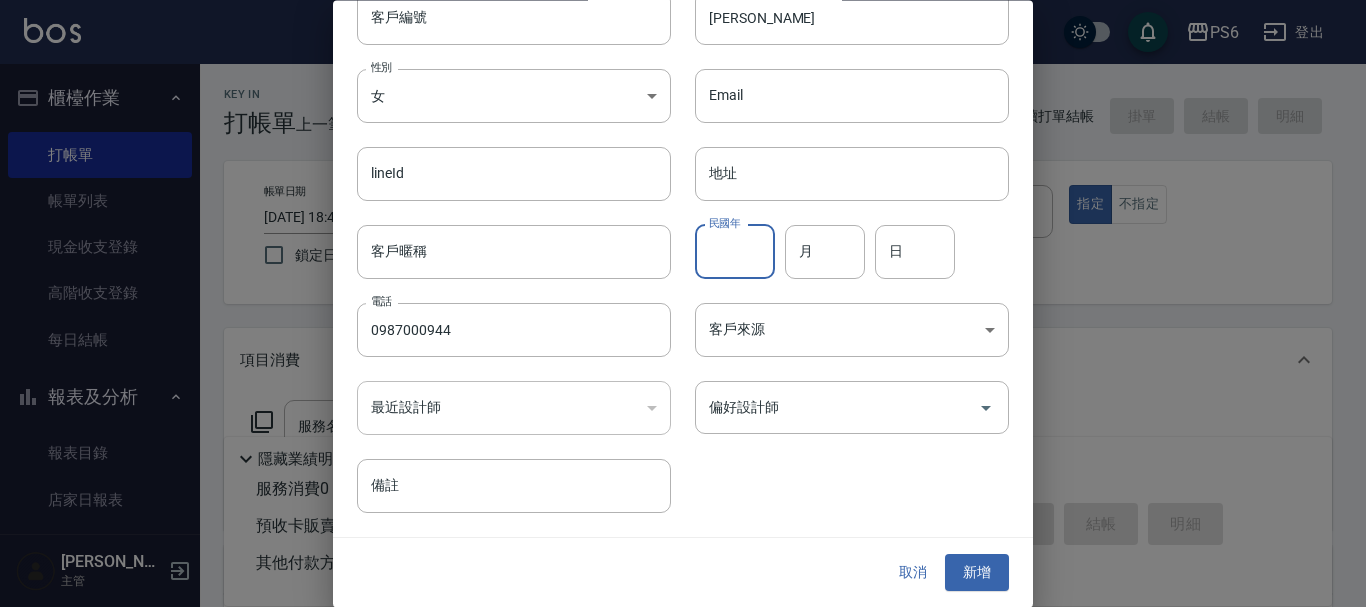 click on "民國年" at bounding box center (735, 252) 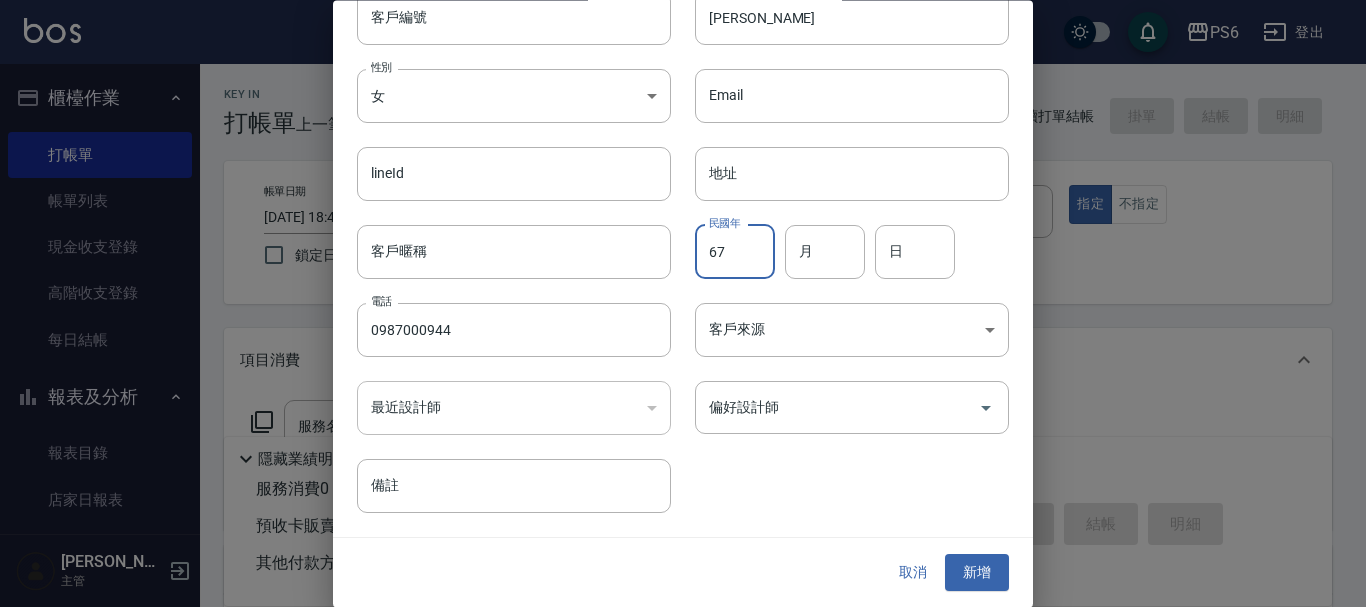type on "67" 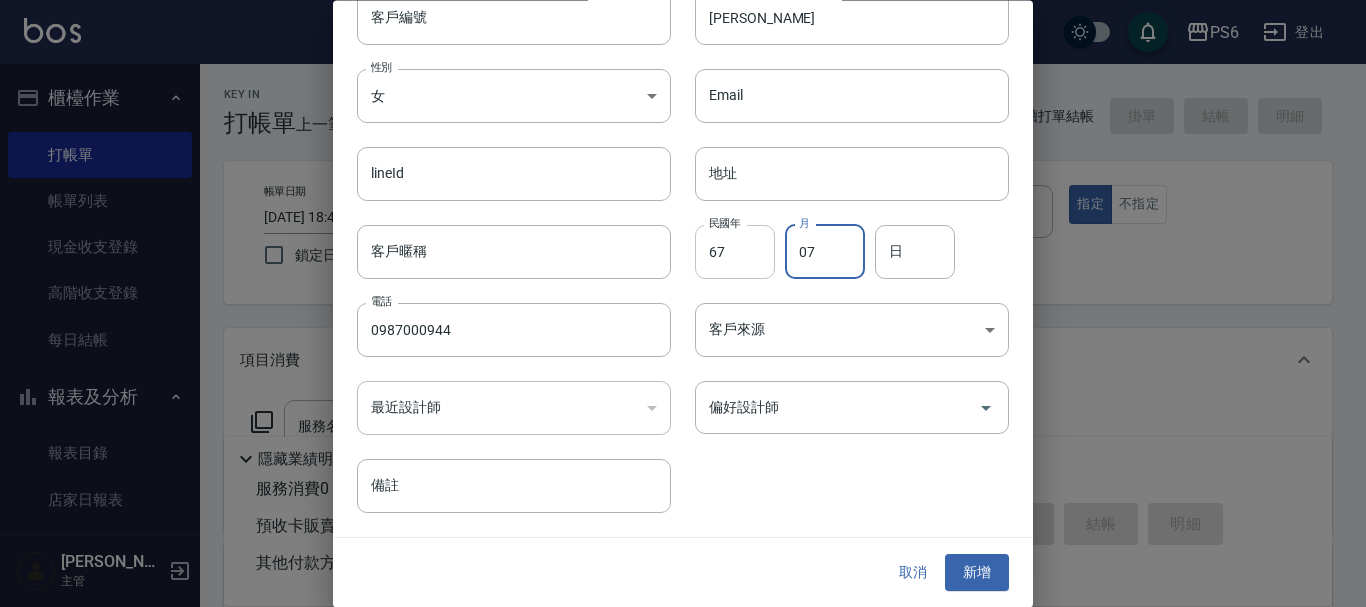 type on "07" 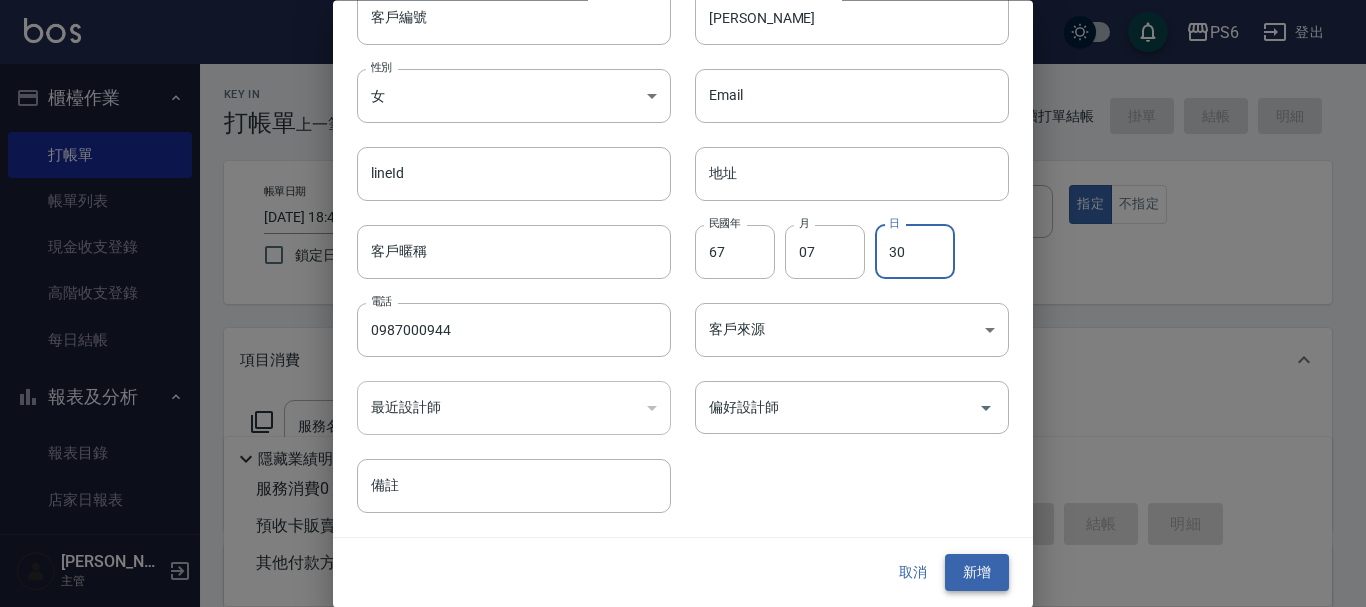 type on "30" 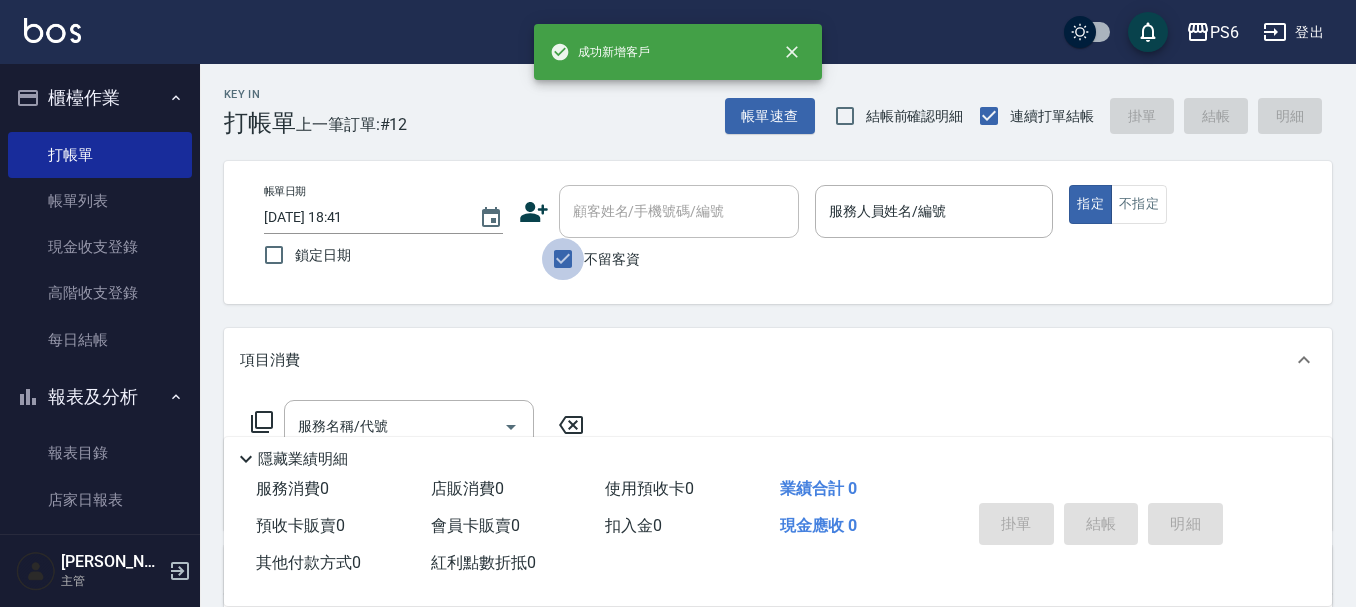 drag, startPoint x: 571, startPoint y: 261, endPoint x: 568, endPoint y: 230, distance: 31.144823 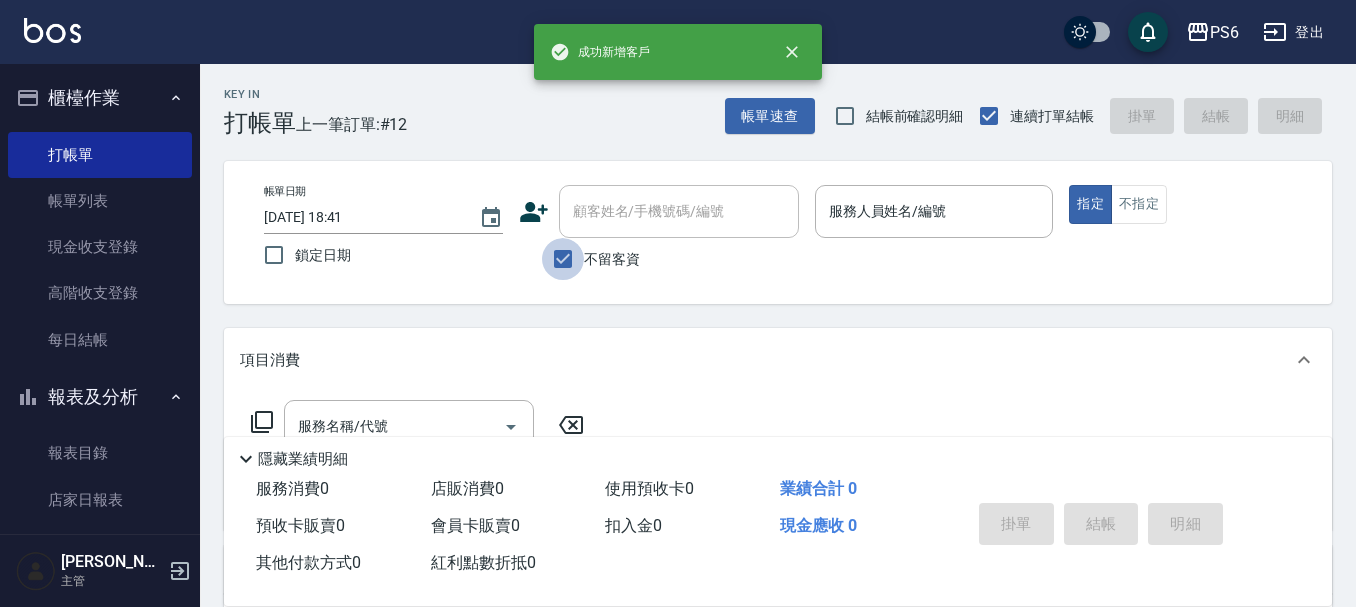 click on "不留客資" at bounding box center (563, 259) 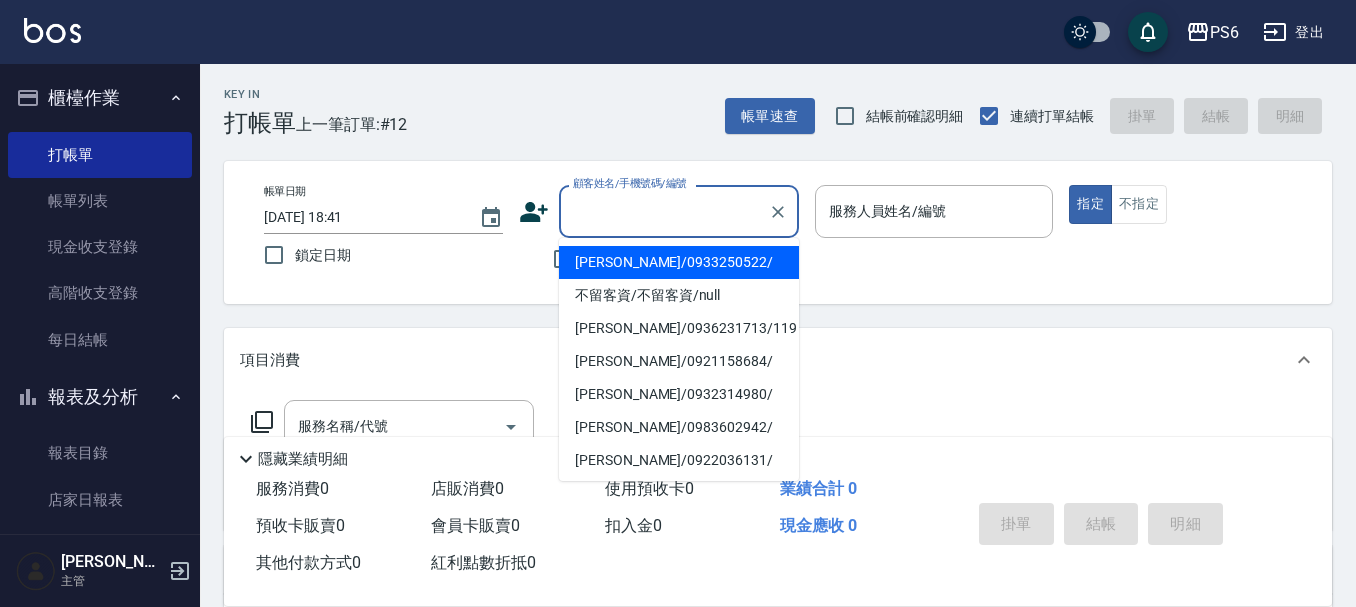 click on "顧客姓名/手機號碼/編號" at bounding box center (664, 211) 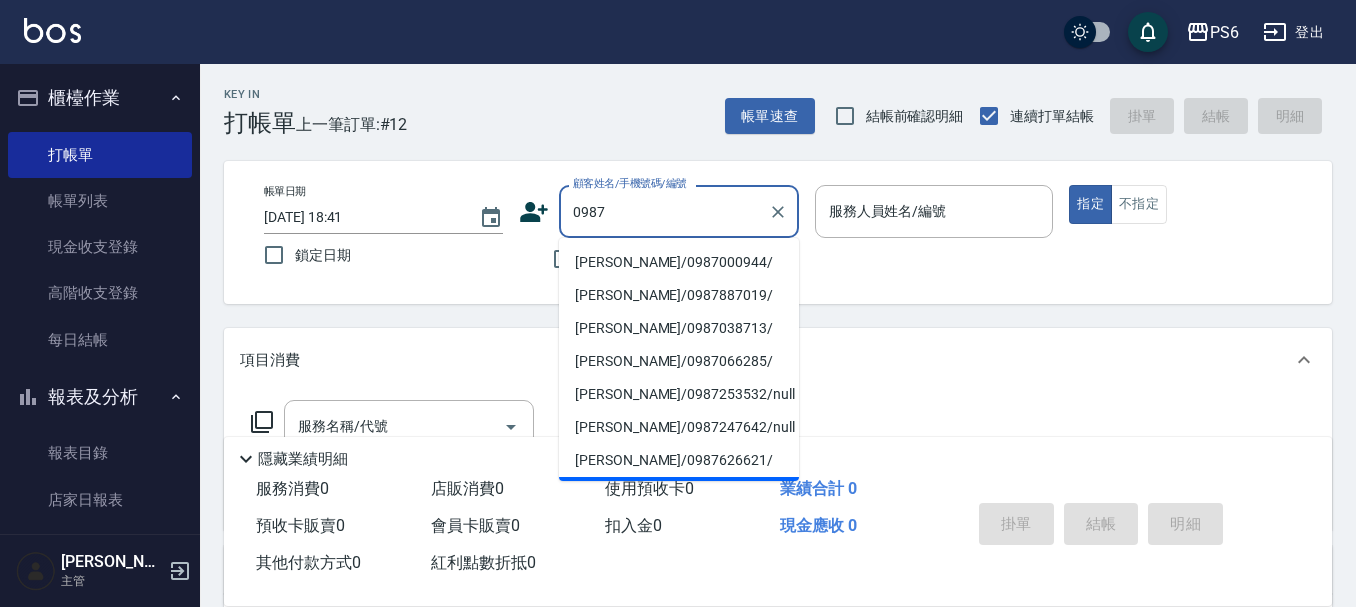 click on "[PERSON_NAME]/0987000944/" at bounding box center [679, 262] 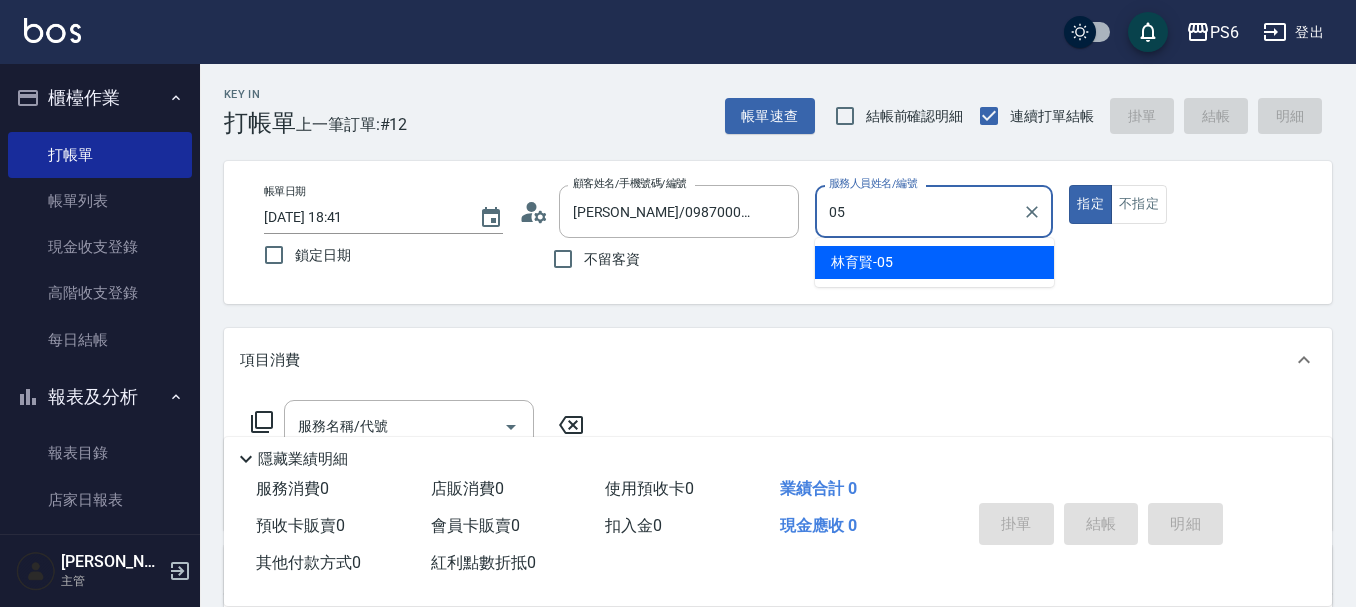 type on "[PERSON_NAME]-05" 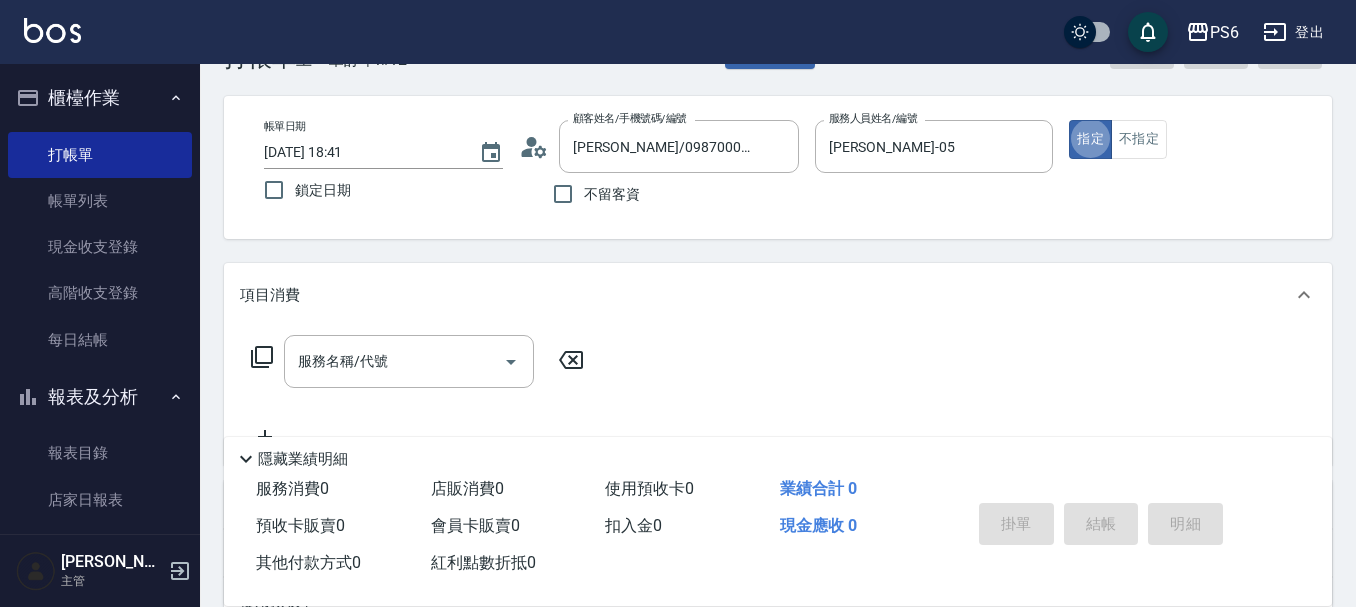 scroll, scrollTop: 100, scrollLeft: 0, axis: vertical 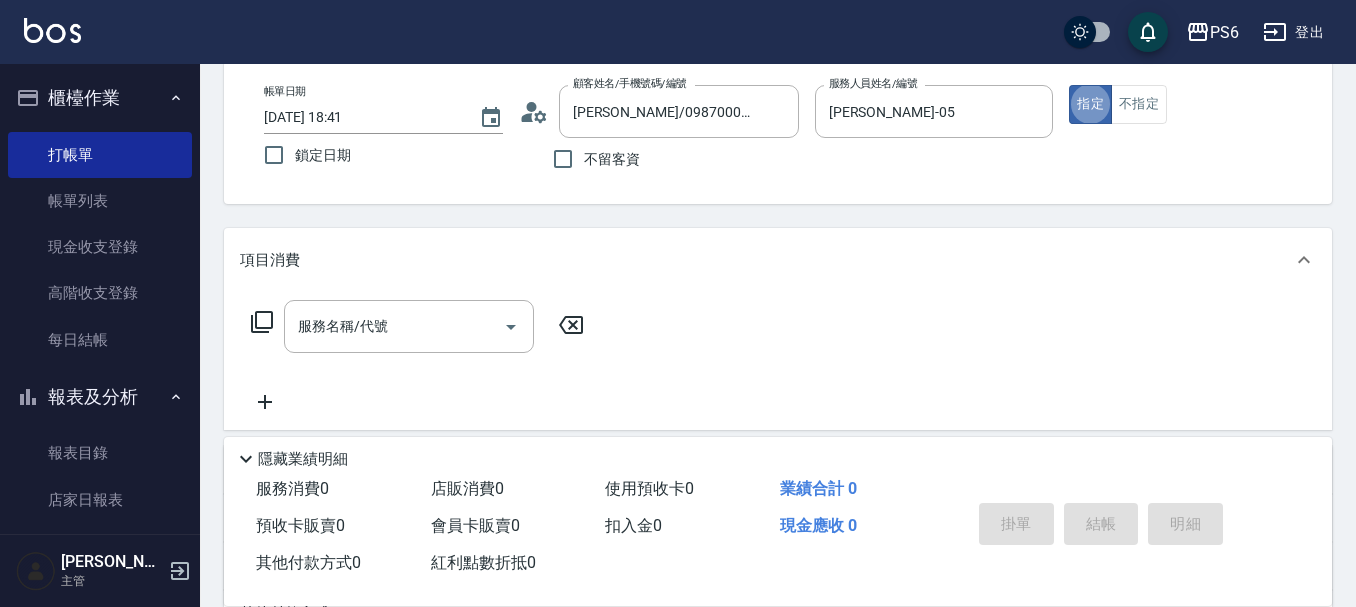 click 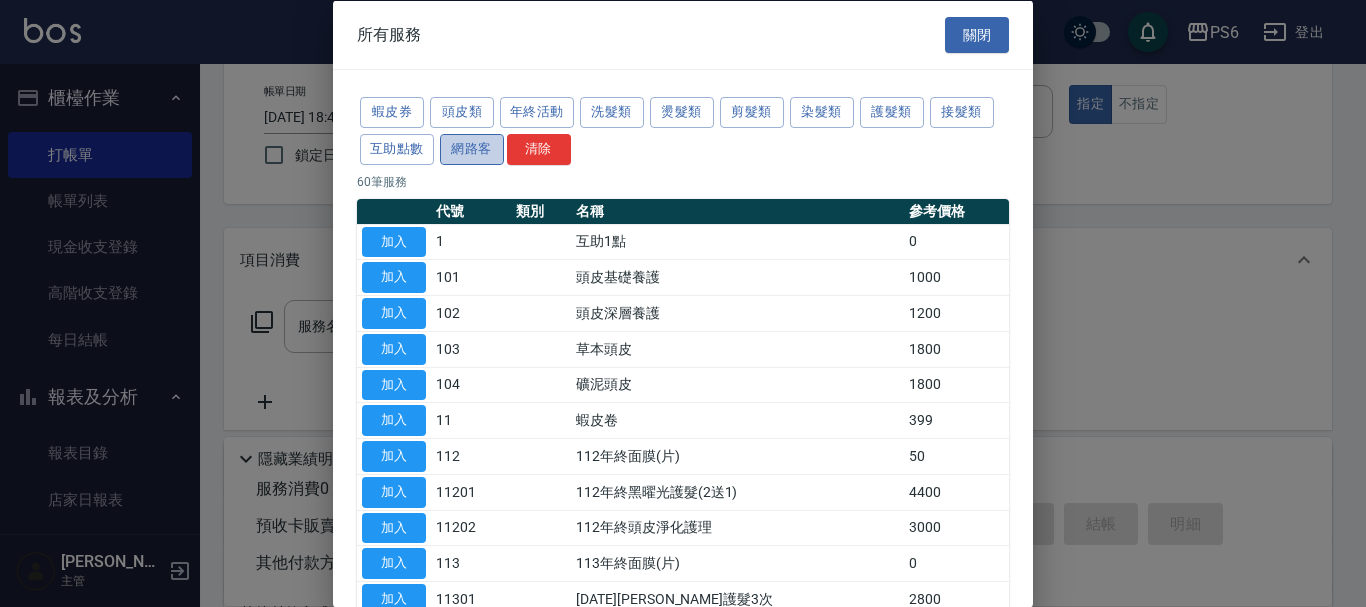 click on "網路客" at bounding box center [472, 148] 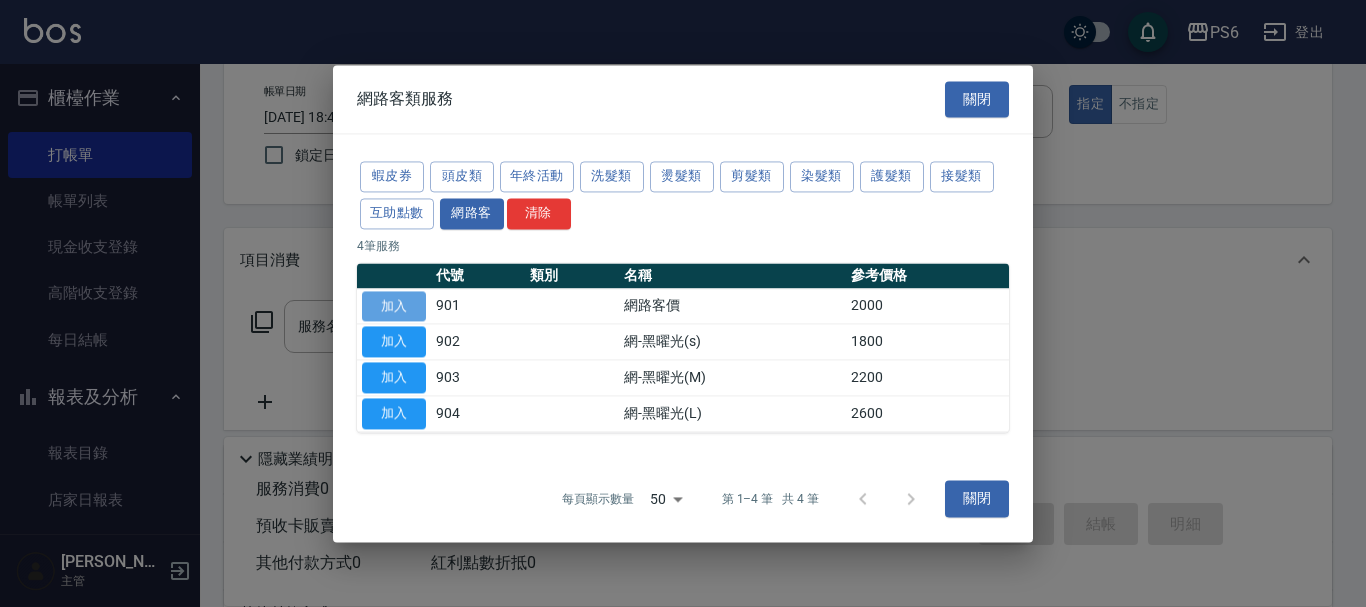 click on "加入" at bounding box center [394, 306] 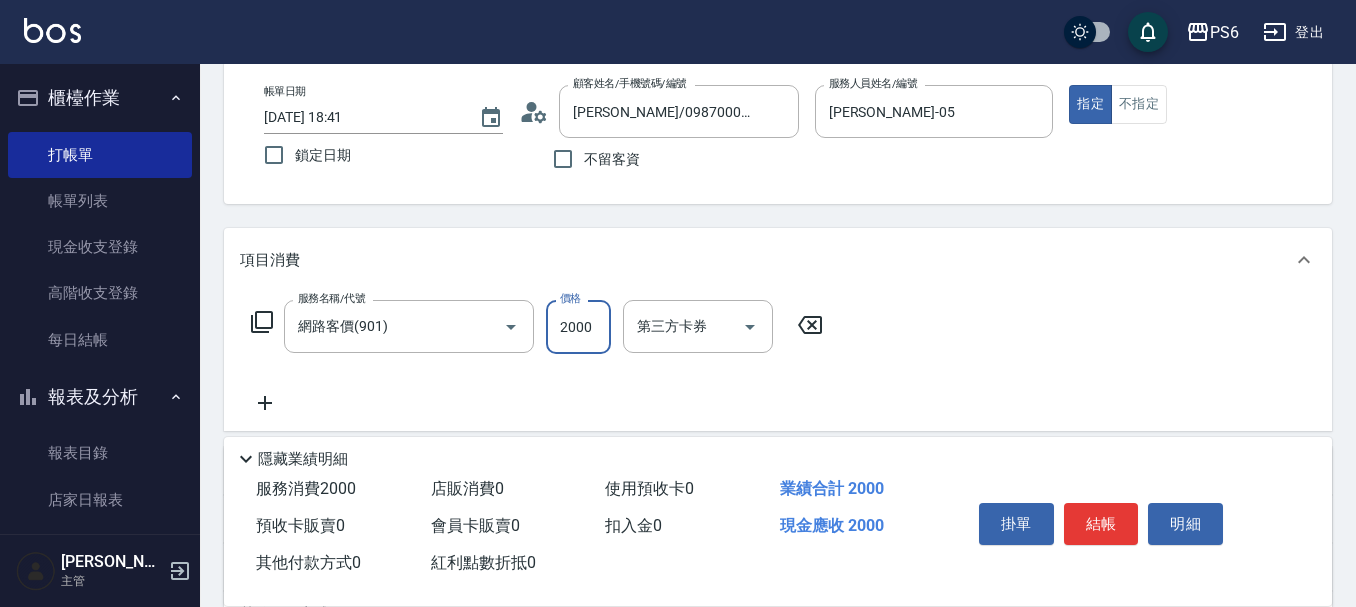 click on "2000" at bounding box center [578, 327] 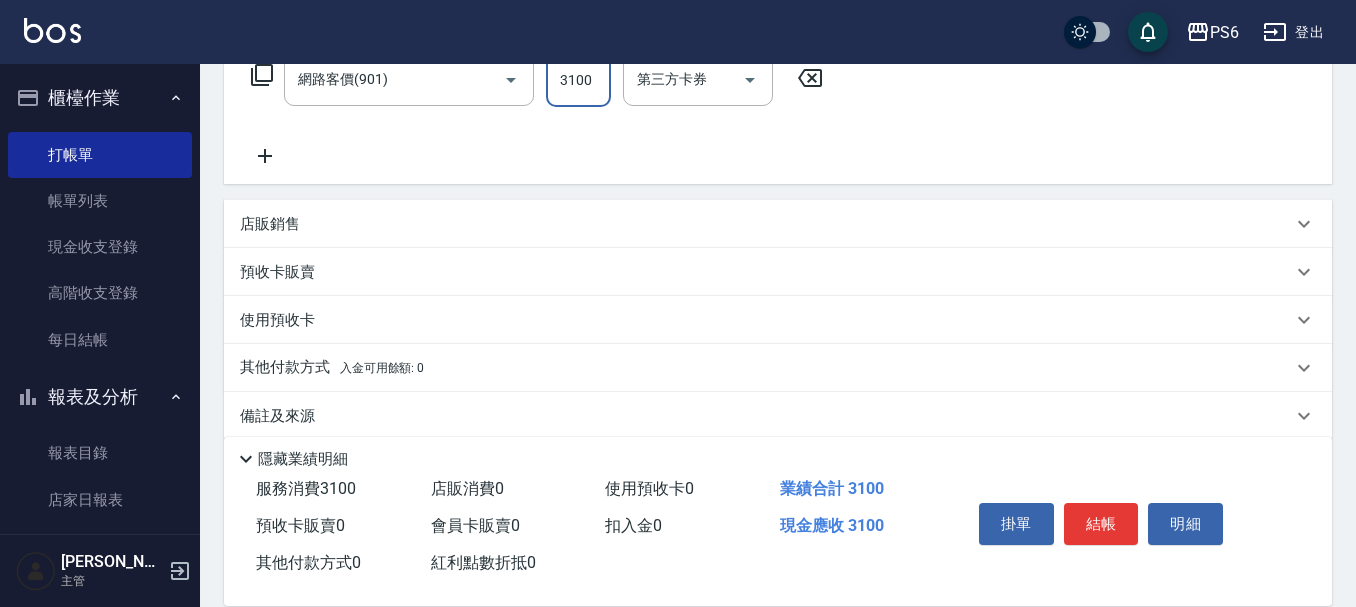 scroll, scrollTop: 372, scrollLeft: 0, axis: vertical 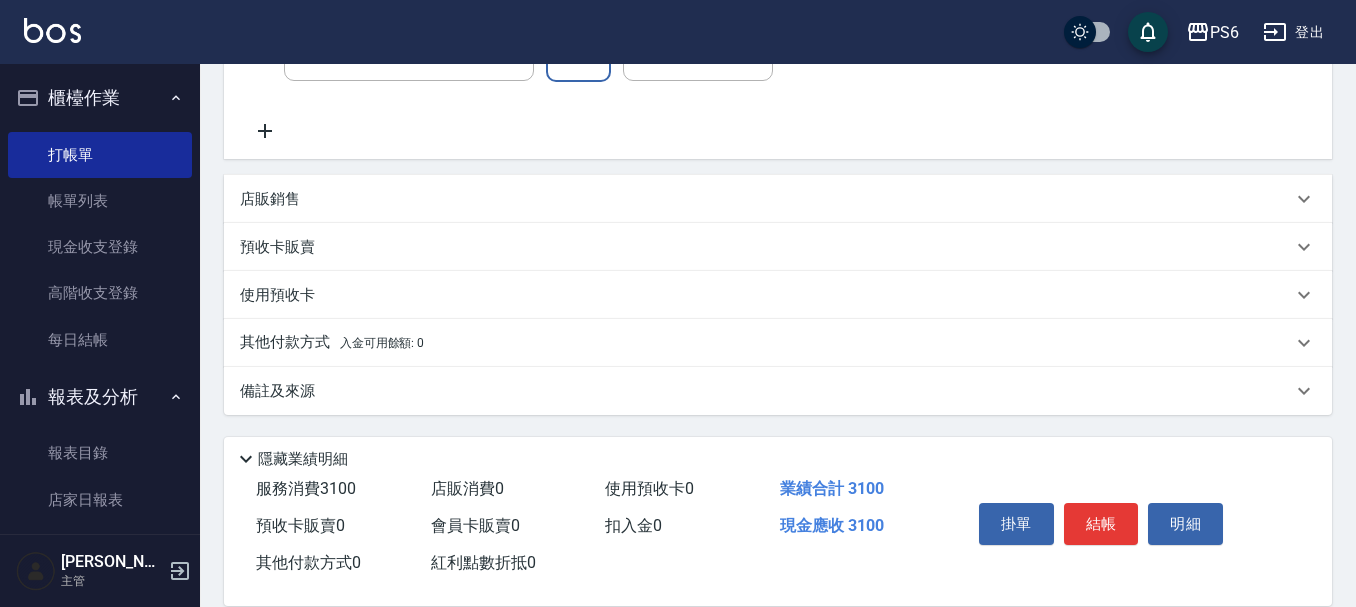 type on "3100" 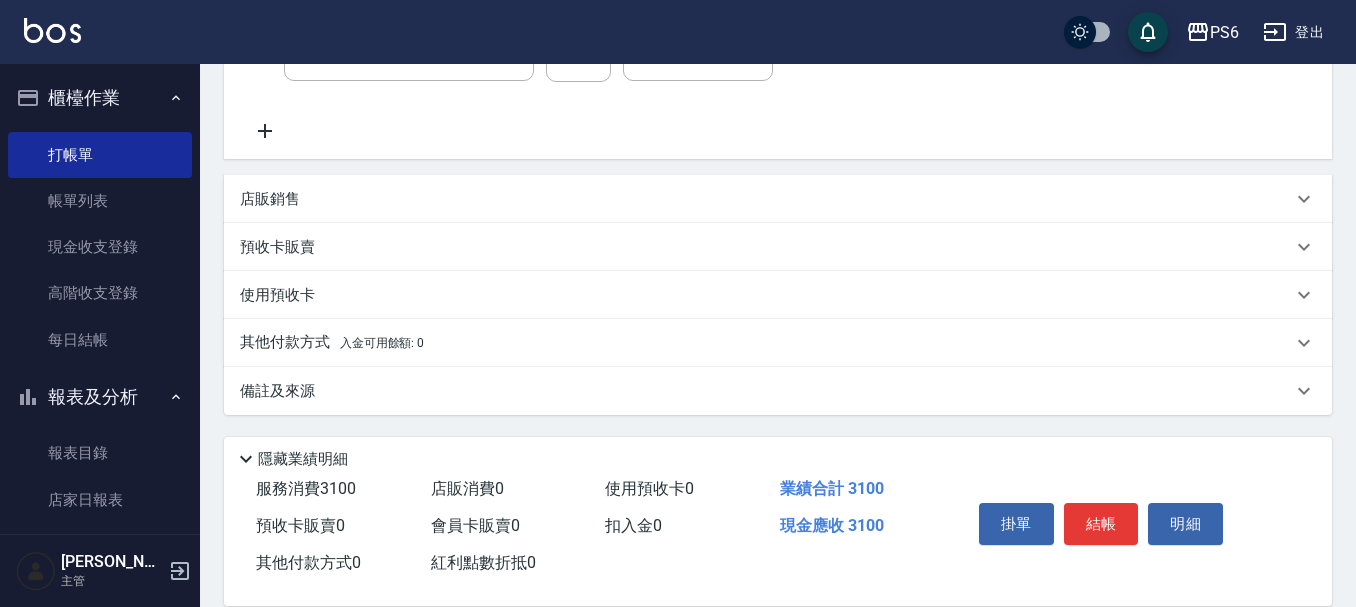 drag, startPoint x: 249, startPoint y: 119, endPoint x: 282, endPoint y: 137, distance: 37.589893 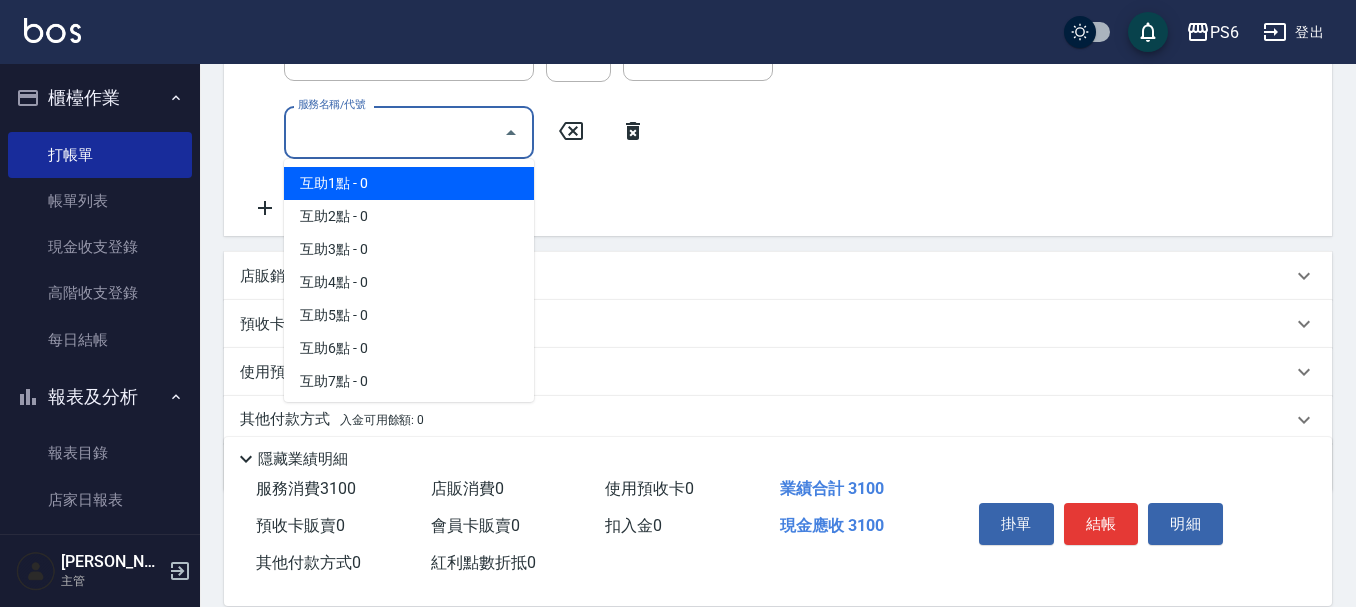 click on "服務名稱/代號" at bounding box center (394, 132) 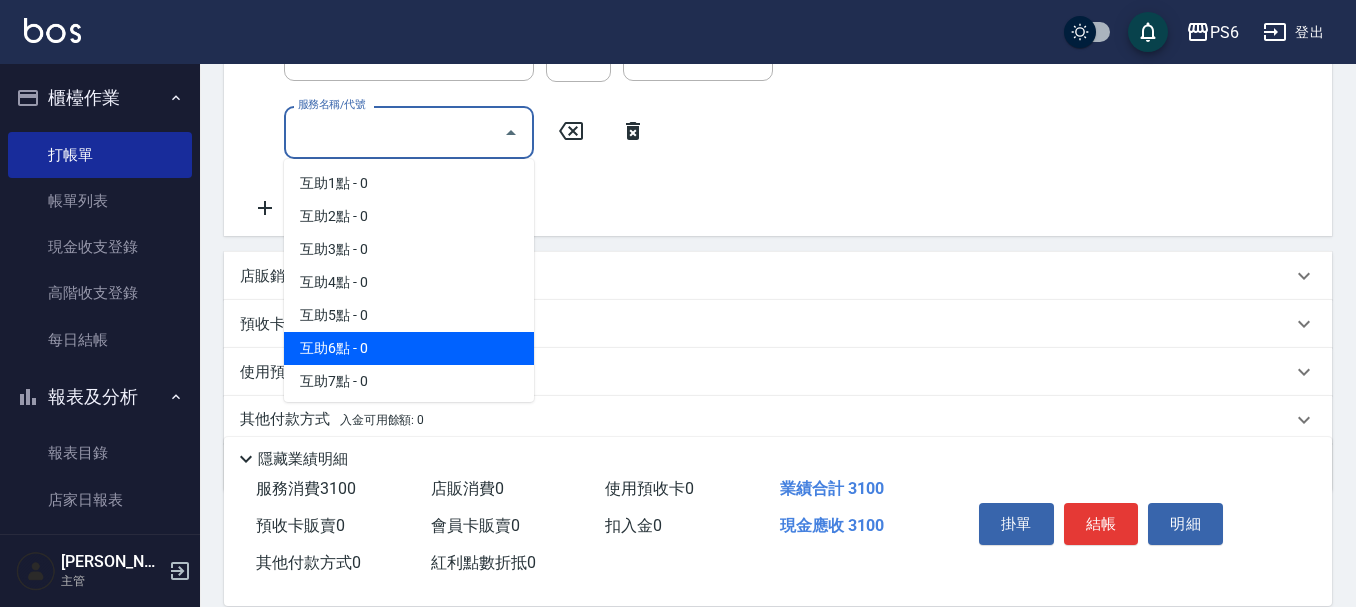 click on "互助6點 - 0" at bounding box center (409, 348) 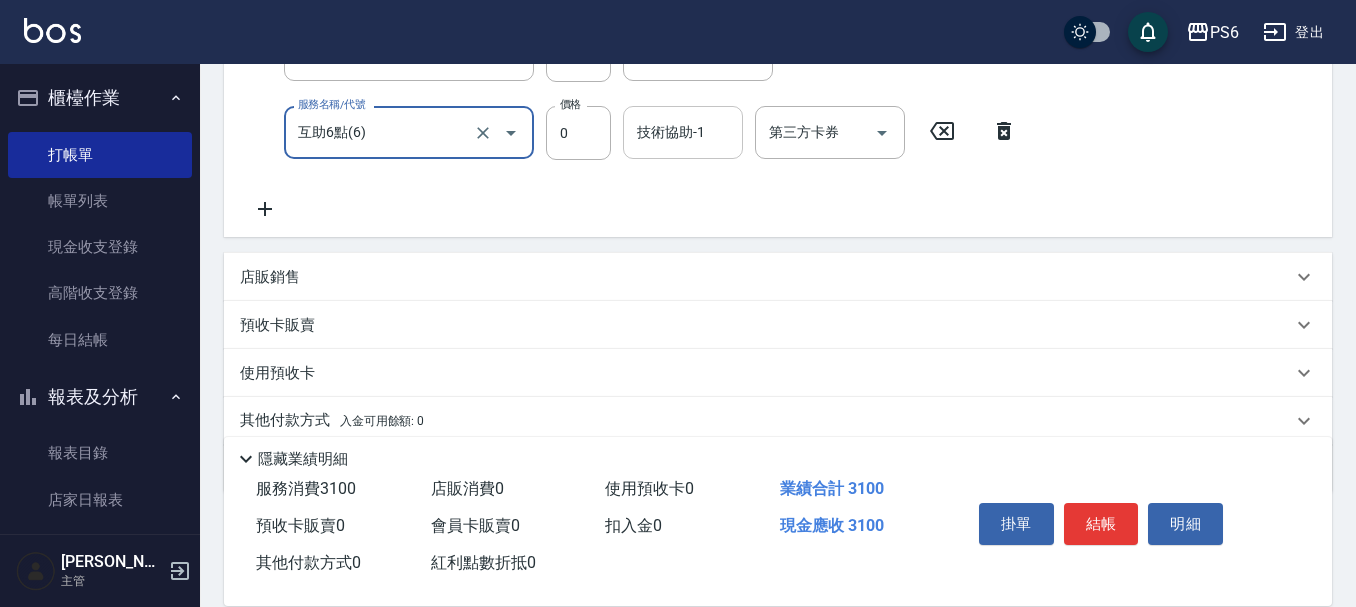 click on "技術協助-1" at bounding box center (683, 132) 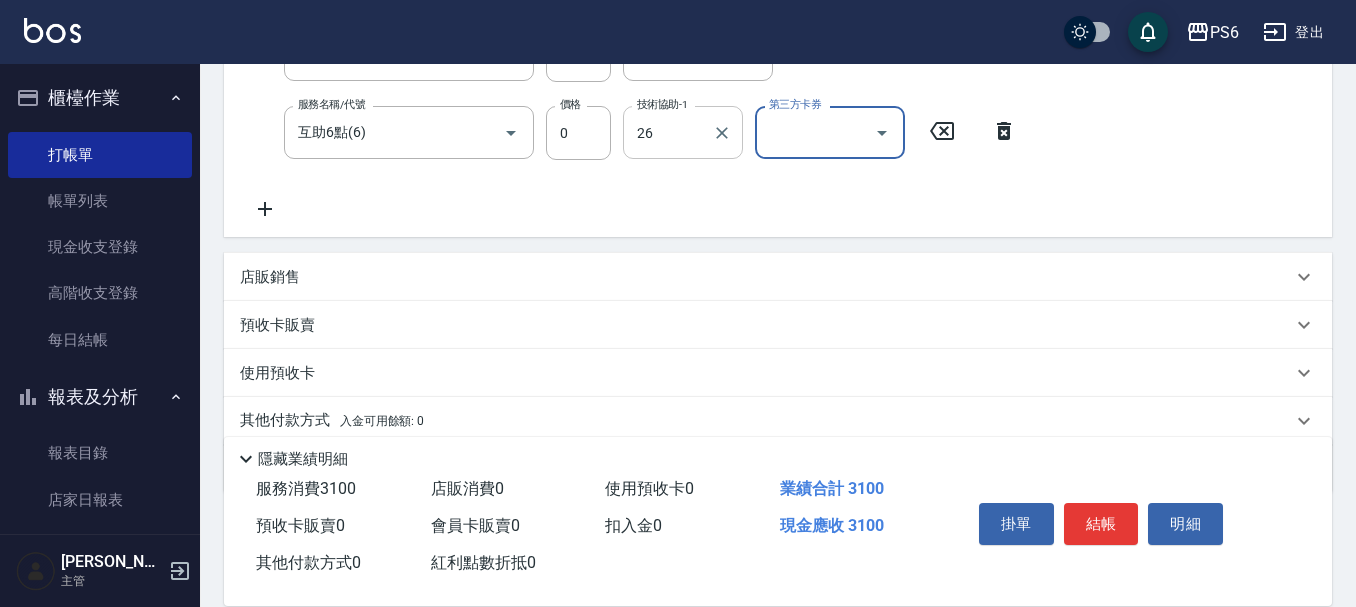 type on "[PERSON_NAME]-26" 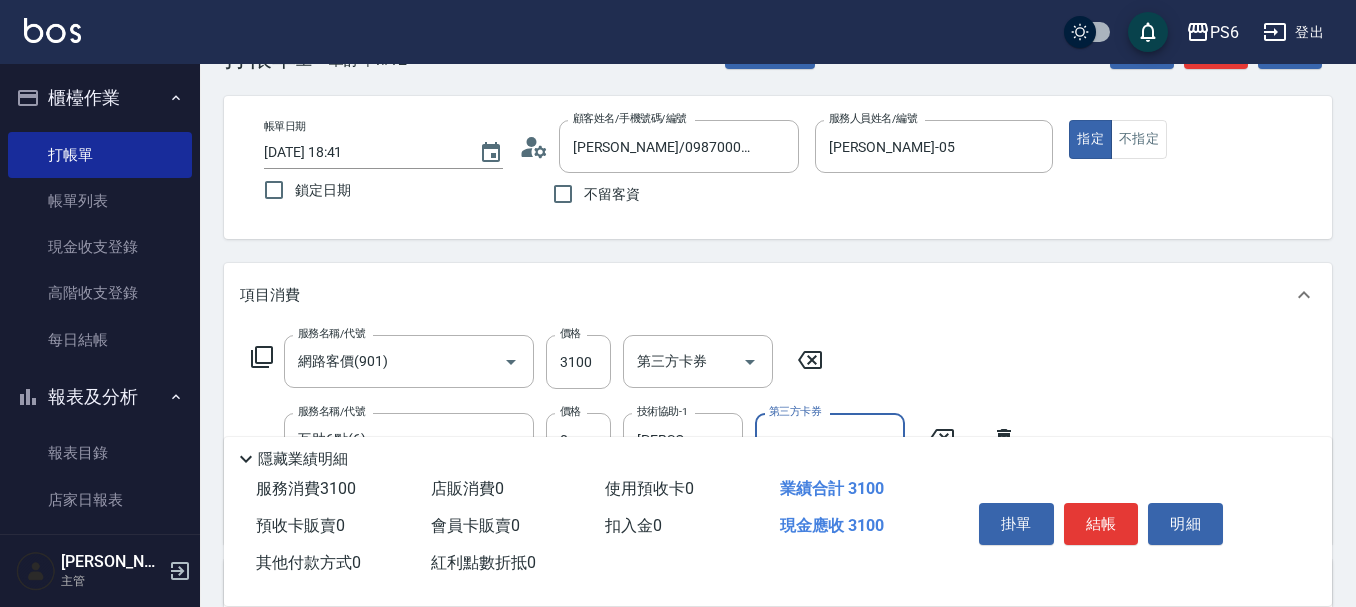scroll, scrollTop: 100, scrollLeft: 0, axis: vertical 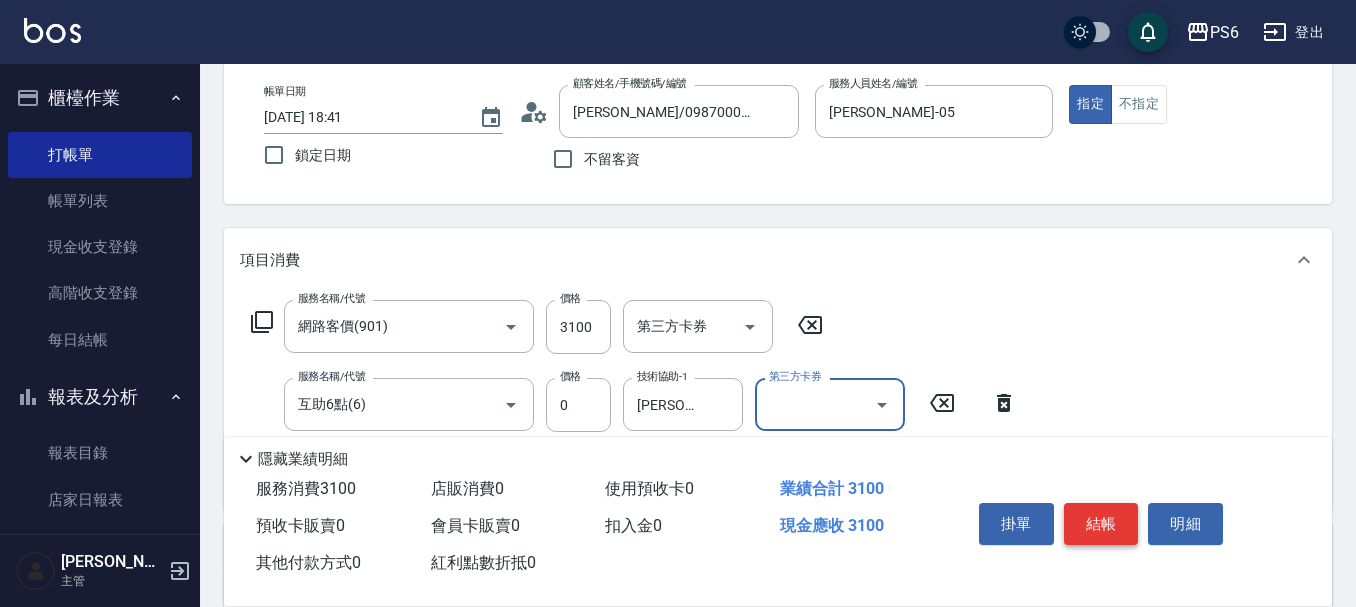 drag, startPoint x: 1091, startPoint y: 518, endPoint x: 1088, endPoint y: 505, distance: 13.341664 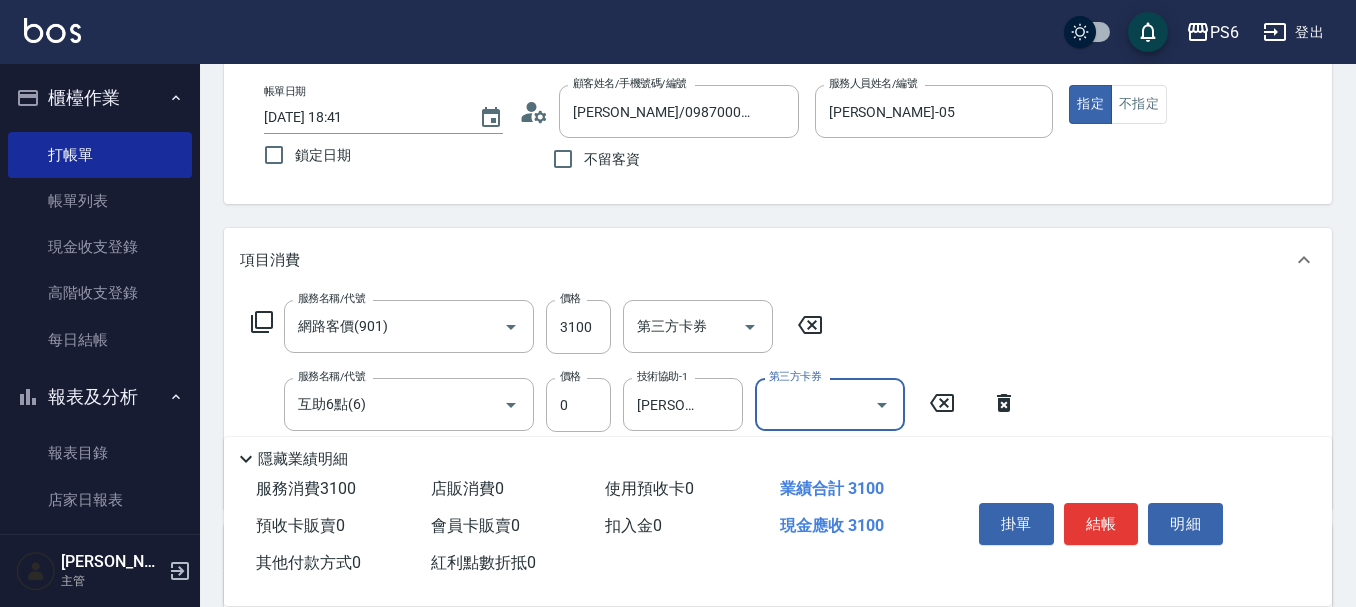 click on "結帳" at bounding box center (1101, 524) 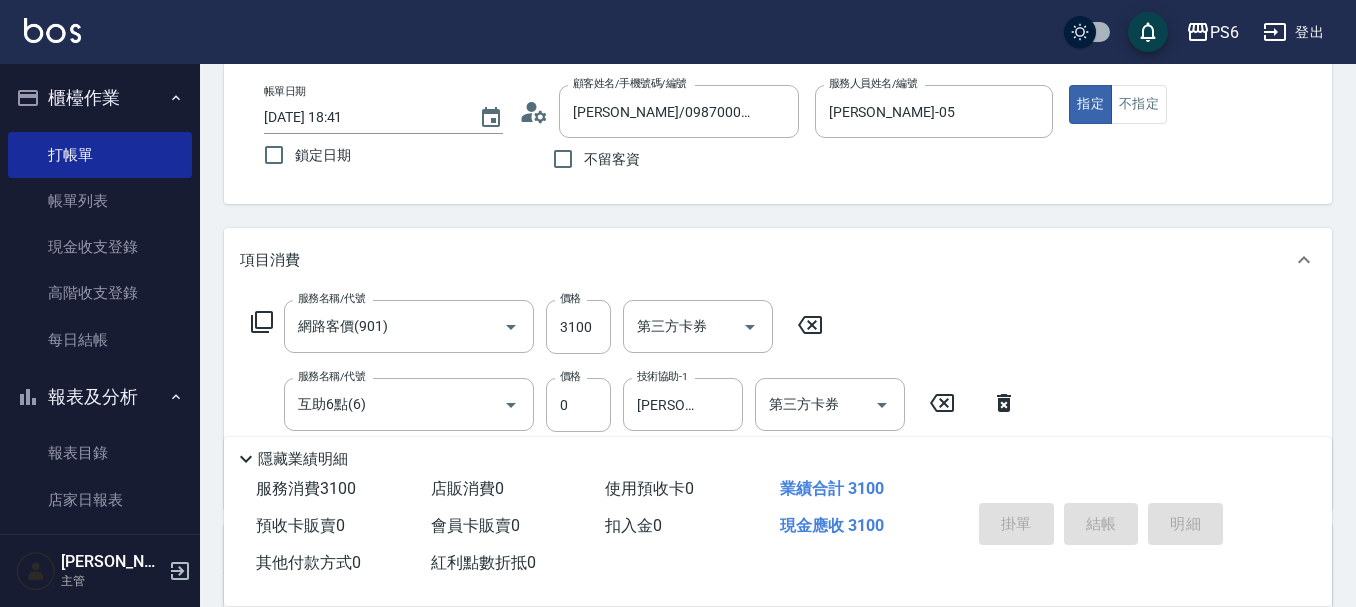 type on "[DATE] 18:43" 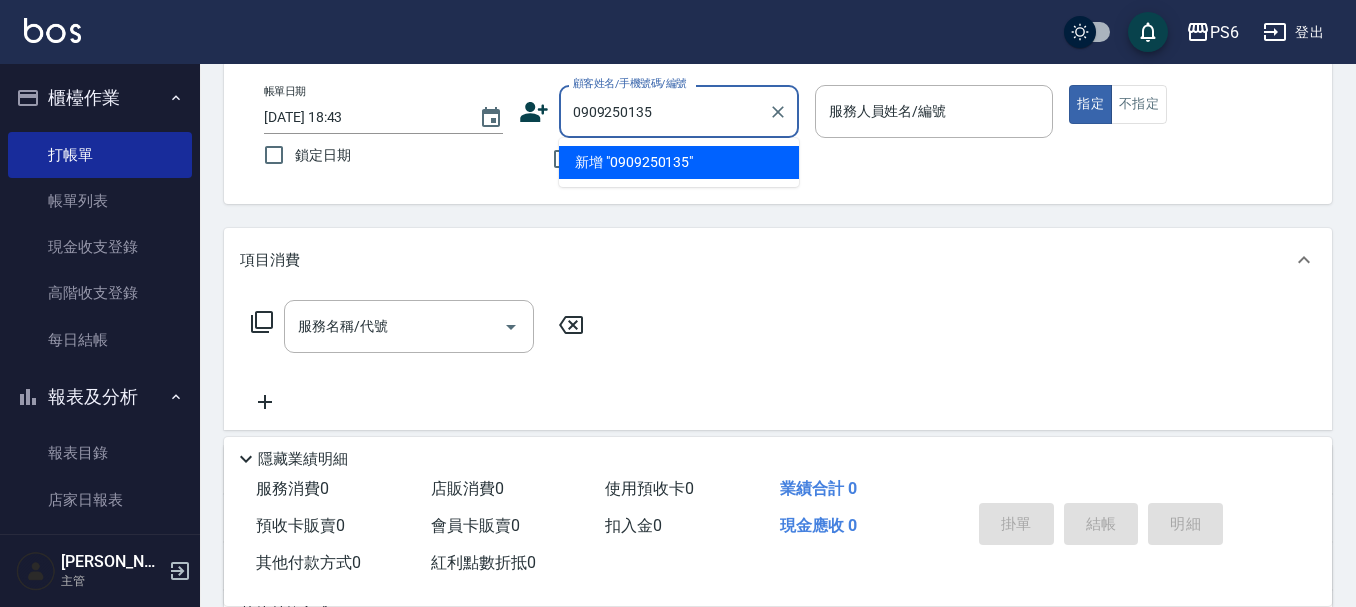 type on "0909250135" 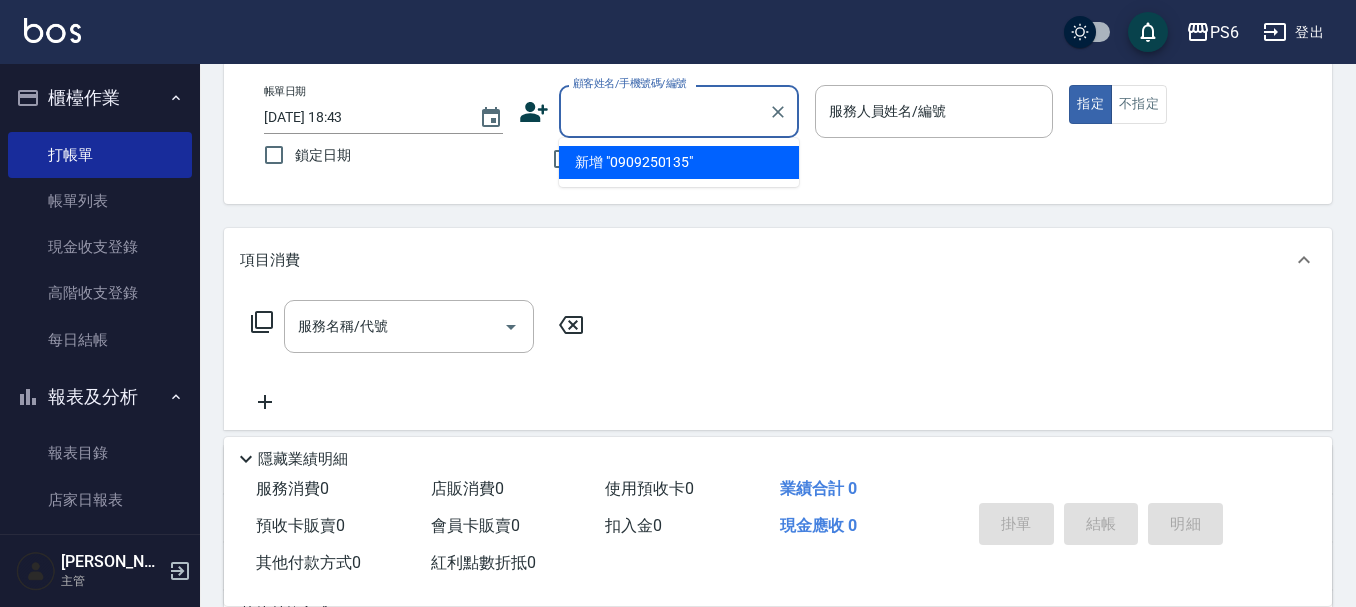 click on "帳單日期 [DATE] 18:43 鎖定日期 顧客姓名/手機號碼/編號 顧客姓名/手機號碼/編號 不留客資 服務人員姓名/編號 服務人員姓名/編號 指定 不指定" at bounding box center [778, 132] 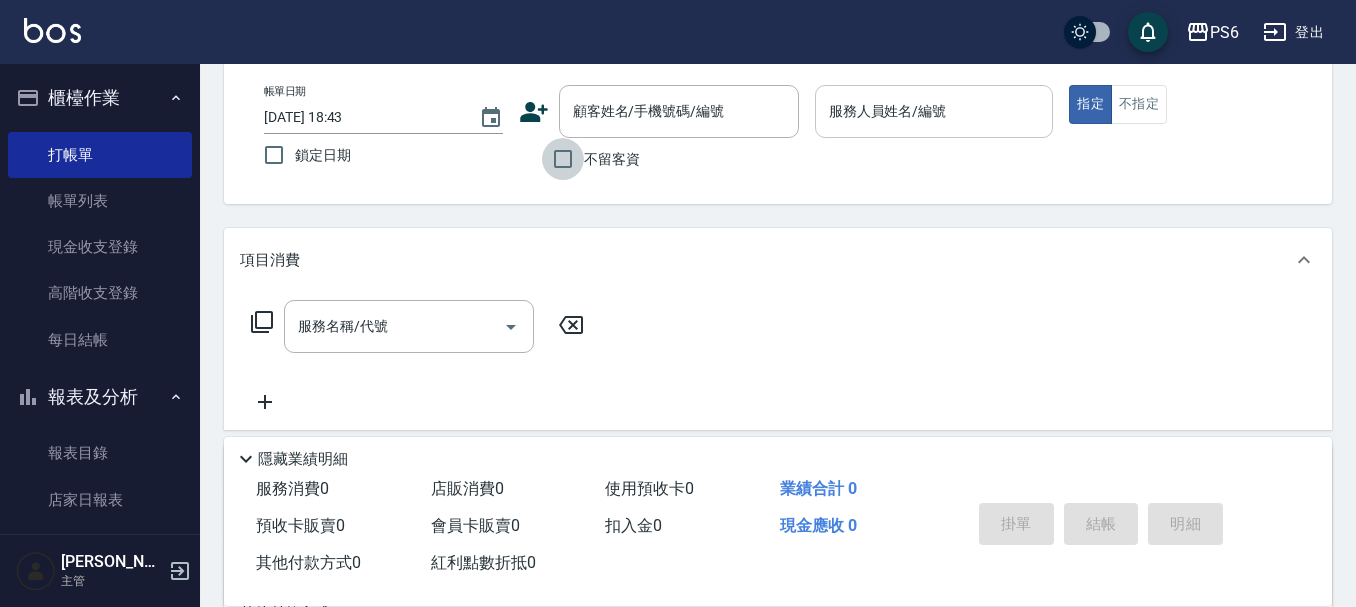 drag, startPoint x: 559, startPoint y: 156, endPoint x: 903, endPoint y: 131, distance: 344.90723 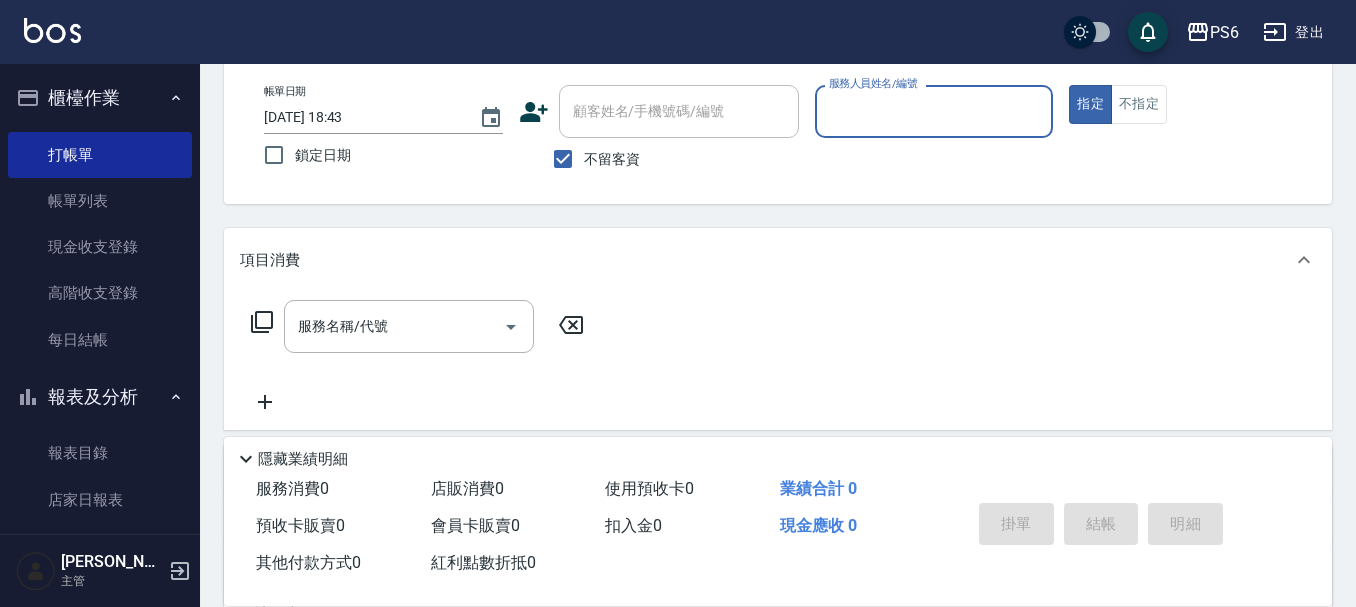 type on "0" 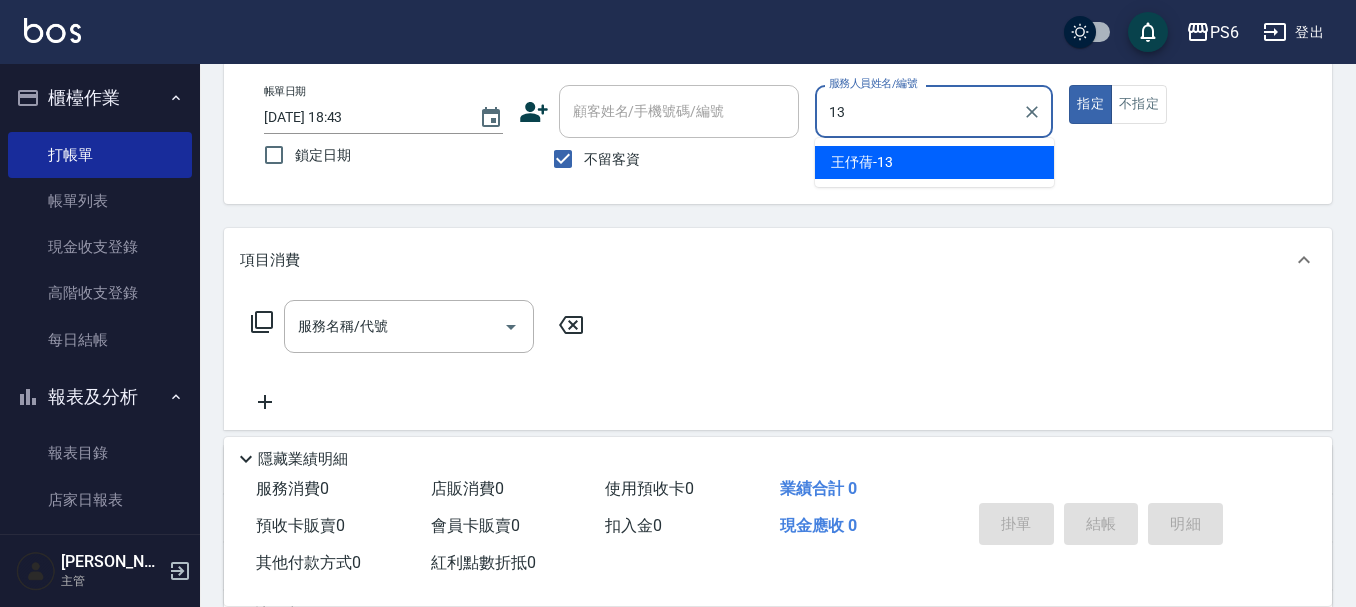 type on "[PERSON_NAME]-13" 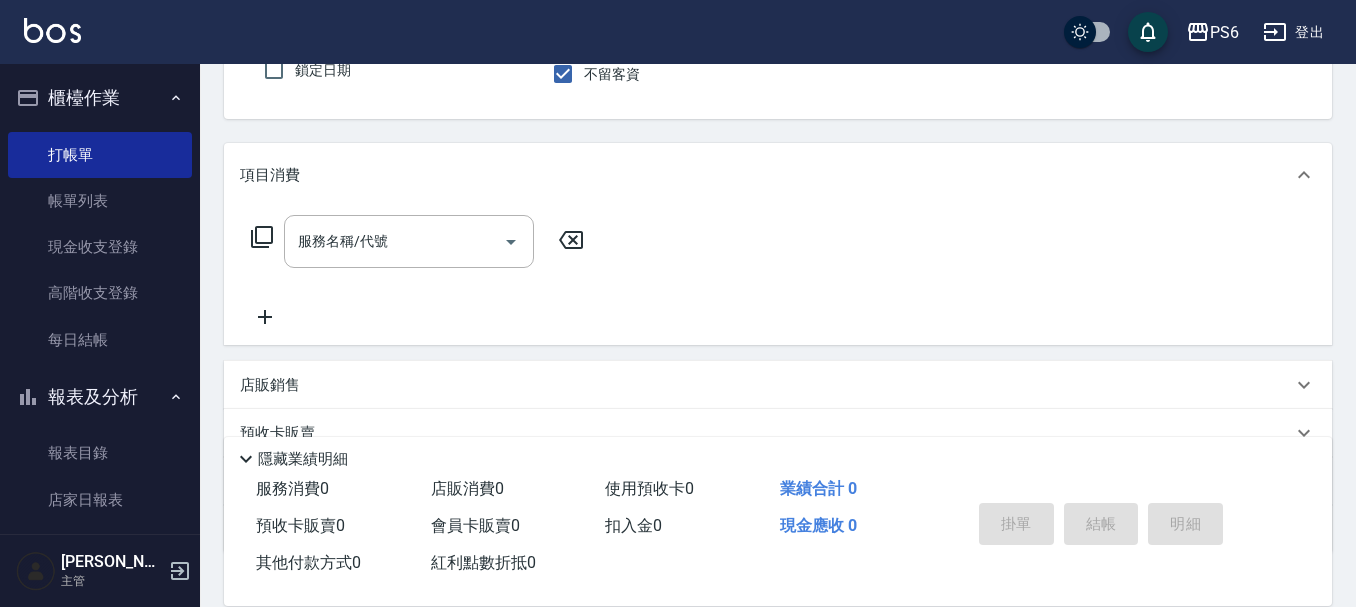 scroll, scrollTop: 300, scrollLeft: 0, axis: vertical 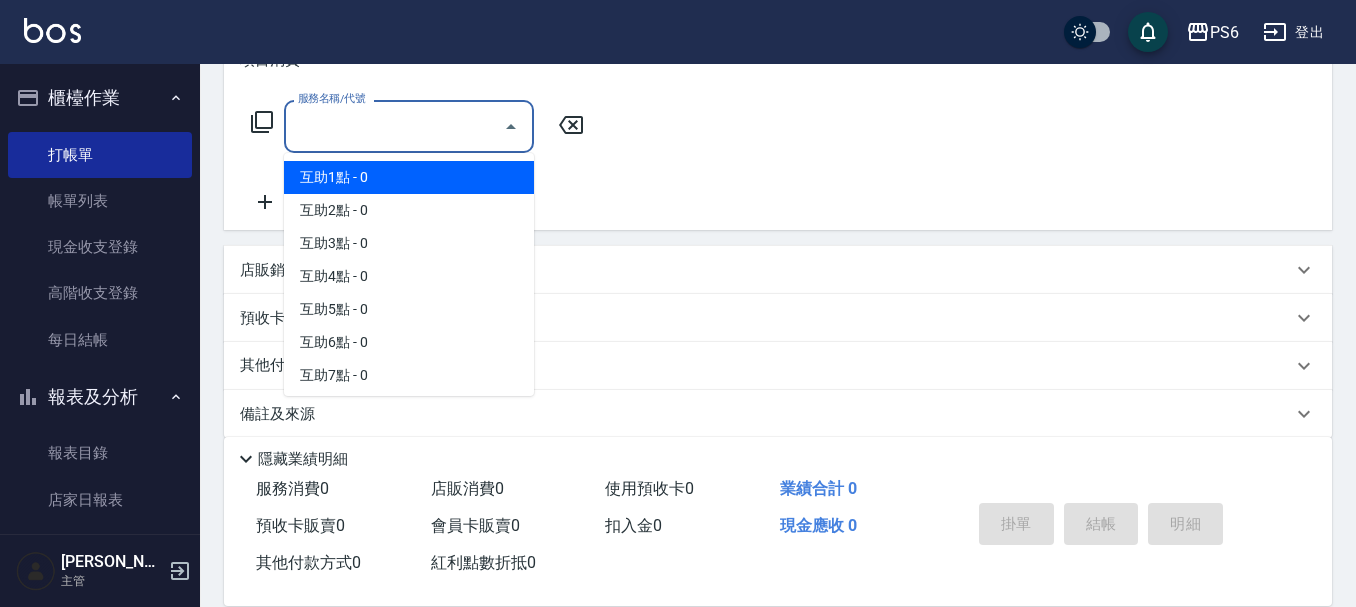 click on "服務名稱/代號" at bounding box center [394, 126] 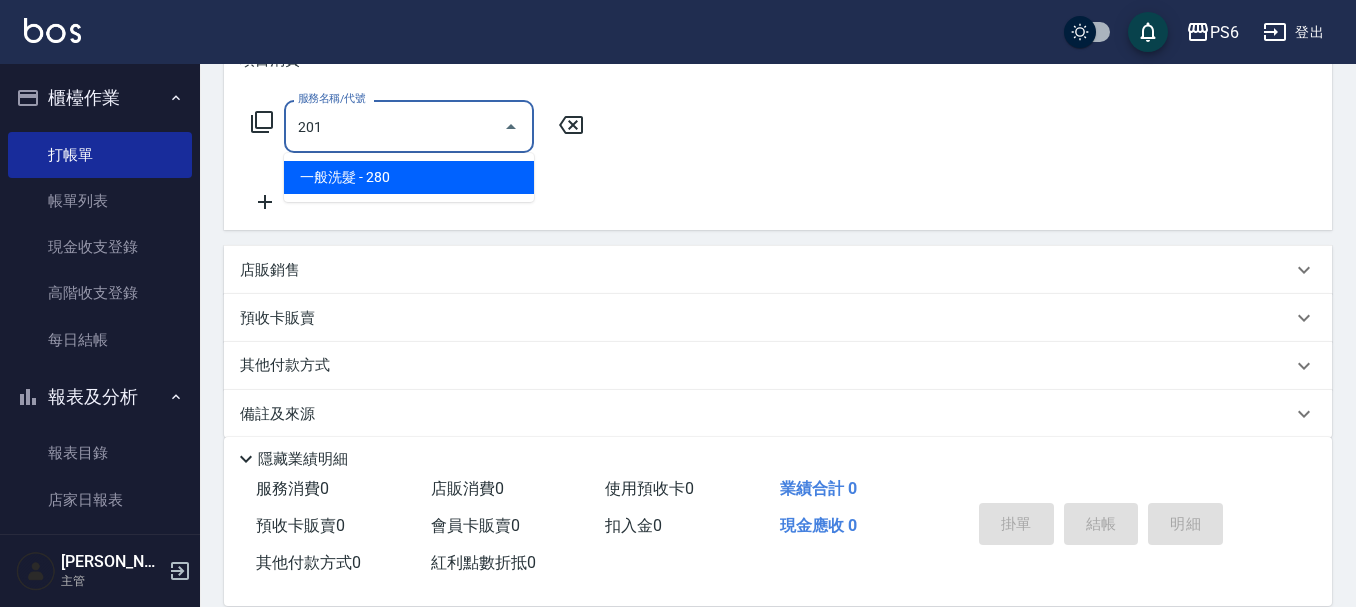 type on "一般洗髮(201)" 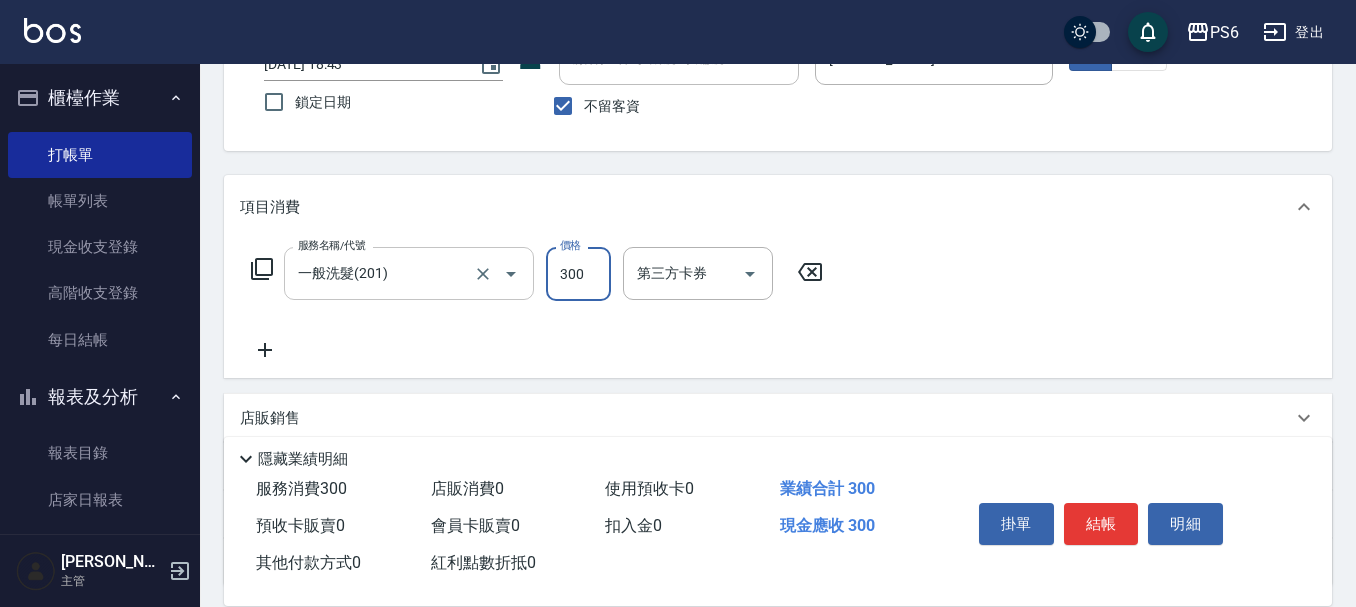scroll, scrollTop: 0, scrollLeft: 0, axis: both 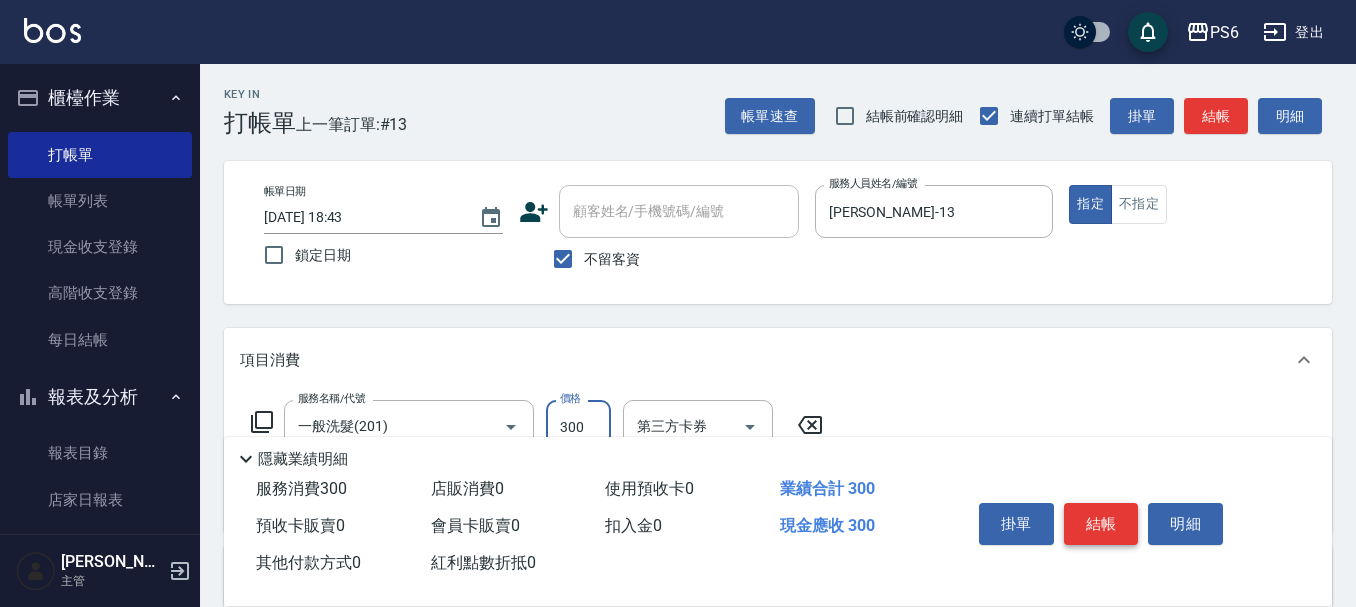 type on "300" 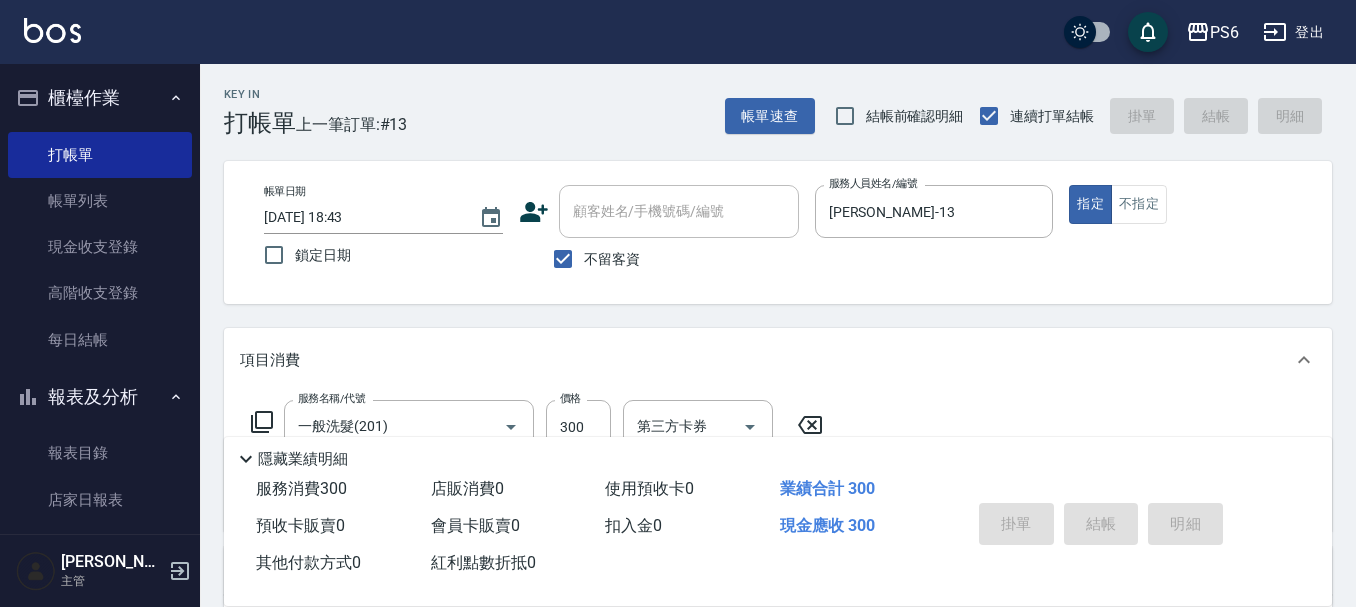 type 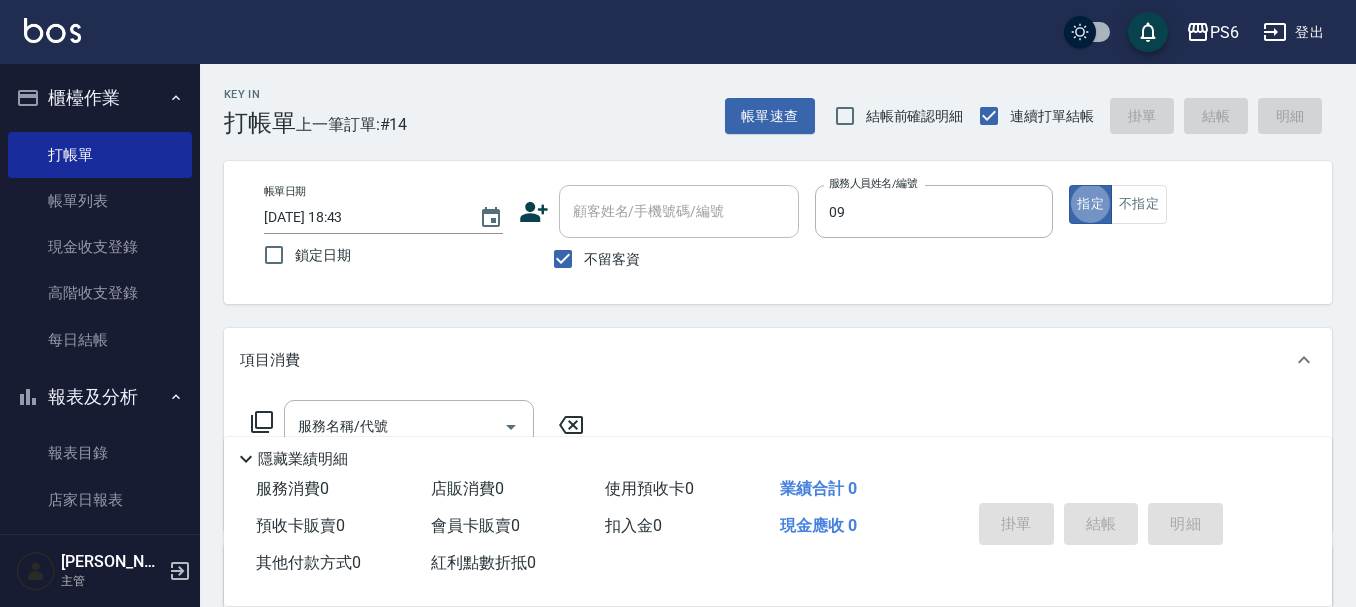 type on "[PERSON_NAME]-09" 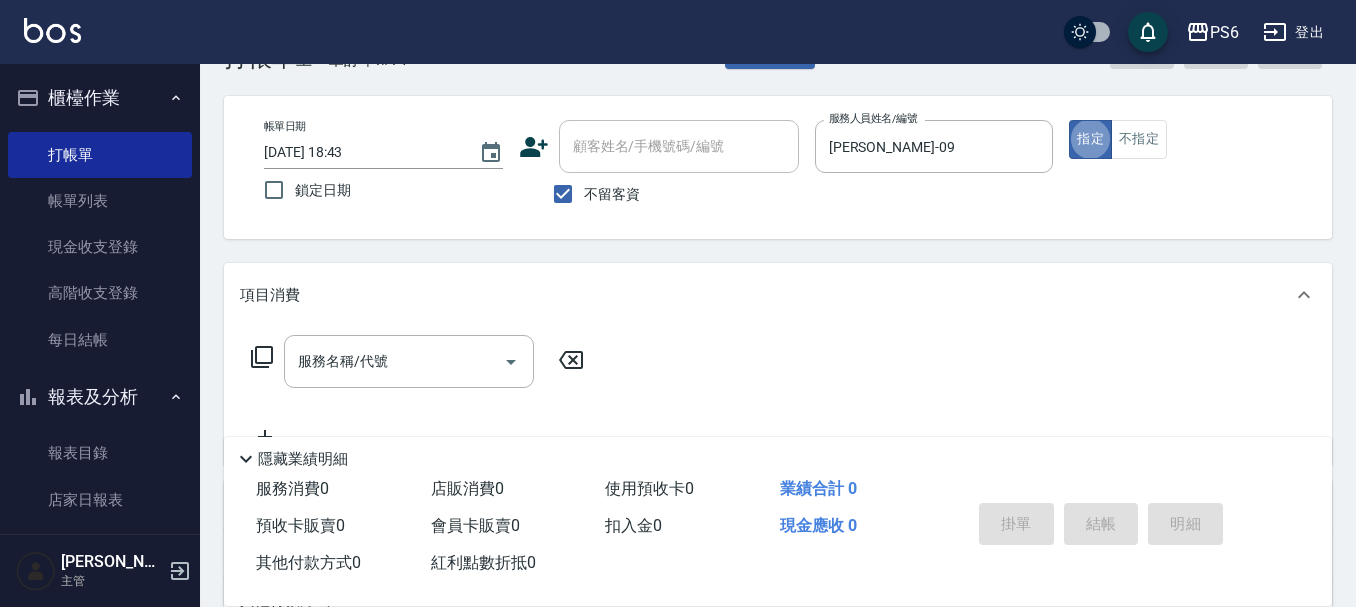scroll, scrollTop: 100, scrollLeft: 0, axis: vertical 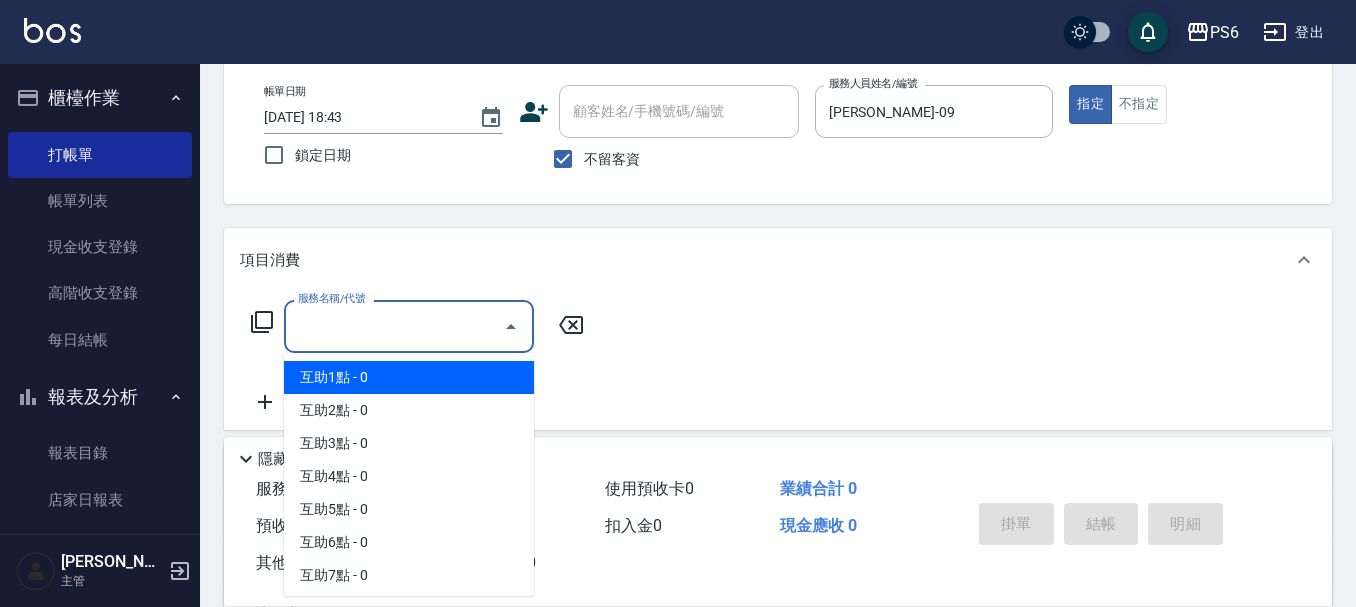 click on "服務名稱/代號" at bounding box center (394, 326) 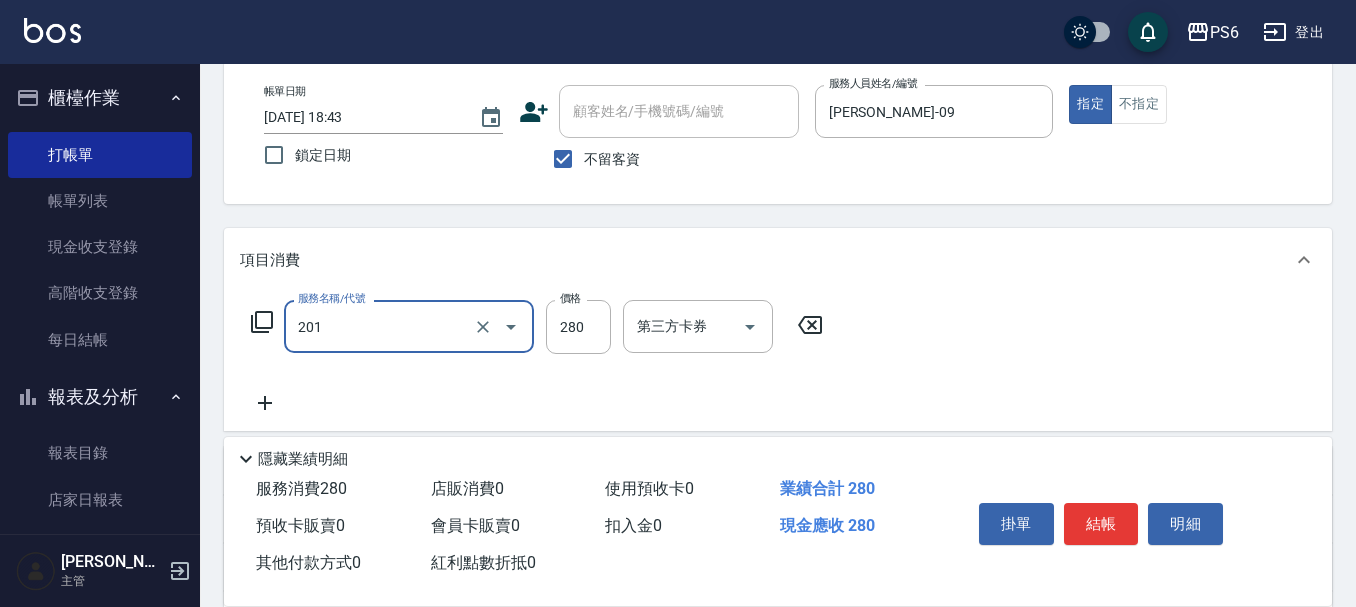 type on "一般洗髮(201)" 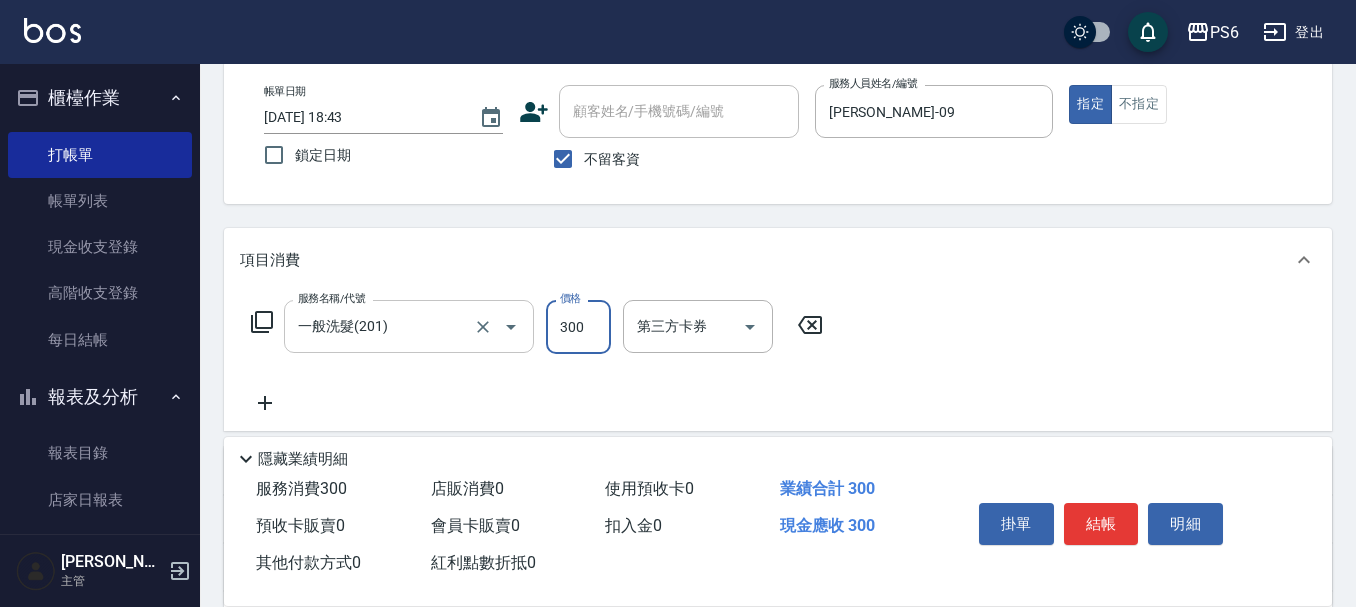type on "300" 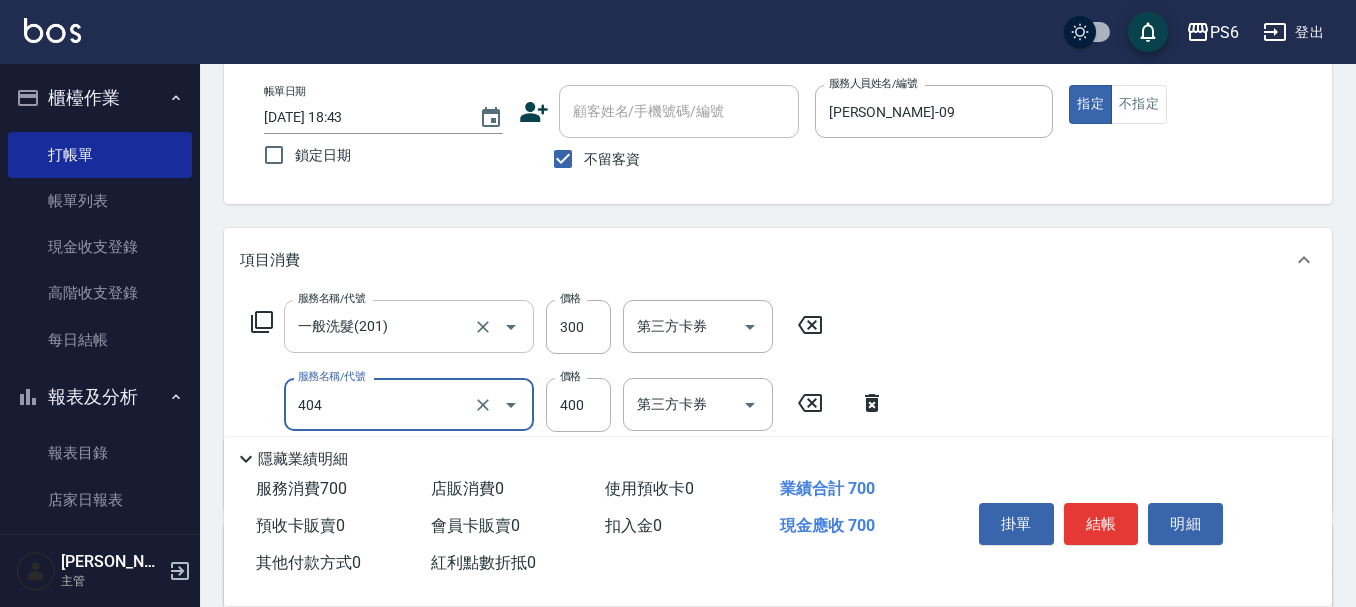 type on "B級剪髮(404)" 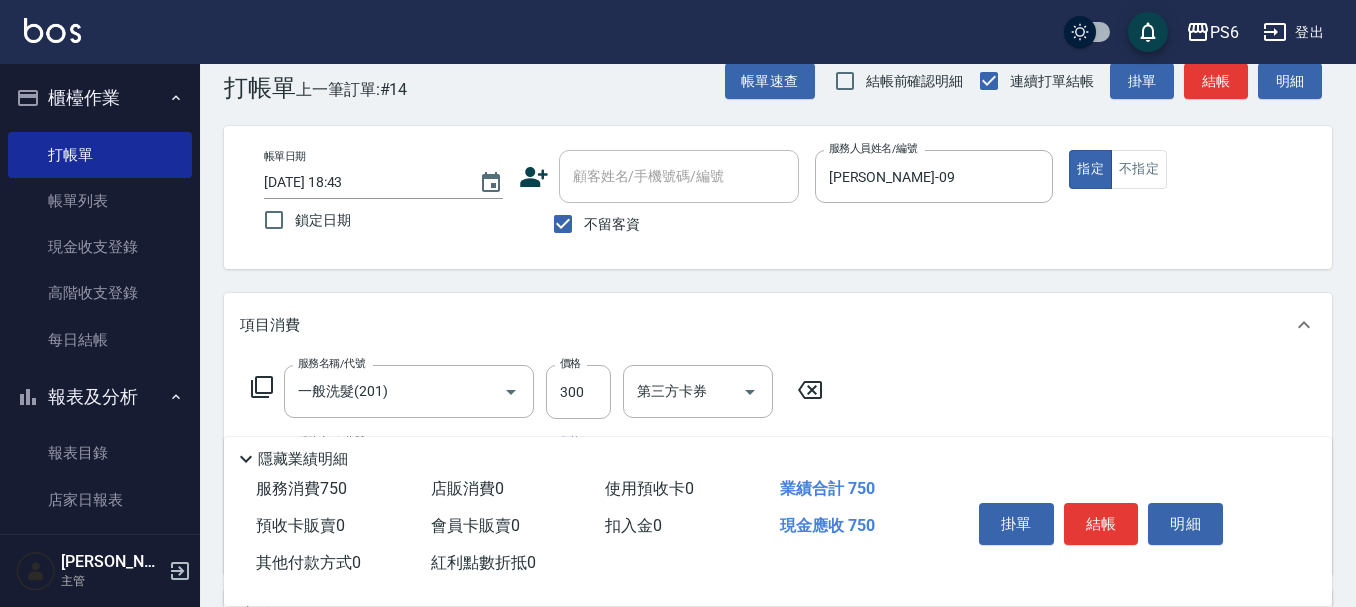scroll, scrollTop: 0, scrollLeft: 0, axis: both 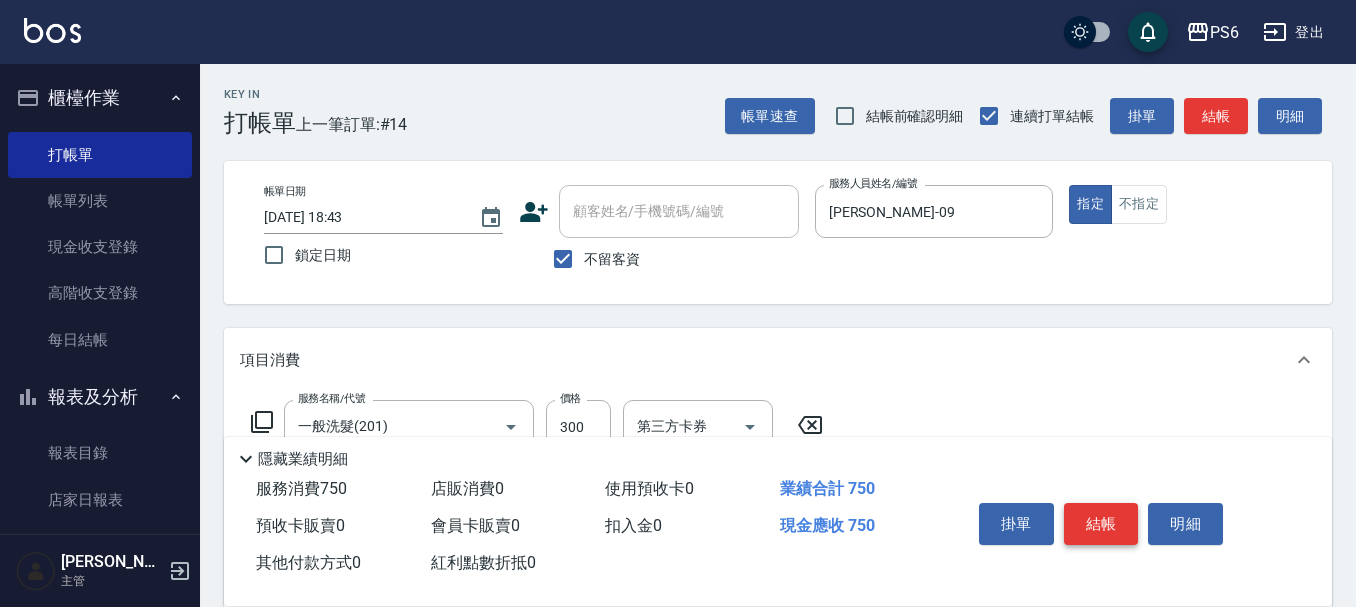 type on "450" 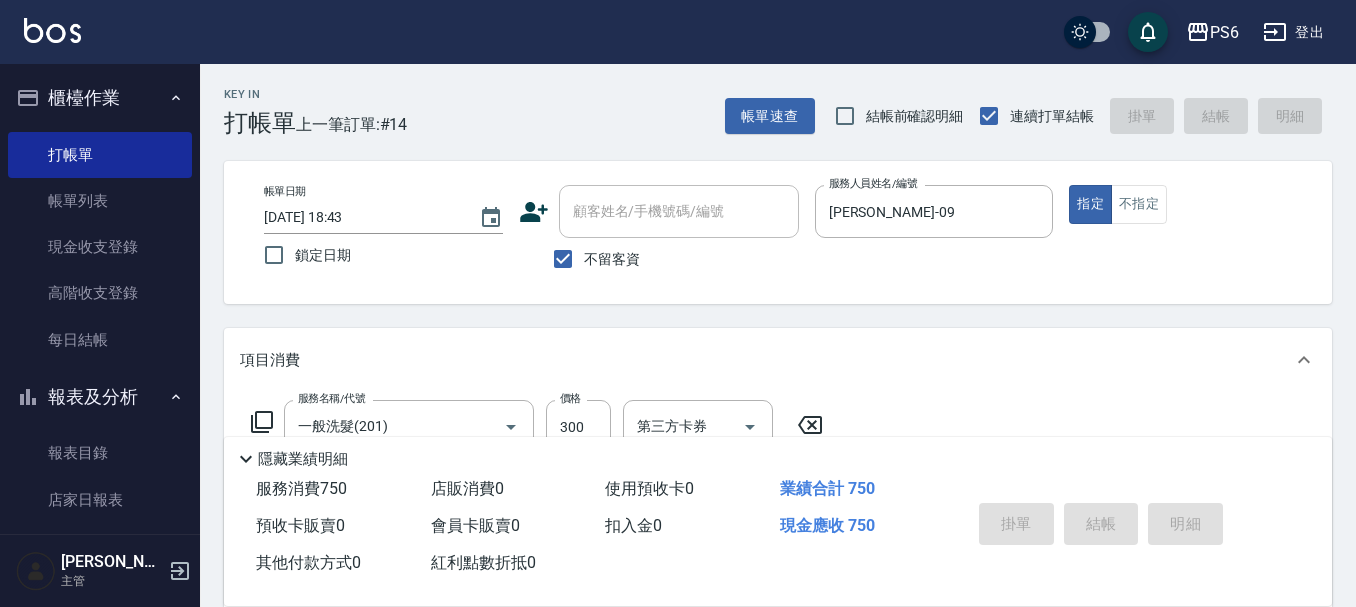type 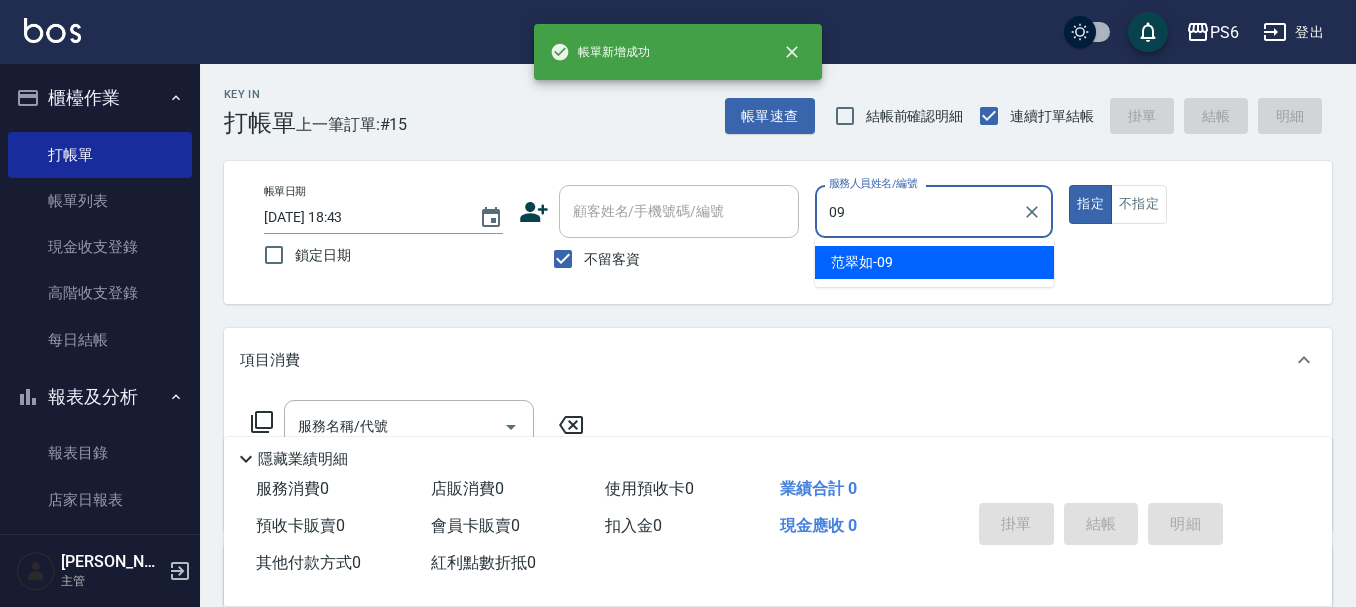 type on "[PERSON_NAME]-09" 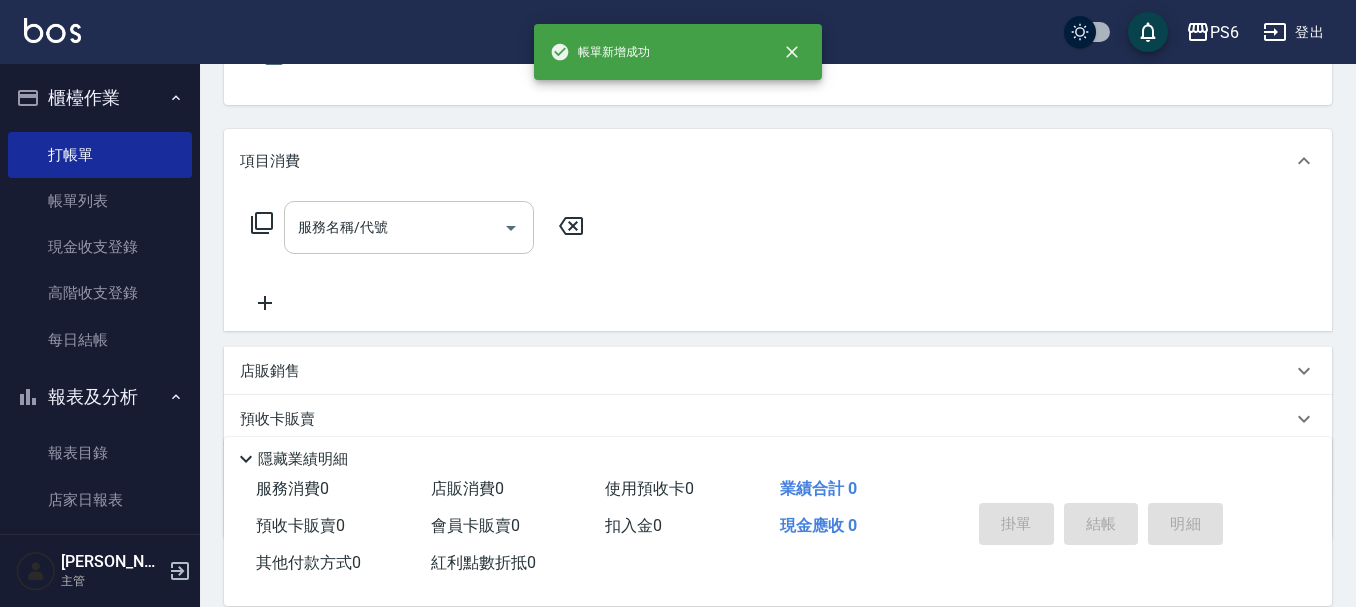 scroll, scrollTop: 200, scrollLeft: 0, axis: vertical 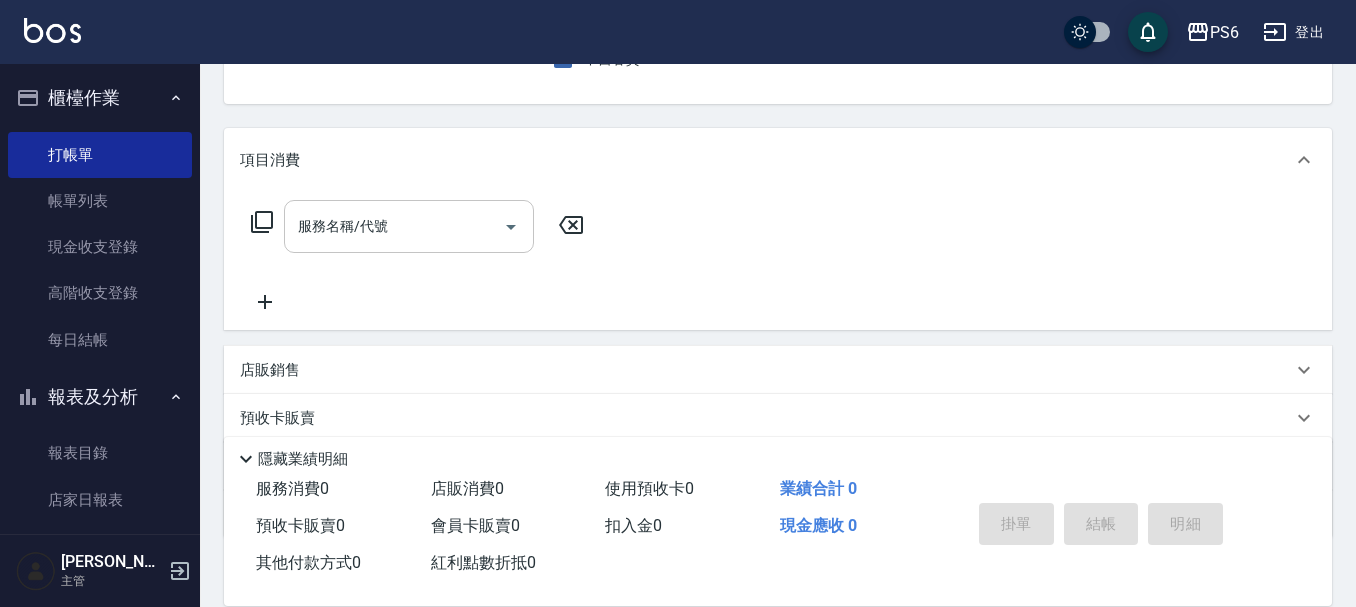 click on "服務名稱/代號" at bounding box center (394, 226) 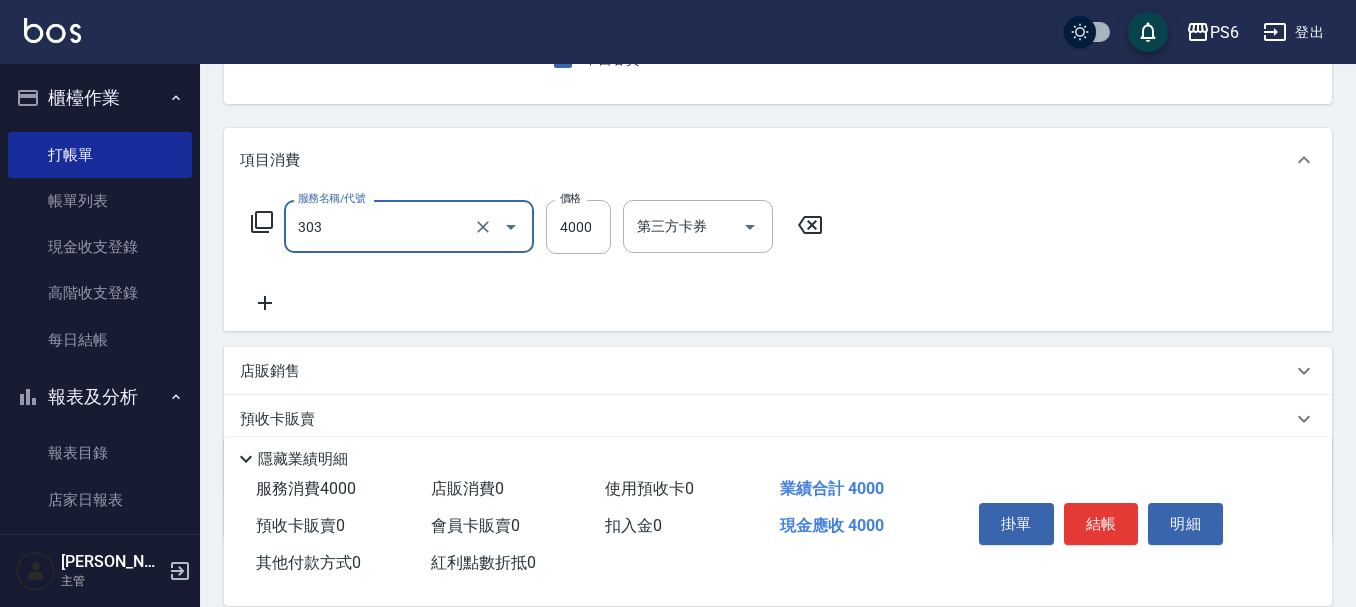 type on "塑形燙(303)" 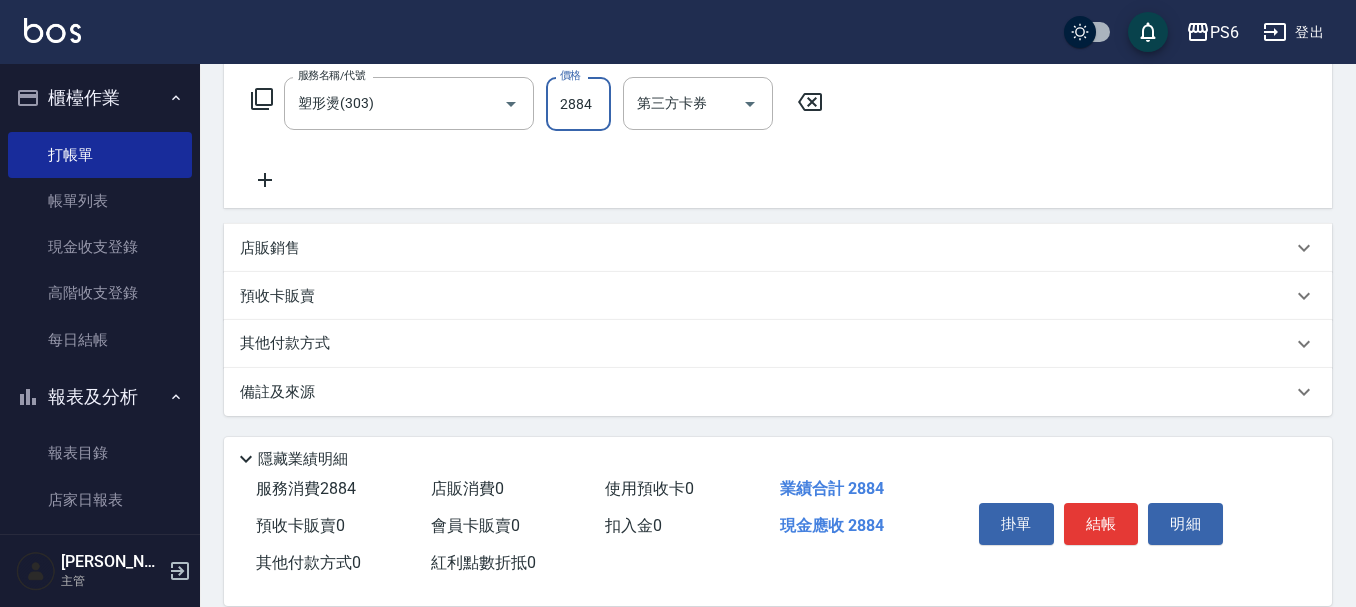 scroll, scrollTop: 324, scrollLeft: 0, axis: vertical 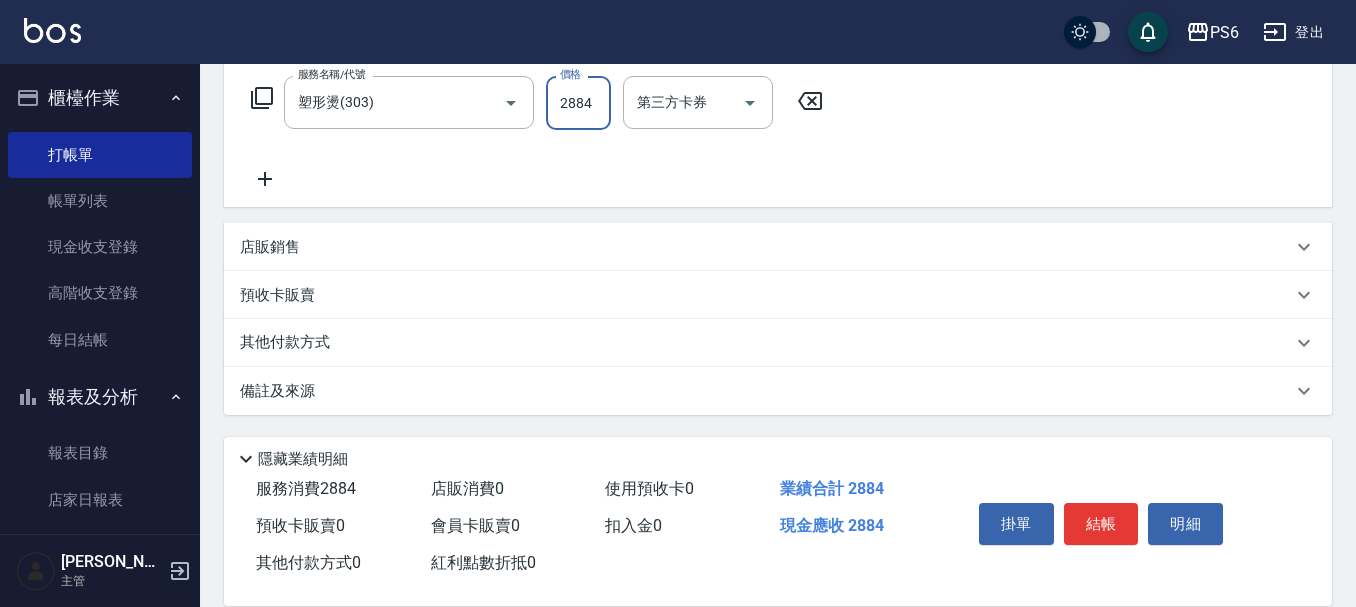 type on "2884" 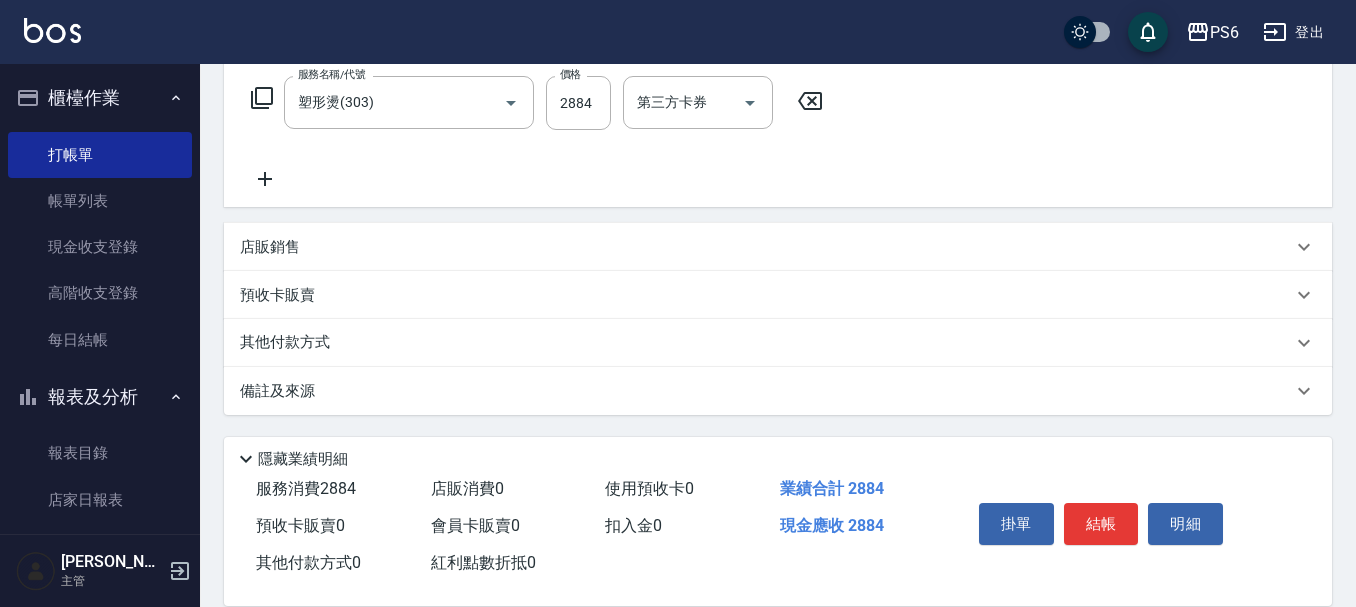 click on "其他付款方式" at bounding box center [766, 343] 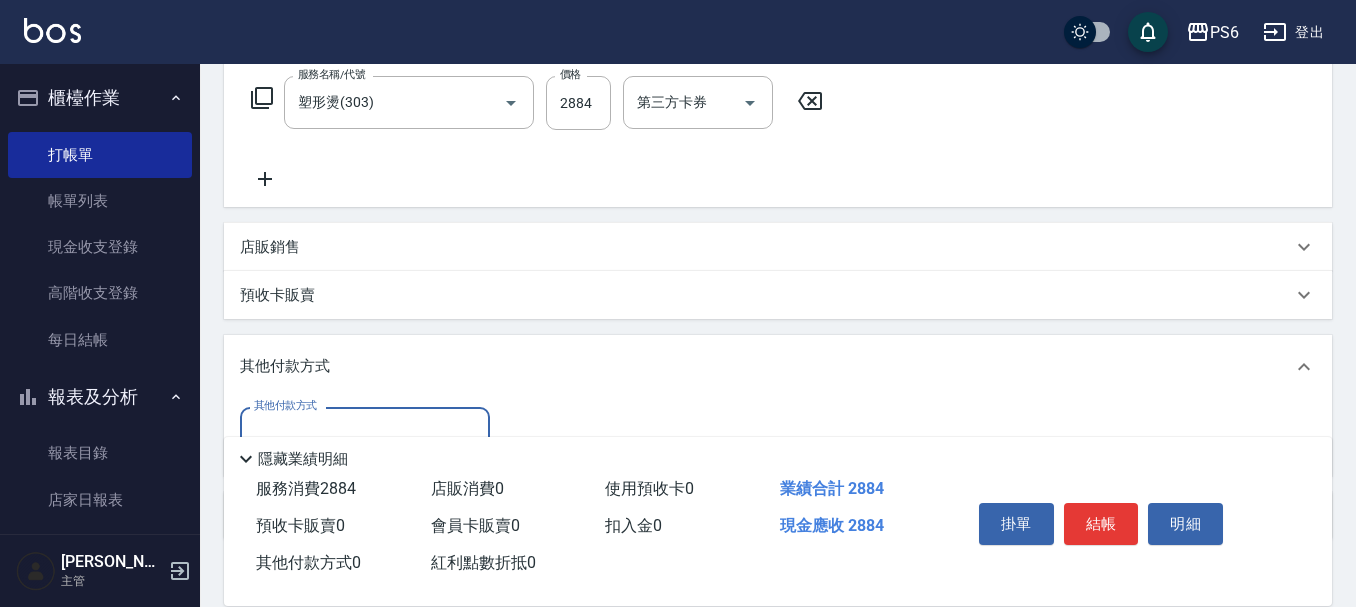 scroll, scrollTop: 0, scrollLeft: 0, axis: both 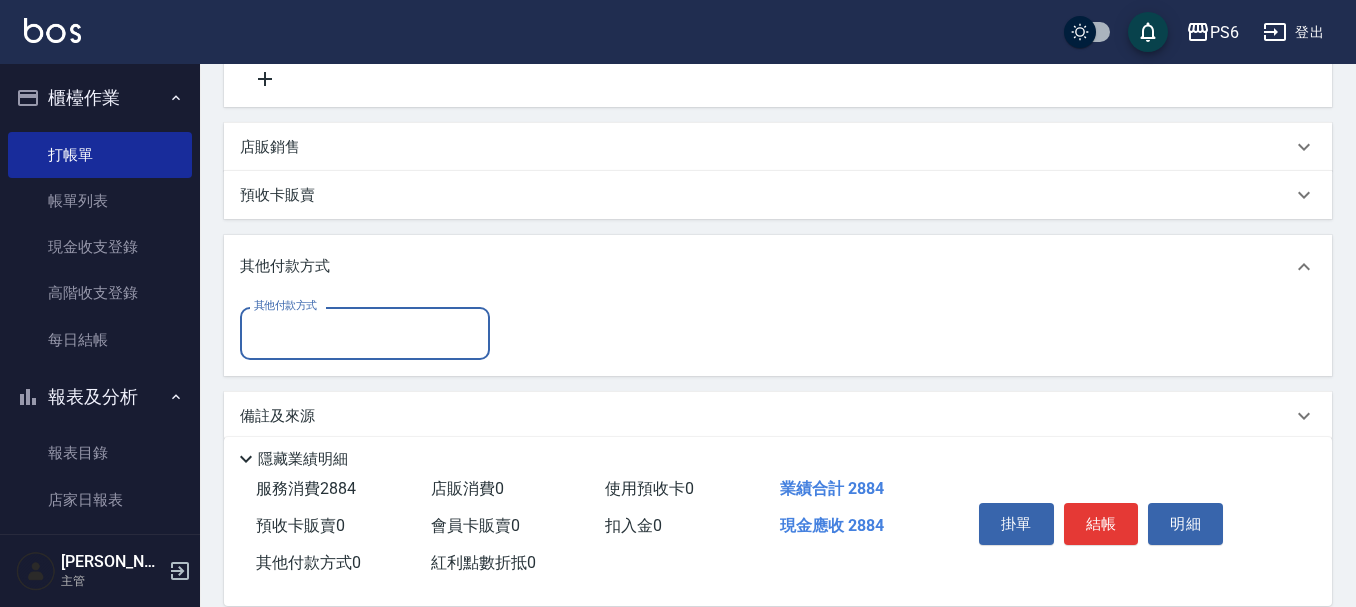 click on "其他付款方式" at bounding box center (365, 333) 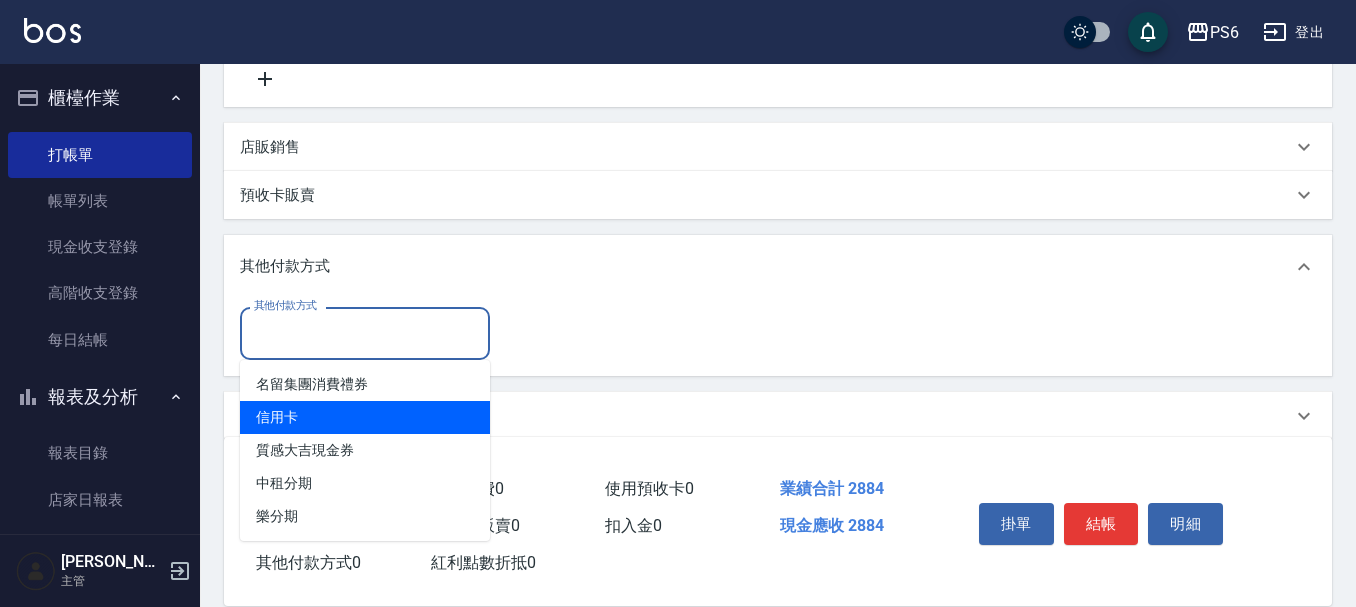 click on "信用卡" at bounding box center (365, 417) 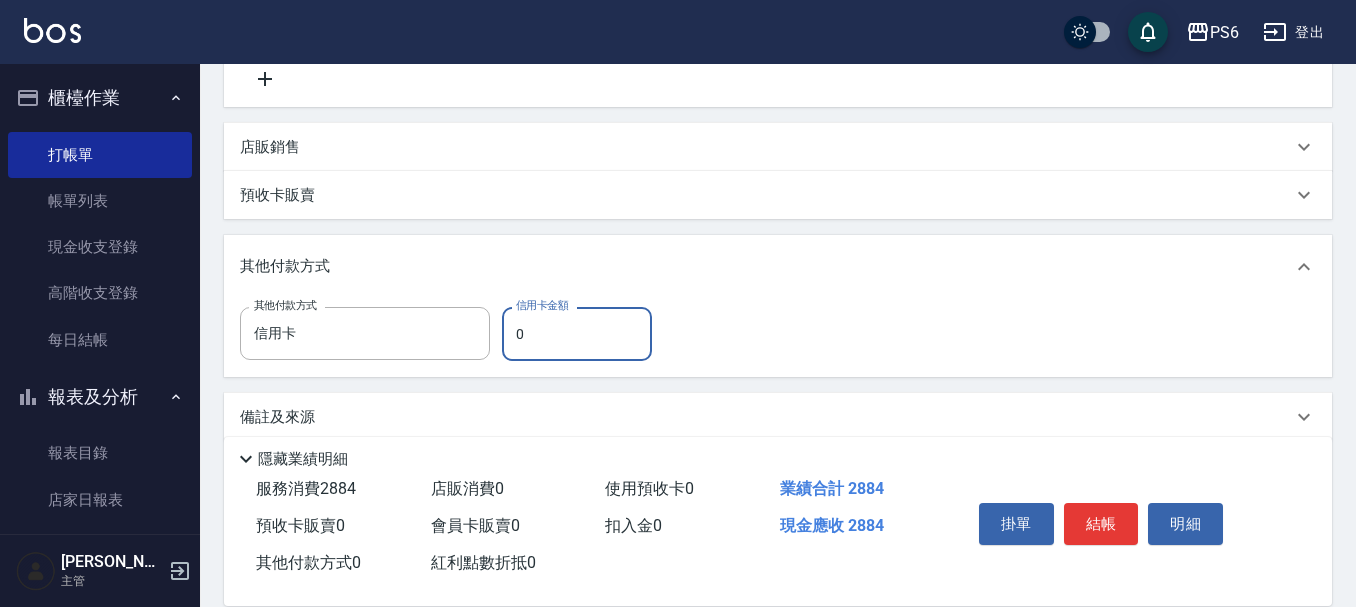 drag, startPoint x: 527, startPoint y: 331, endPoint x: 496, endPoint y: 347, distance: 34.88553 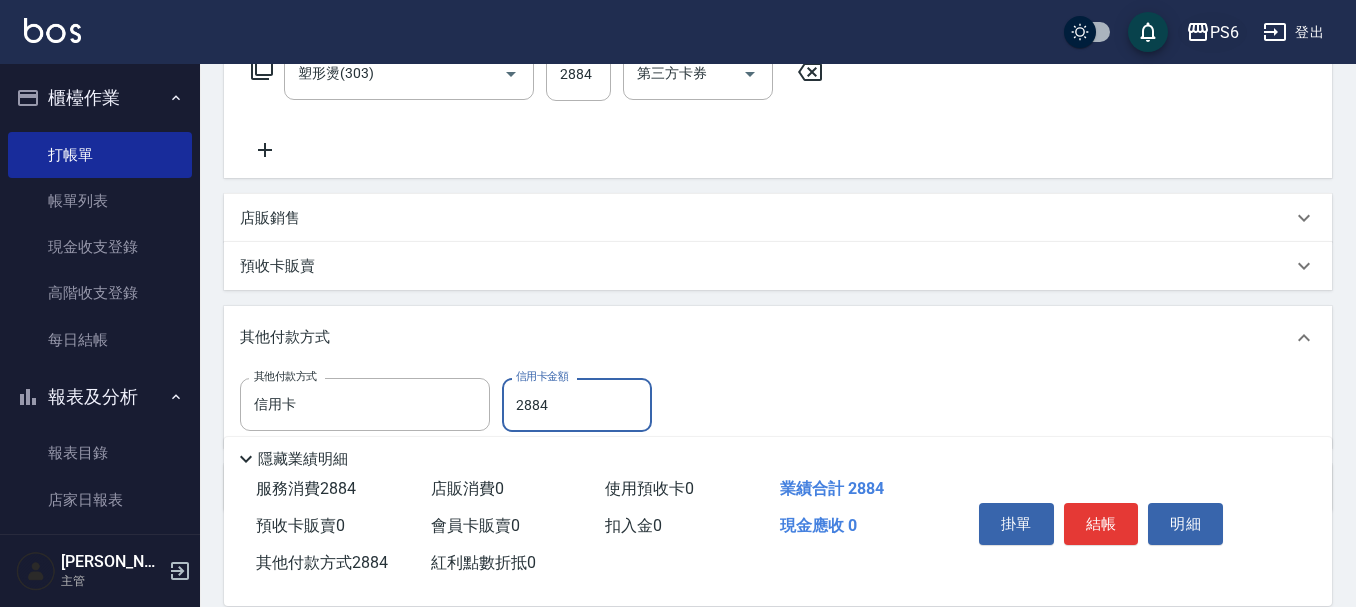 scroll, scrollTop: 224, scrollLeft: 0, axis: vertical 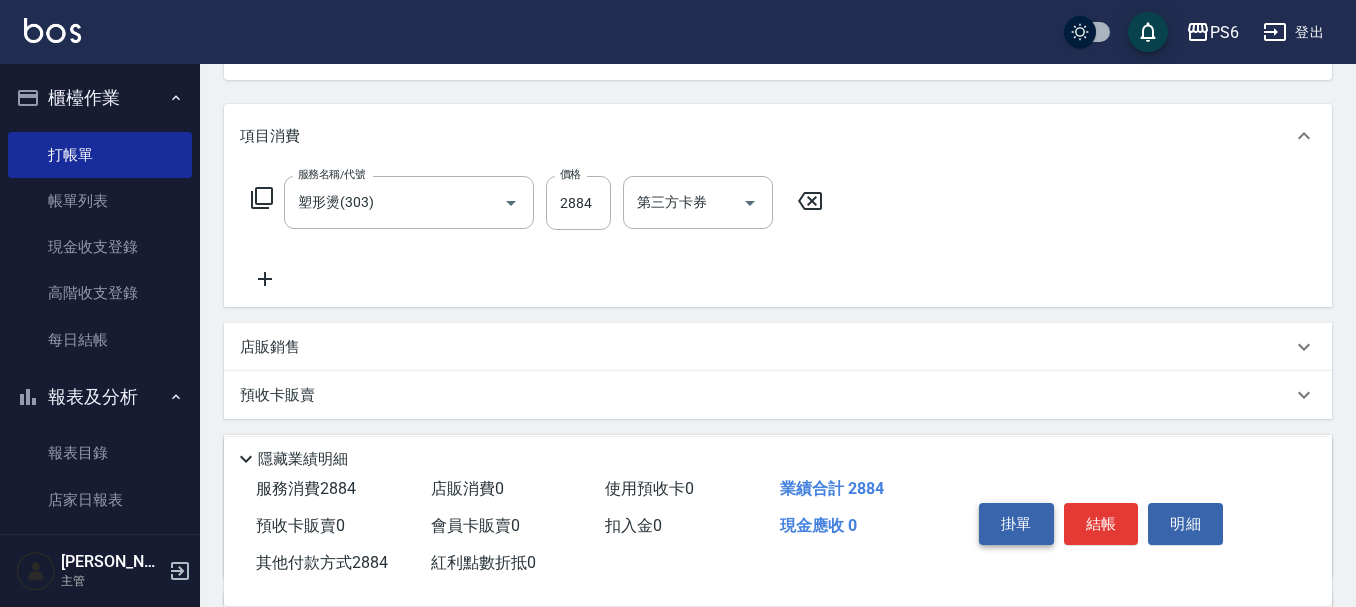 type on "2884" 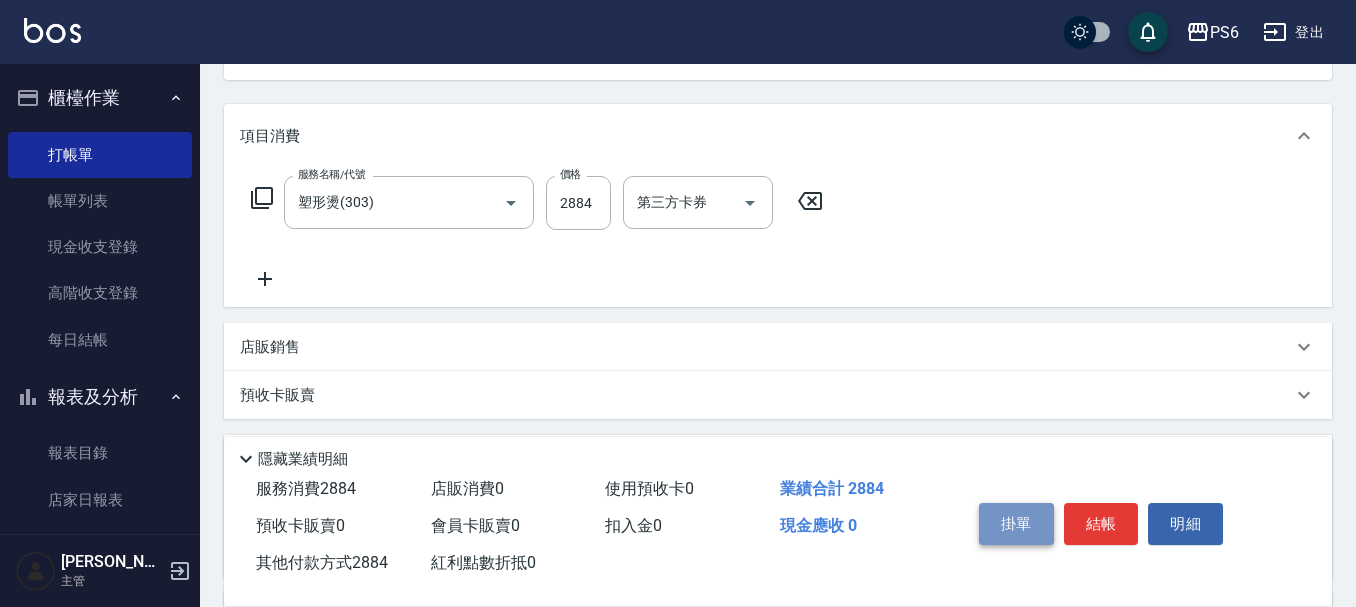 drag, startPoint x: 1041, startPoint y: 518, endPoint x: 1051, endPoint y: 515, distance: 10.440307 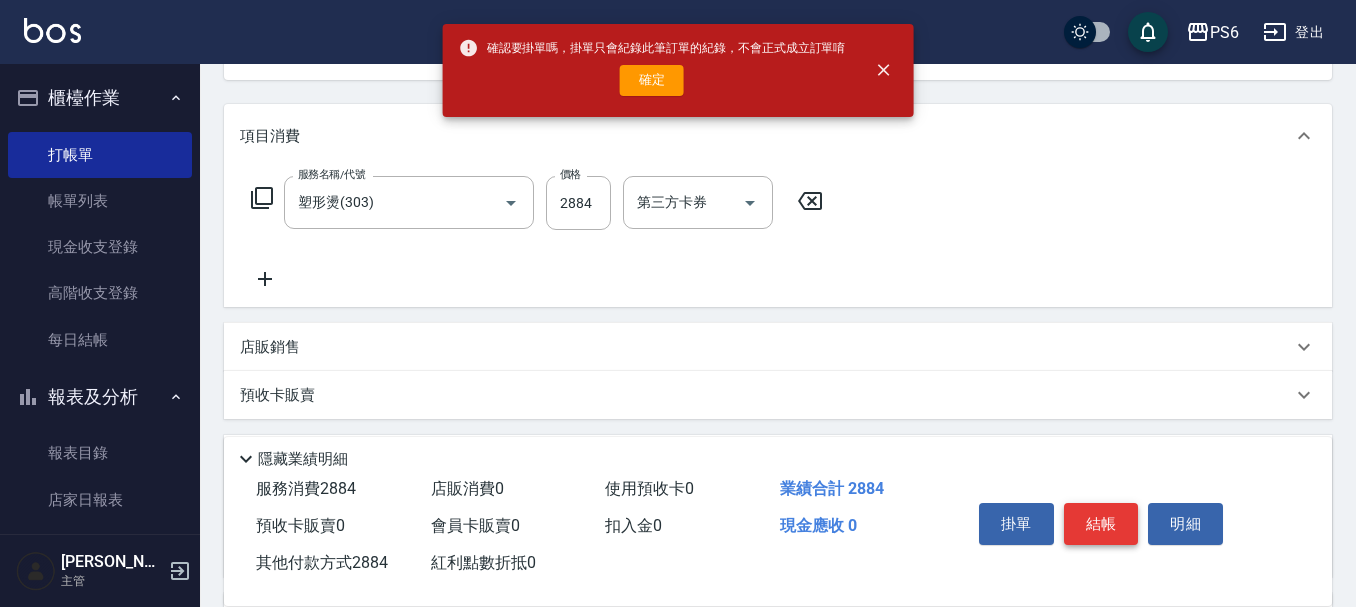click on "結帳" at bounding box center (1101, 524) 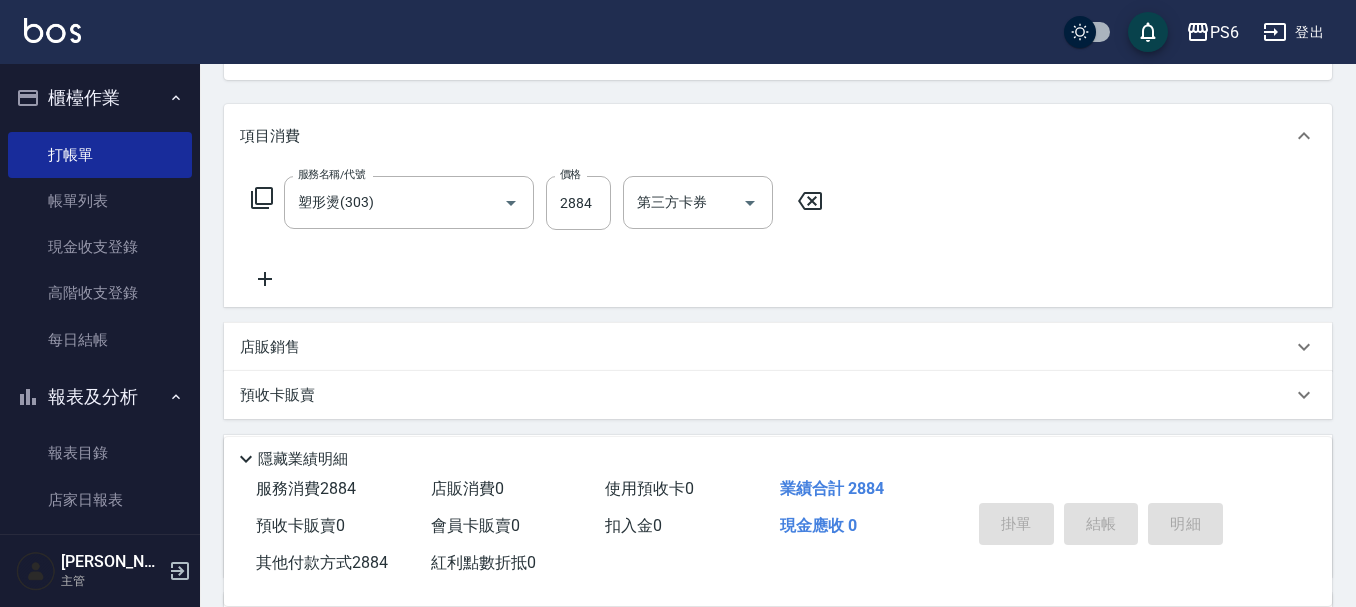 type on "[DATE] 18:44" 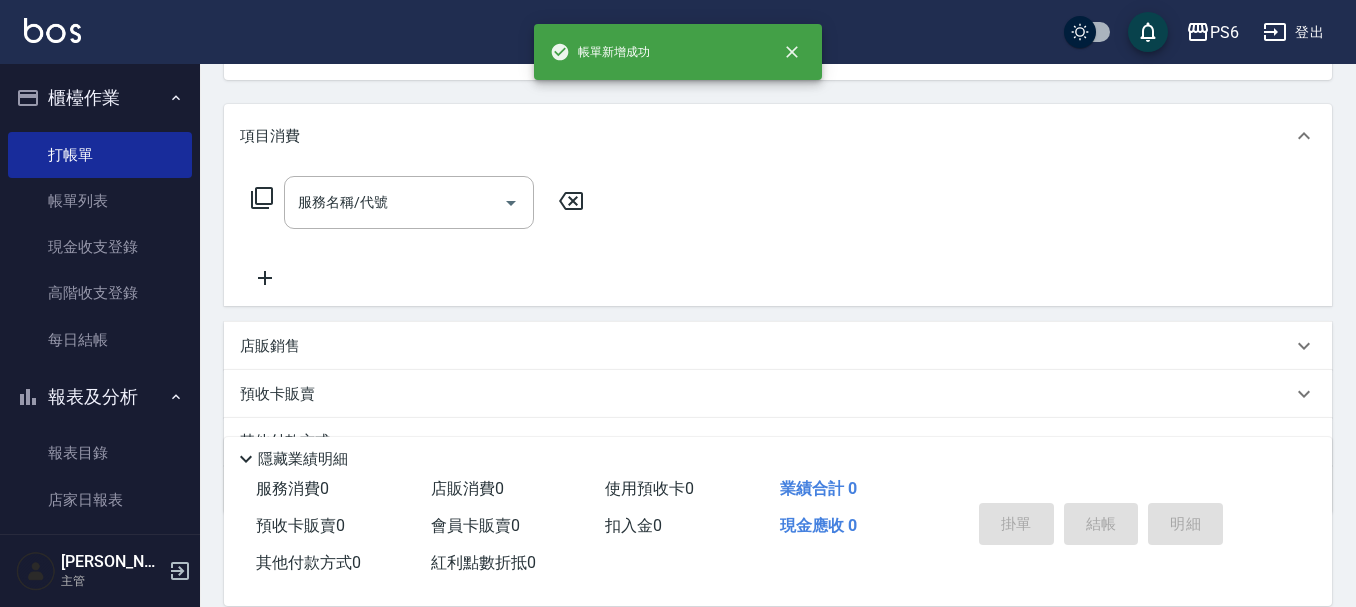 scroll, scrollTop: 194, scrollLeft: 0, axis: vertical 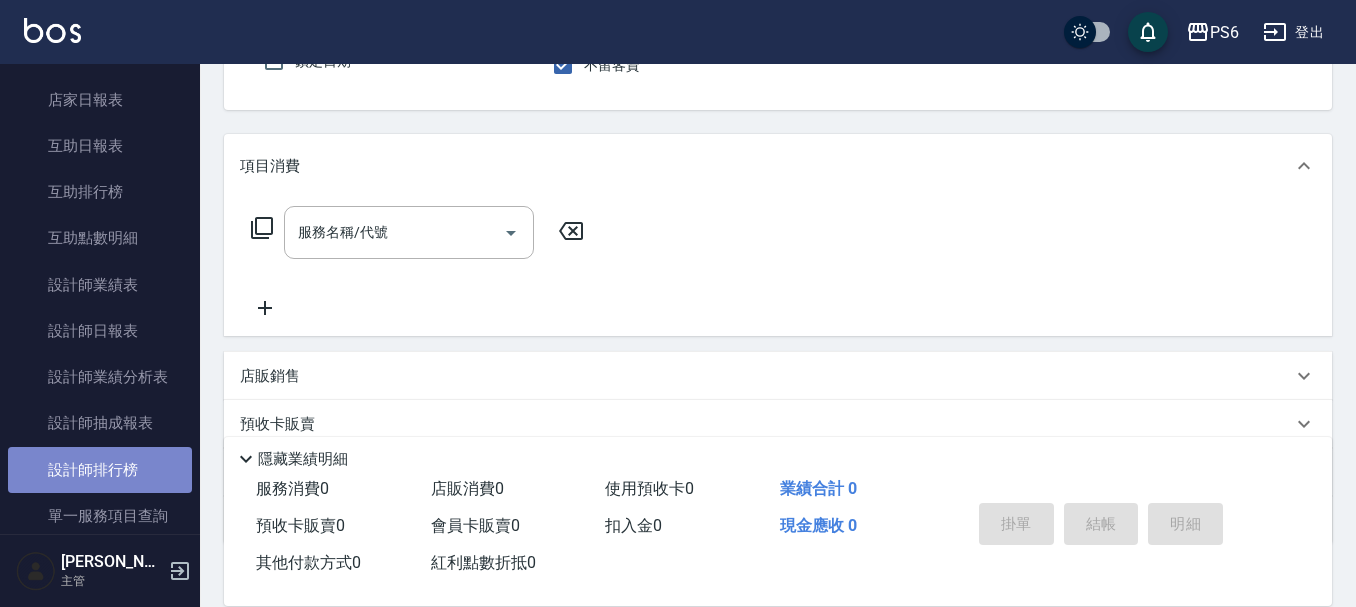 click on "設計師排行榜" at bounding box center [100, 470] 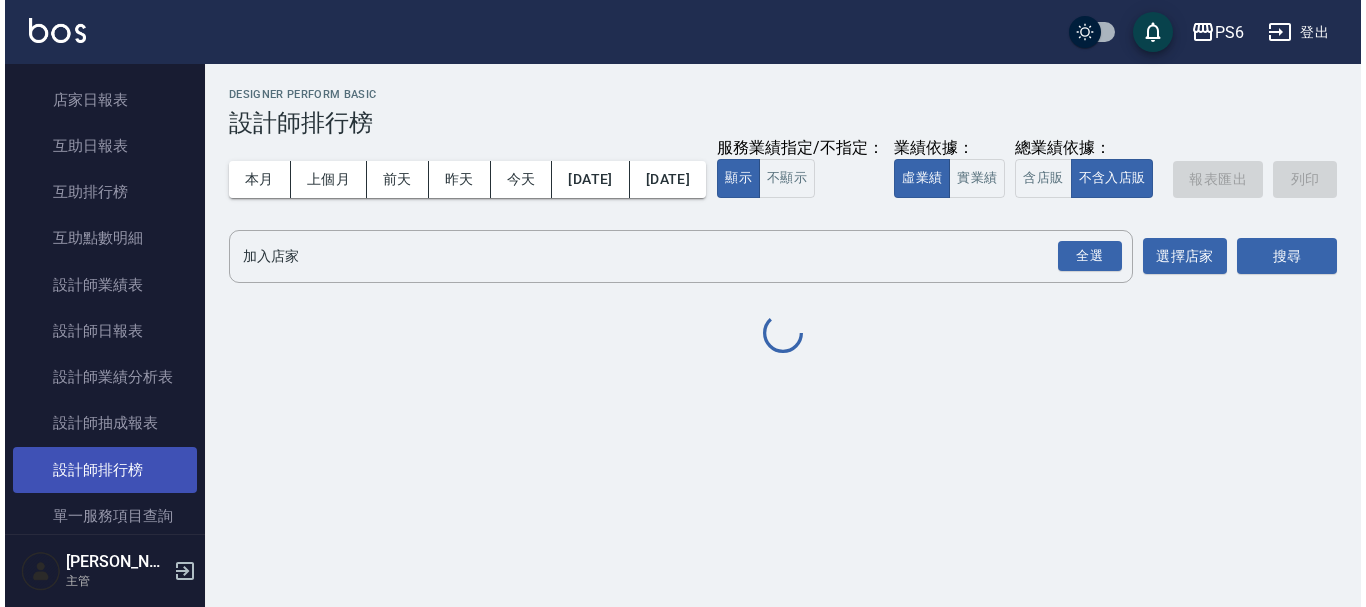 scroll, scrollTop: 0, scrollLeft: 0, axis: both 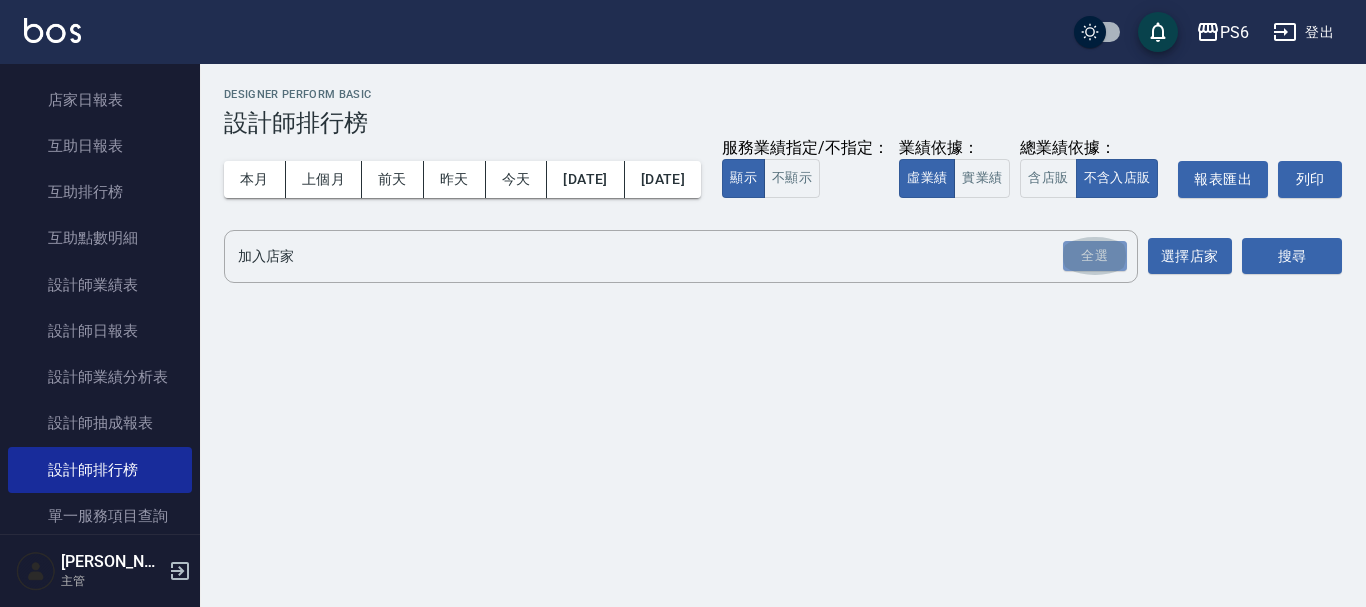 drag, startPoint x: 1094, startPoint y: 284, endPoint x: 1359, endPoint y: 284, distance: 265 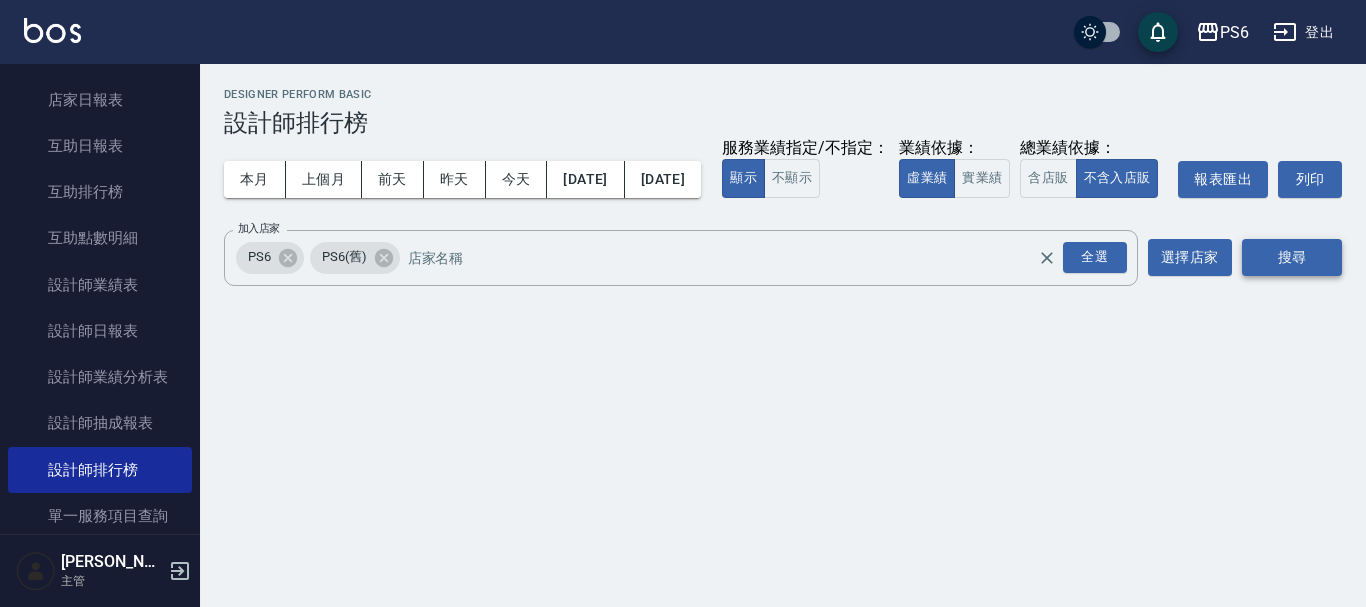 click on "搜尋" at bounding box center (1292, 257) 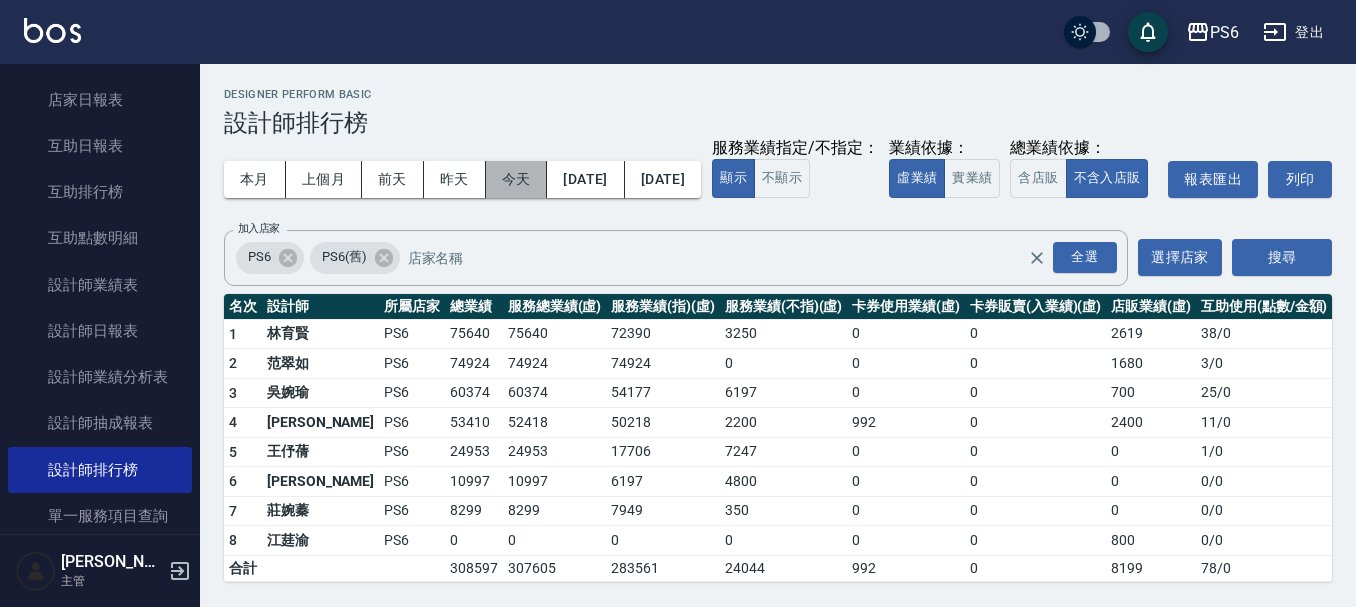 click on "今天" at bounding box center (517, 179) 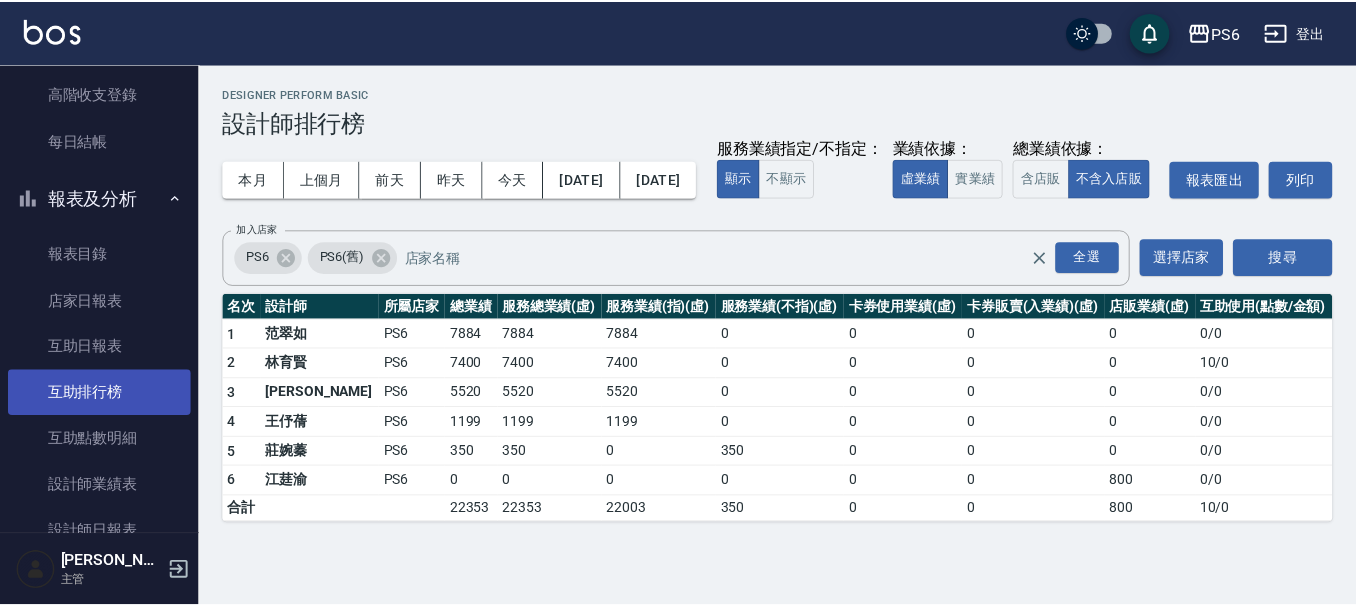 scroll, scrollTop: 0, scrollLeft: 0, axis: both 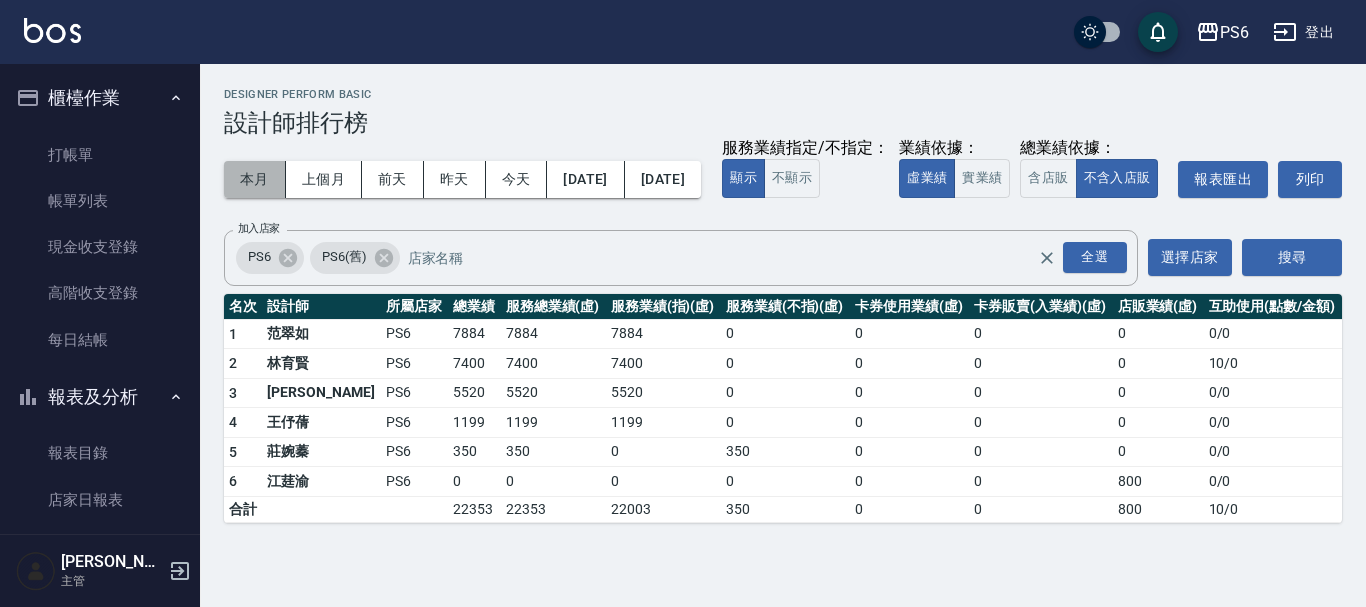 click on "本月" at bounding box center [255, 179] 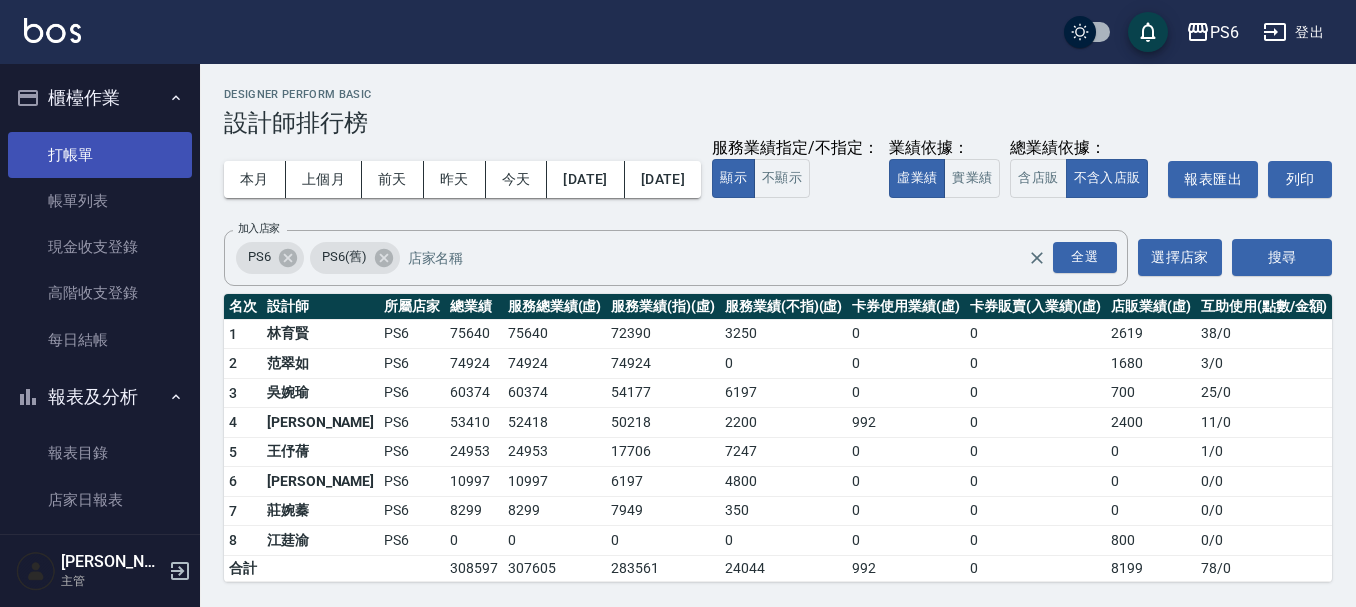 click on "打帳單" at bounding box center [100, 155] 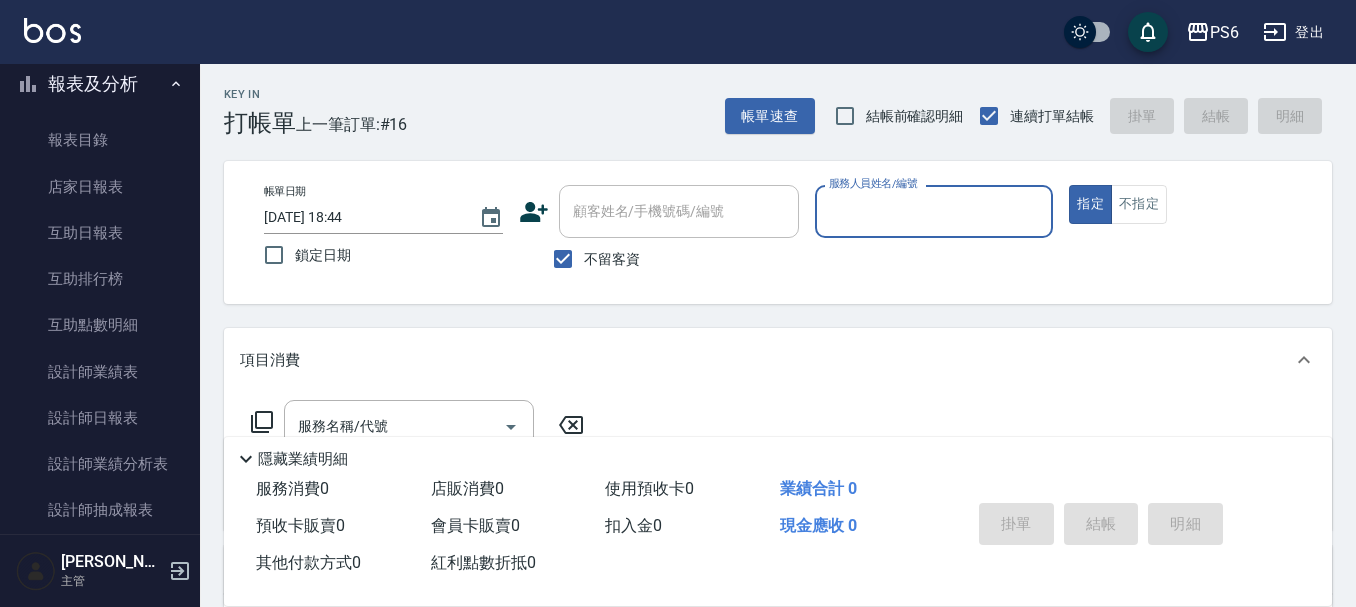 scroll, scrollTop: 500, scrollLeft: 0, axis: vertical 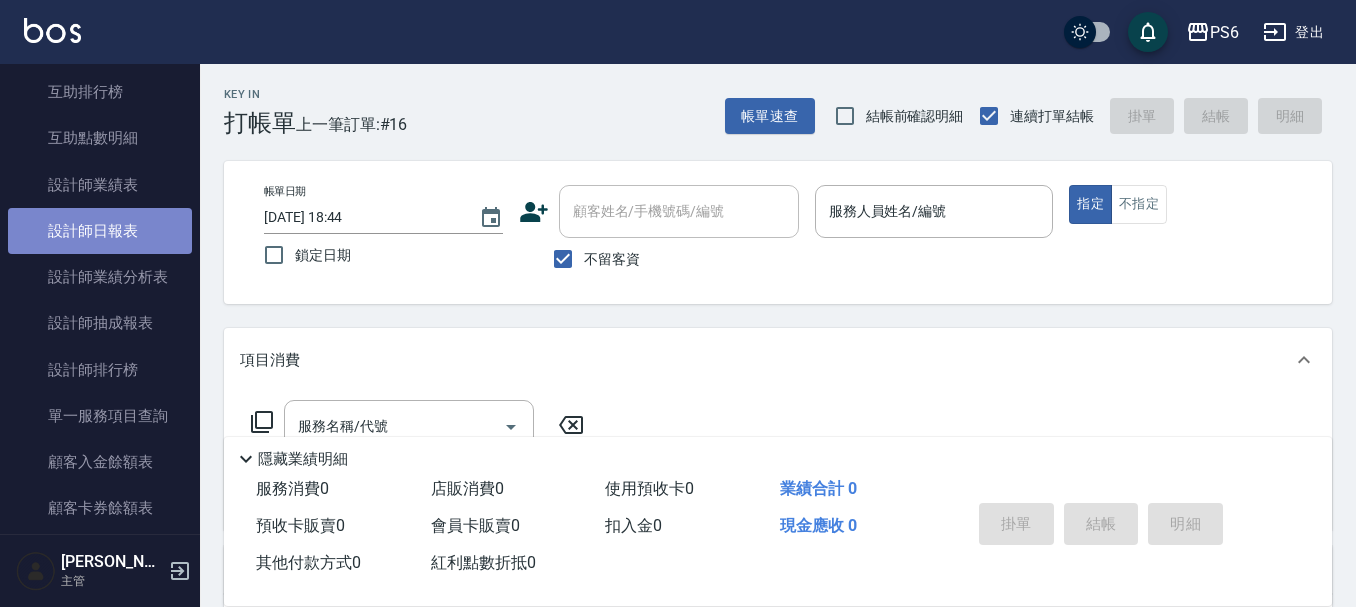 click on "設計師日報表" at bounding box center [100, 231] 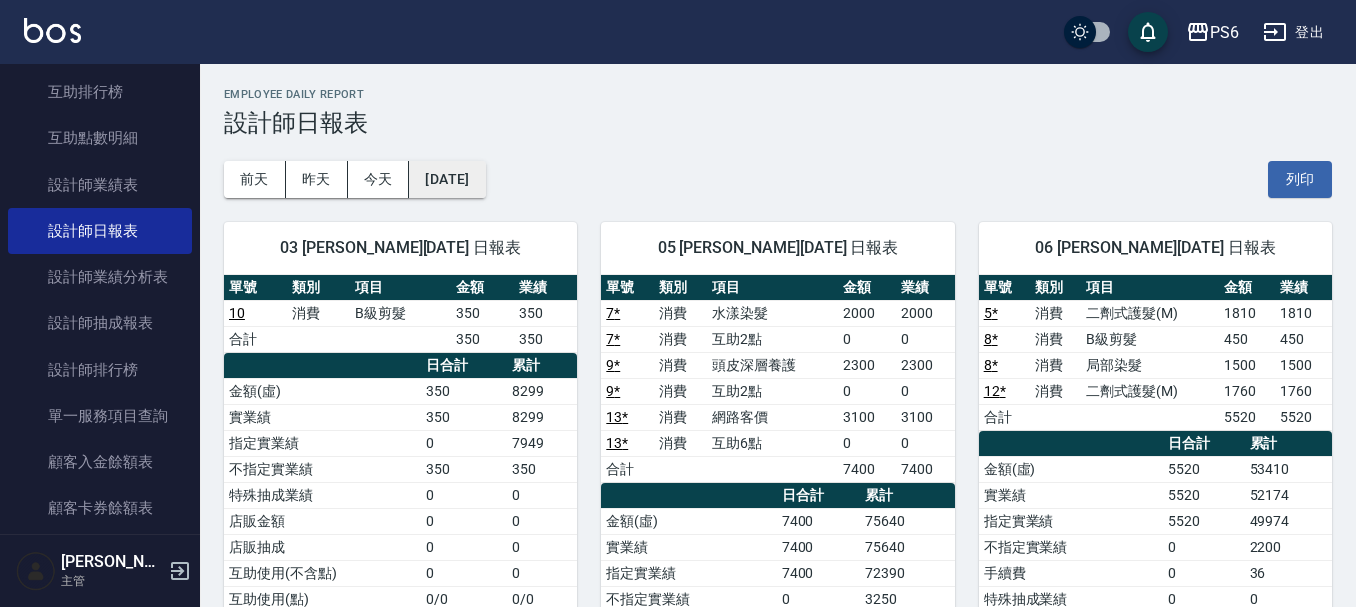 click on "[DATE]" at bounding box center [447, 179] 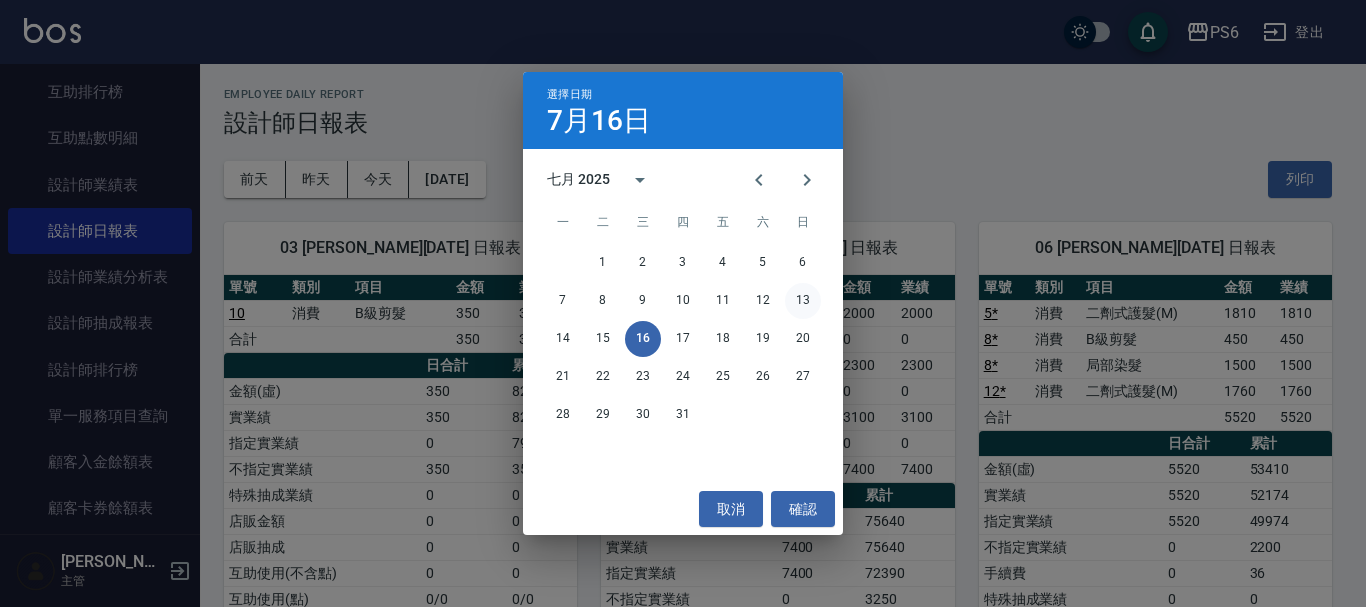 click on "13" at bounding box center (803, 301) 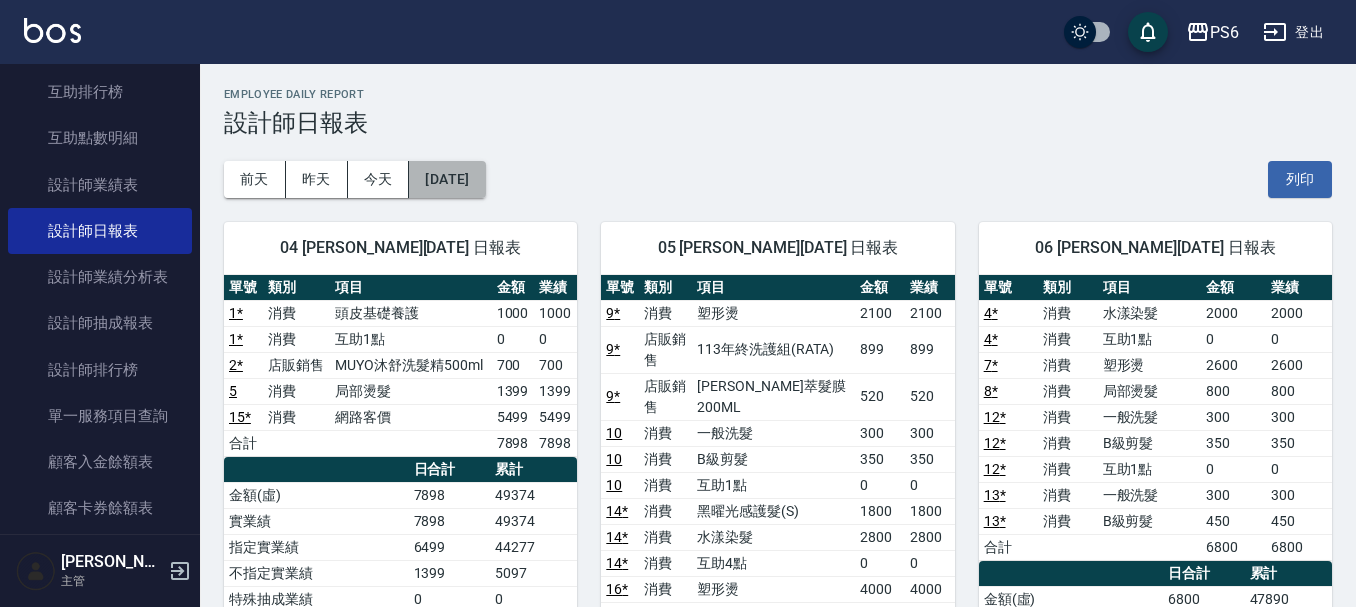 click on "[DATE]" at bounding box center (447, 179) 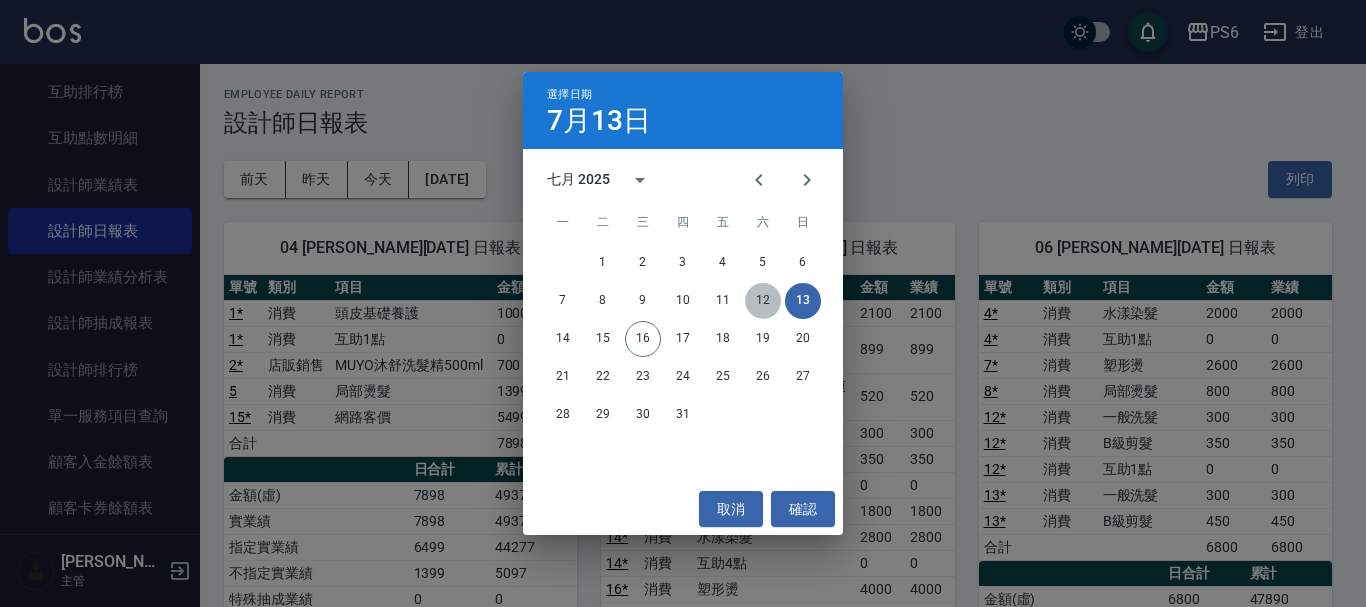 click on "12" at bounding box center [763, 301] 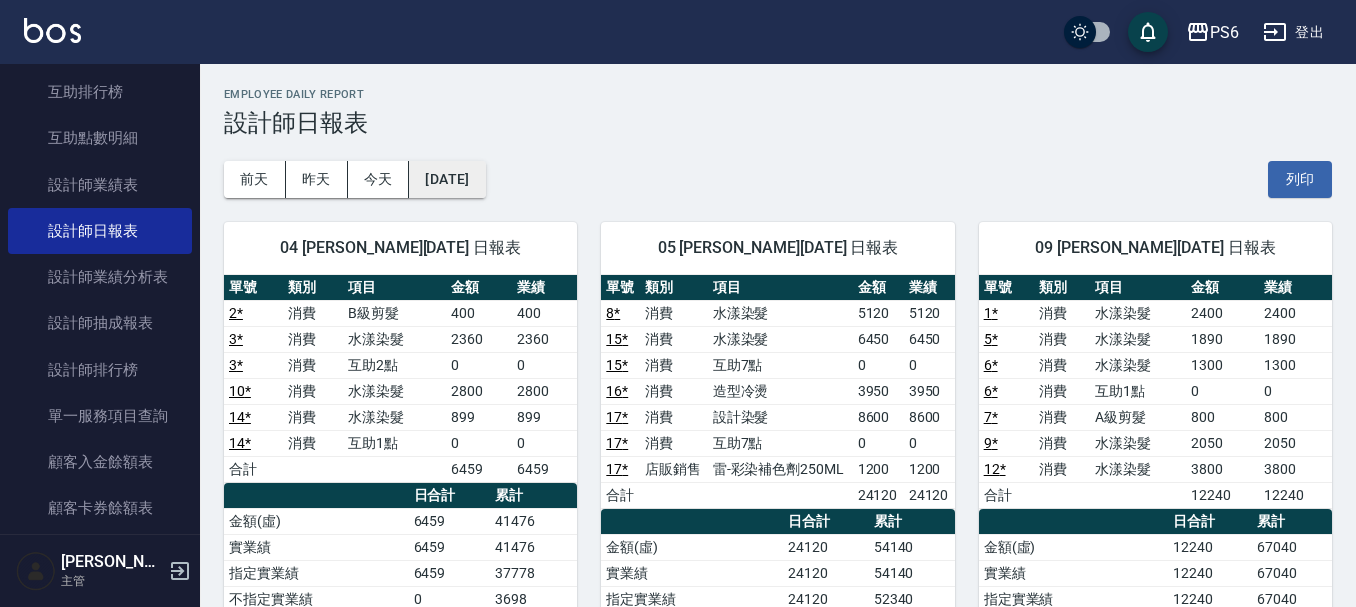 click on "[DATE]" at bounding box center (447, 179) 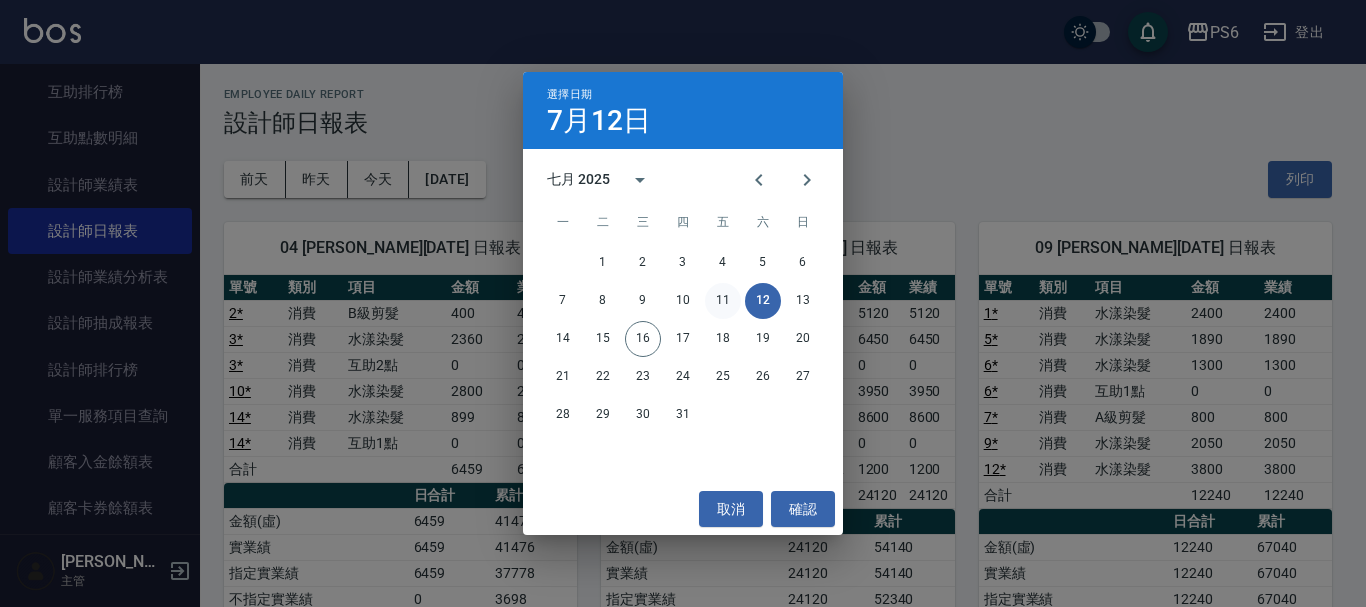 click on "11" at bounding box center (723, 301) 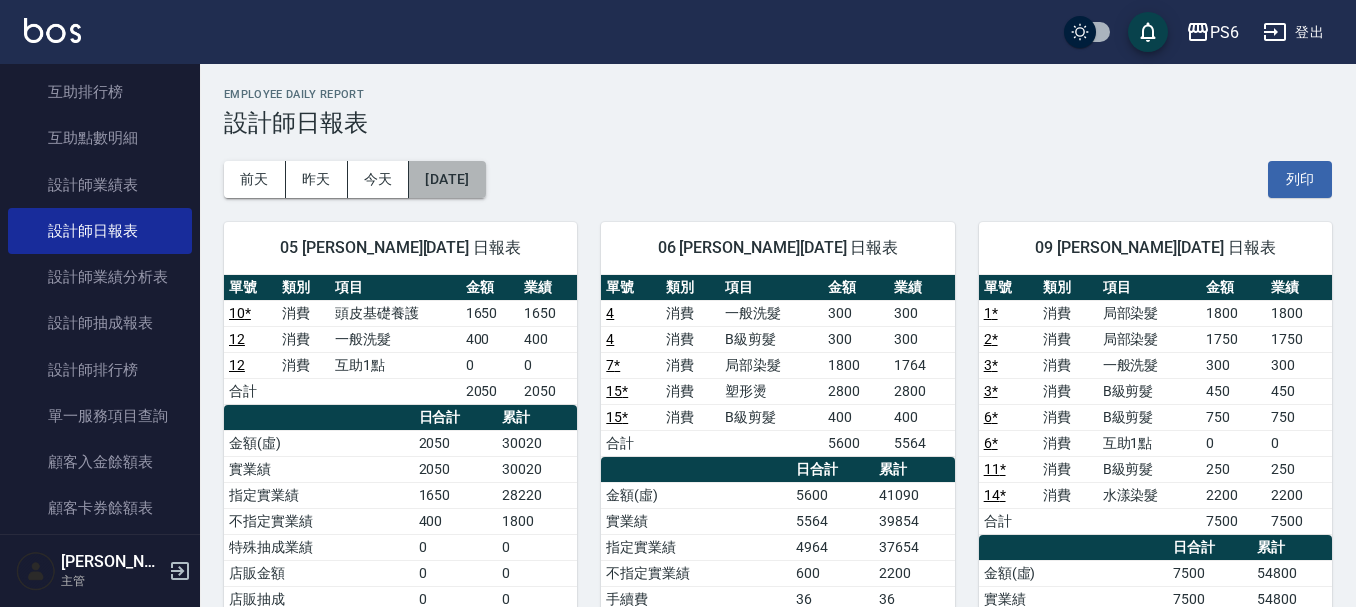 click on "[DATE]" at bounding box center [447, 179] 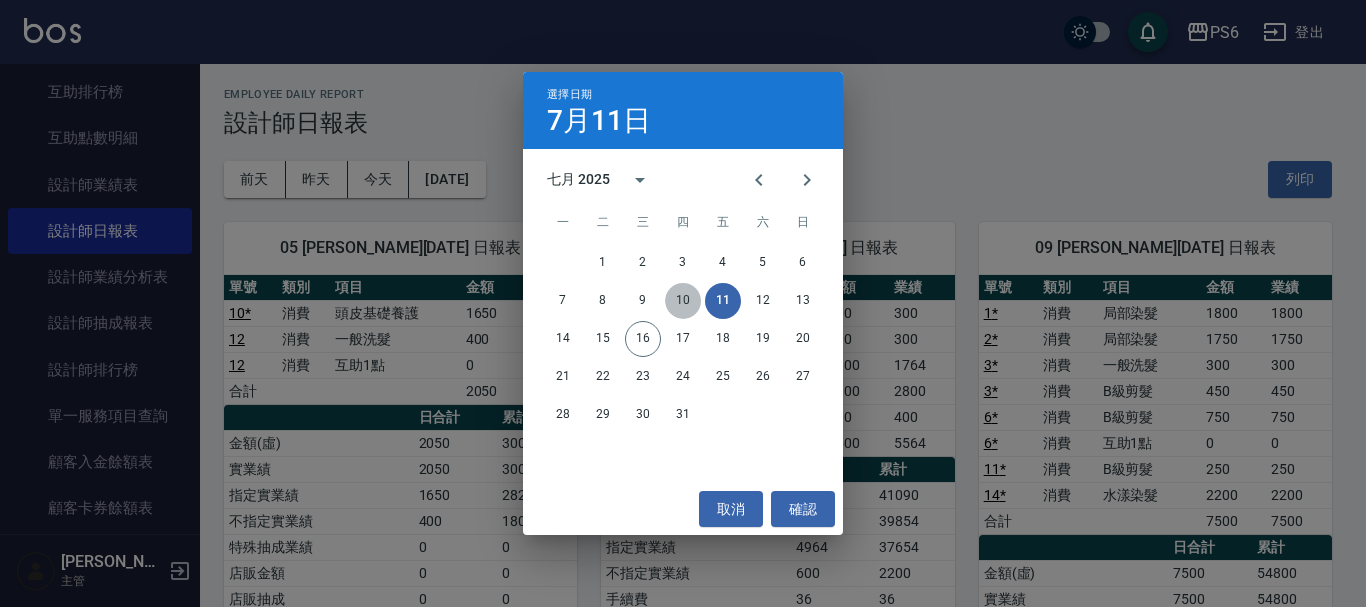 click on "10" at bounding box center (683, 301) 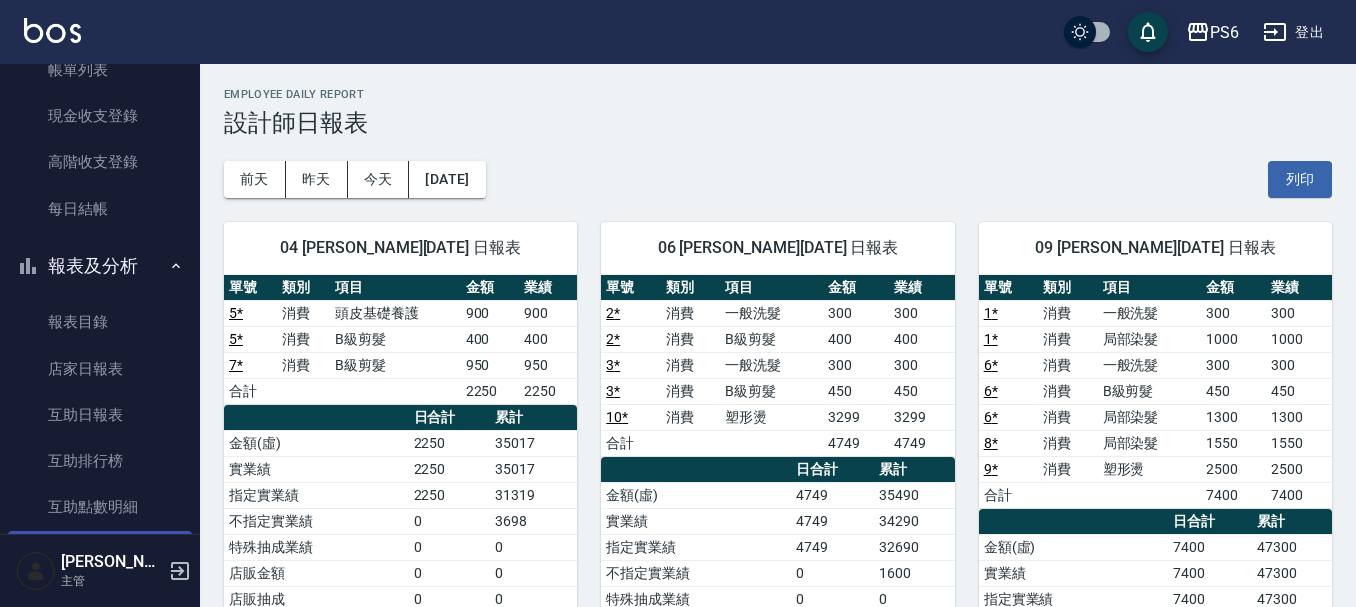 scroll, scrollTop: 0, scrollLeft: 0, axis: both 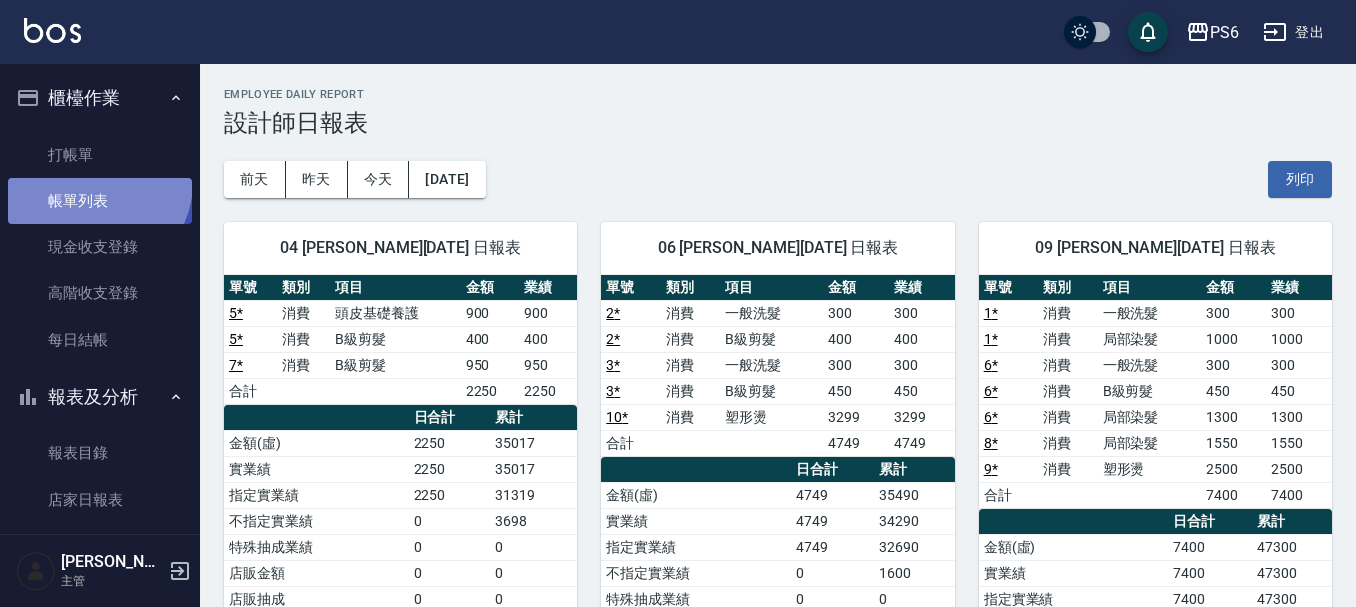 click on "帳單列表" at bounding box center [100, 201] 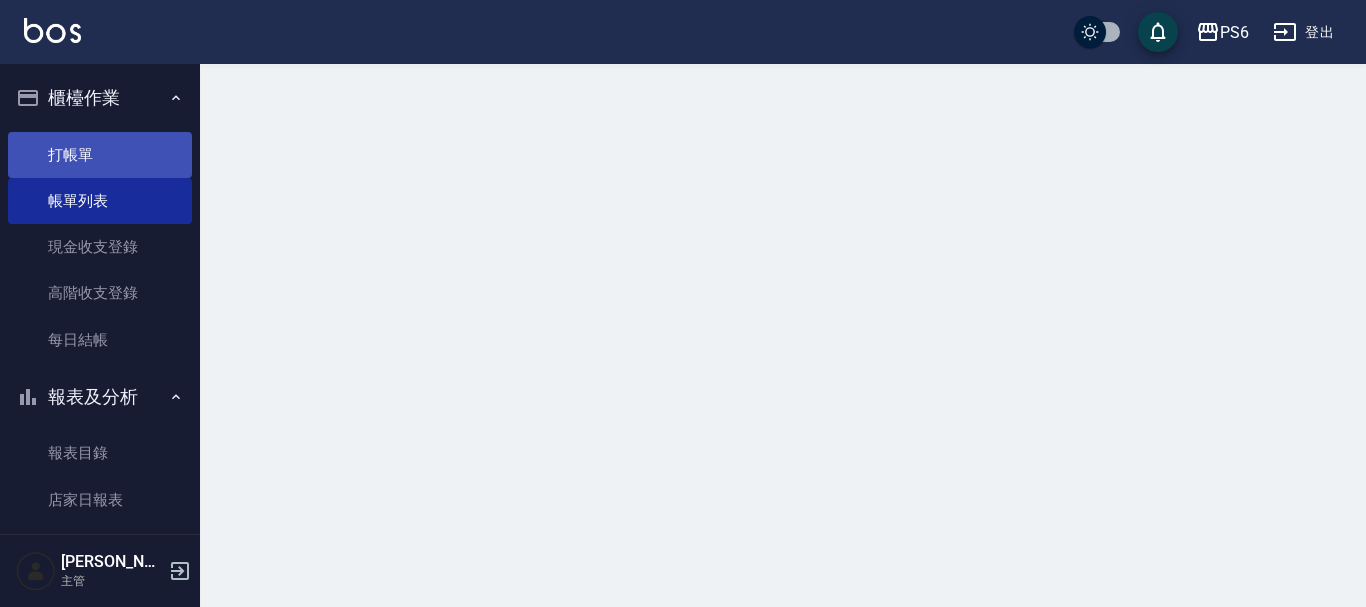 click on "打帳單" at bounding box center [100, 155] 